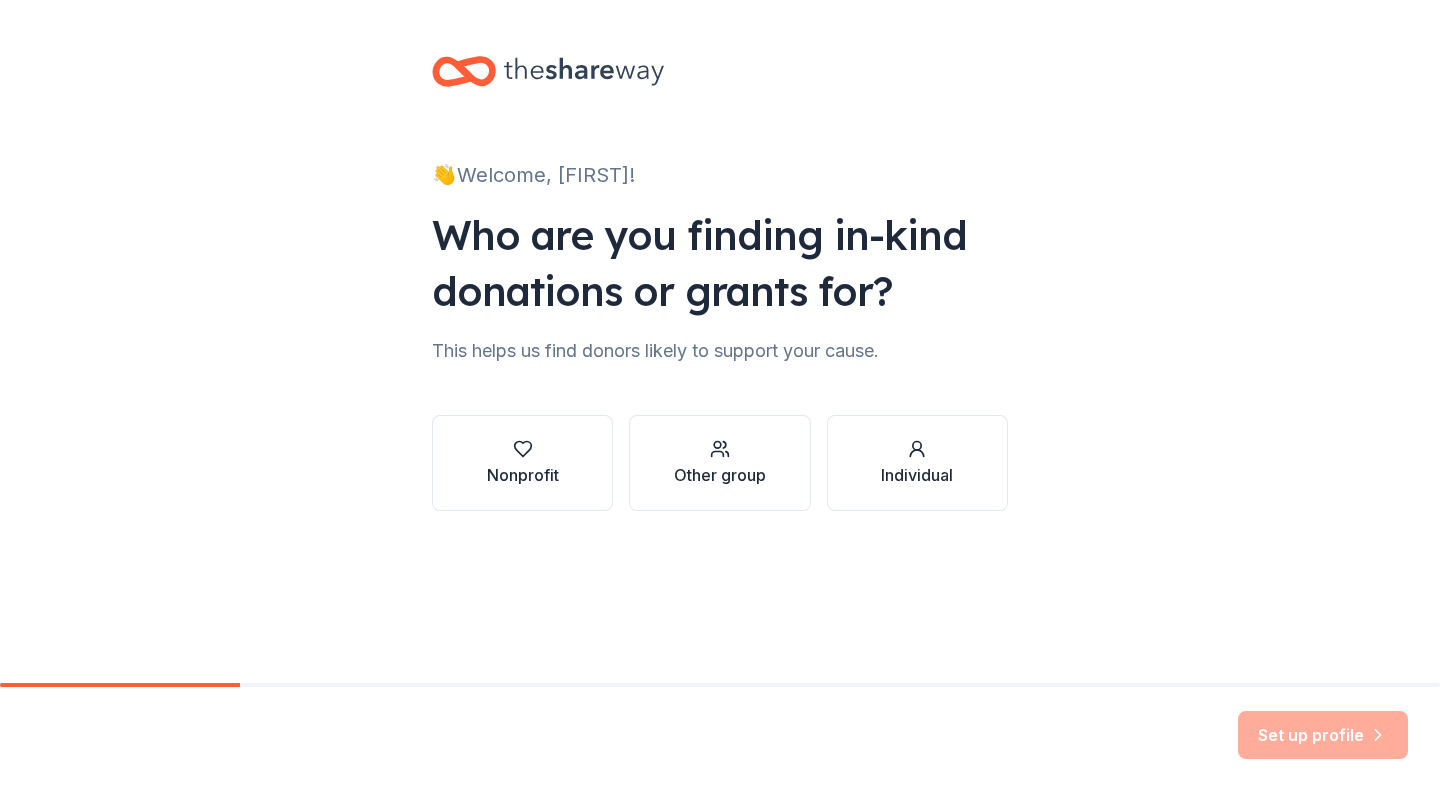 scroll, scrollTop: 0, scrollLeft: 0, axis: both 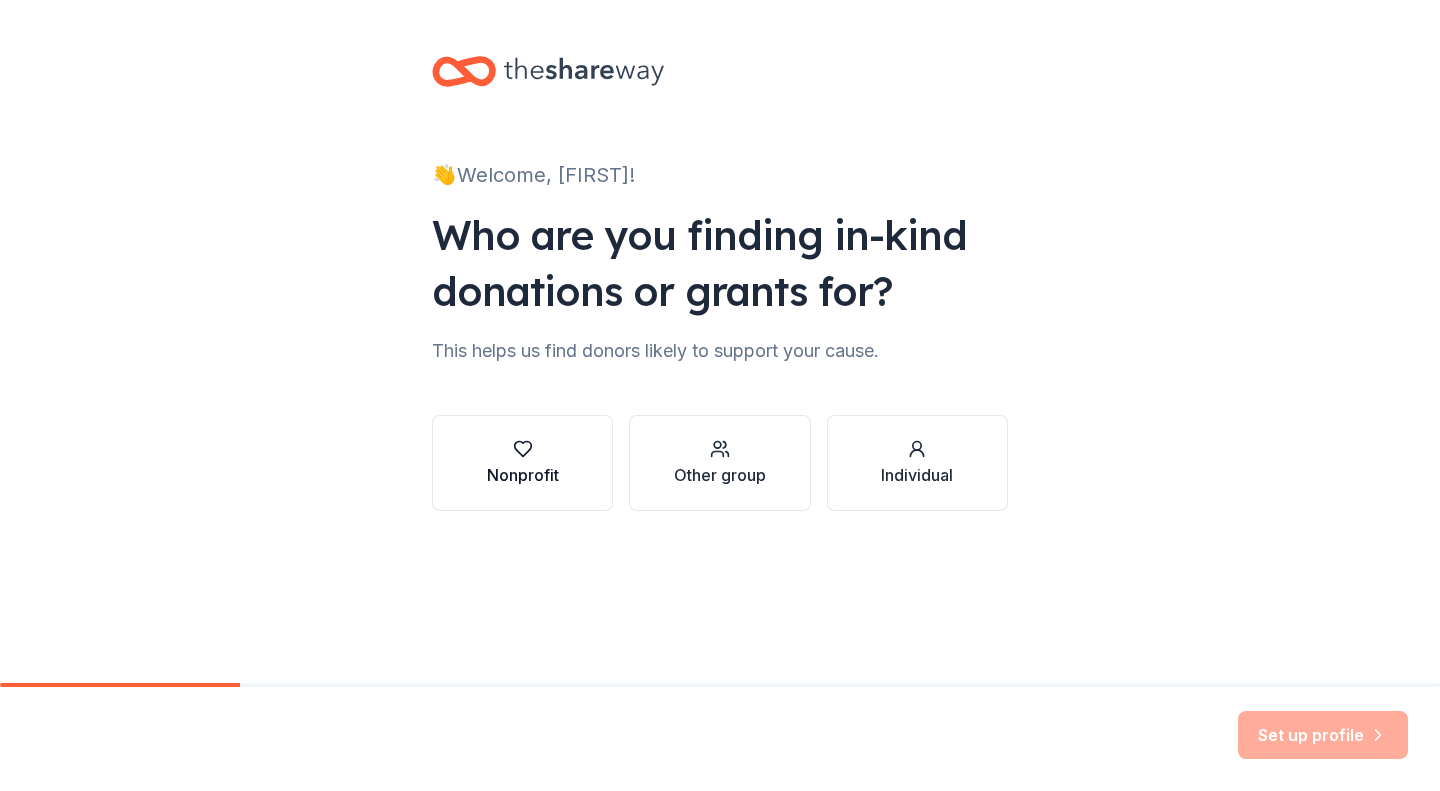 click at bounding box center [523, 449] 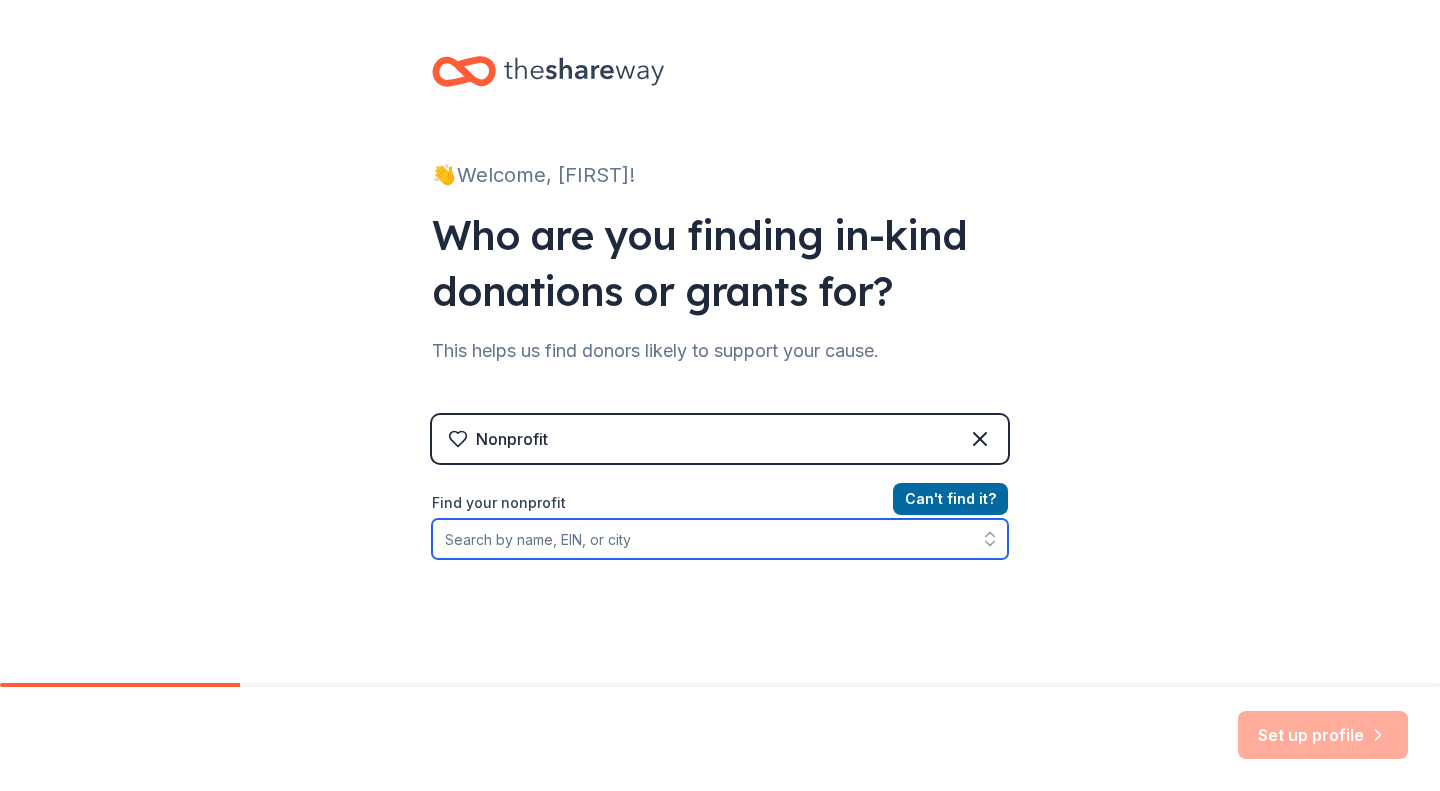 click on "Find your nonprofit" at bounding box center [720, 539] 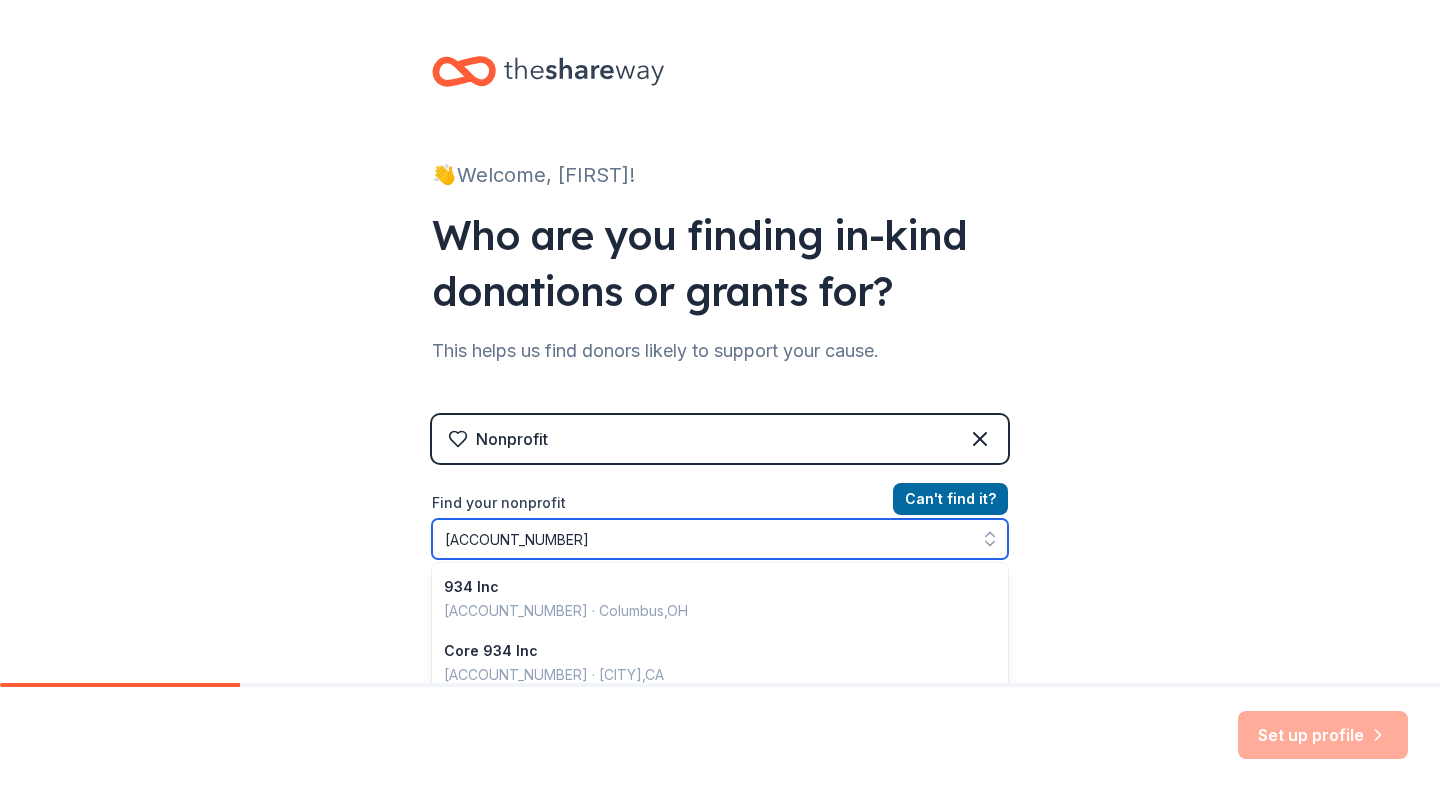 type on "[ACCOUNT_NUMBER]" 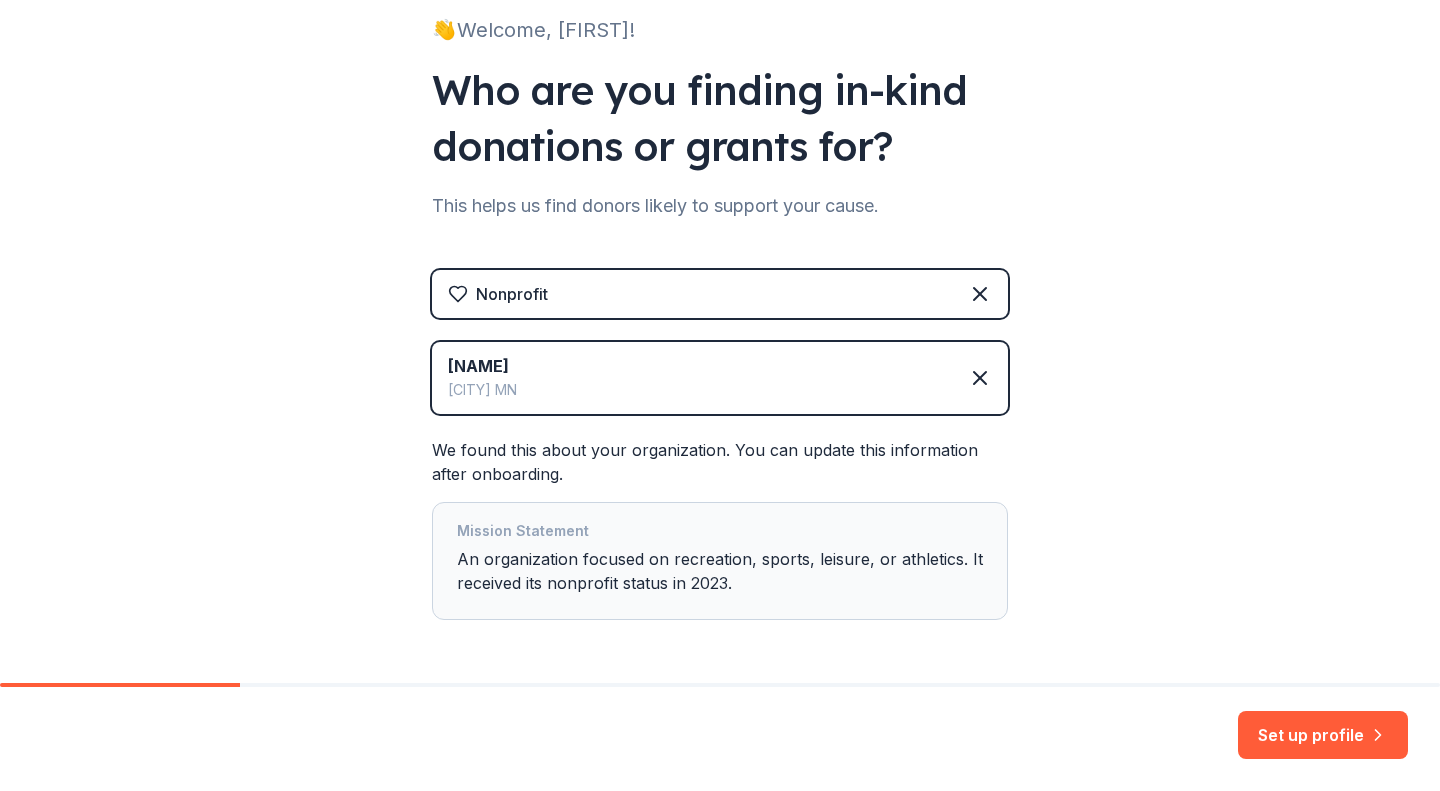 scroll, scrollTop: 146, scrollLeft: 0, axis: vertical 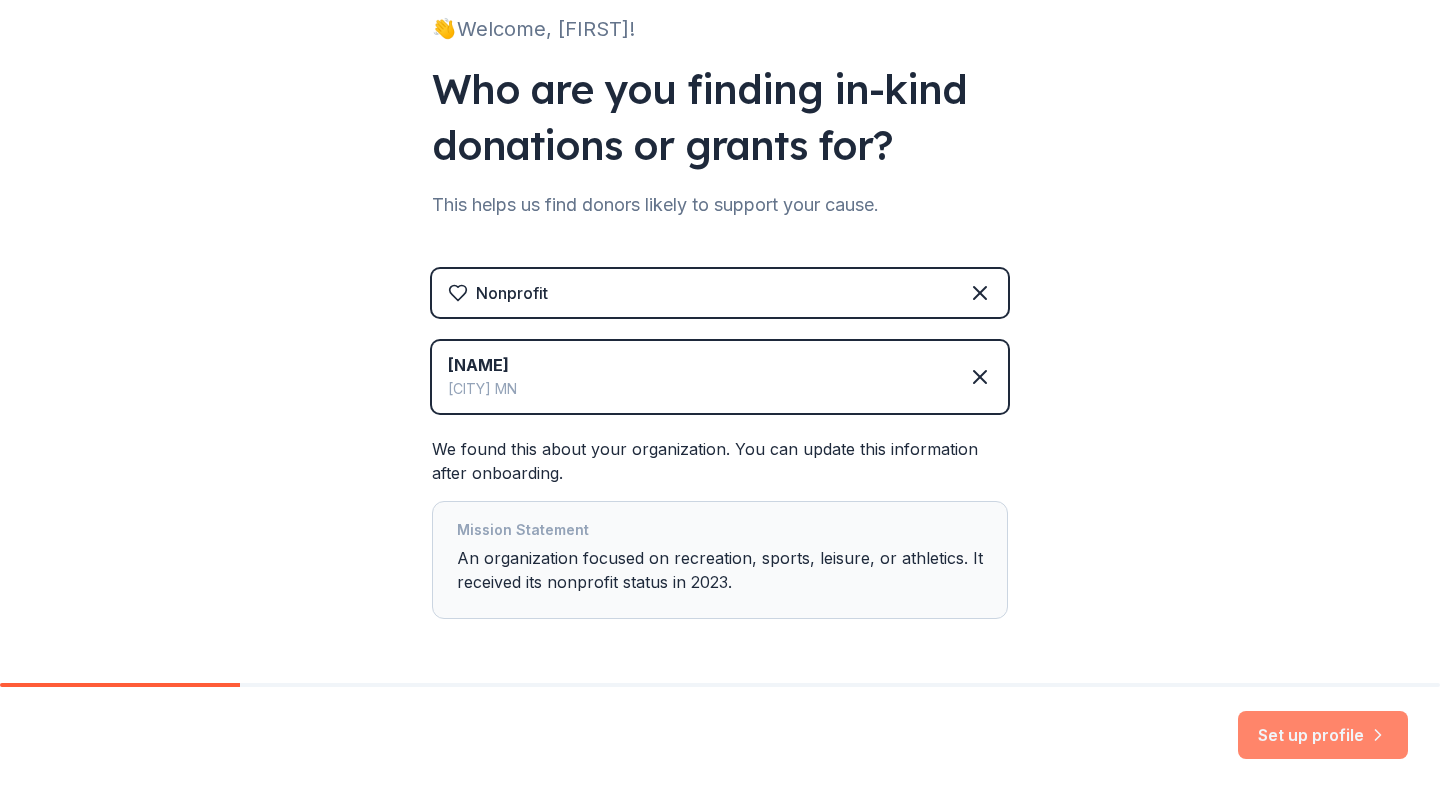 click on "Set up profile" at bounding box center [1323, 735] 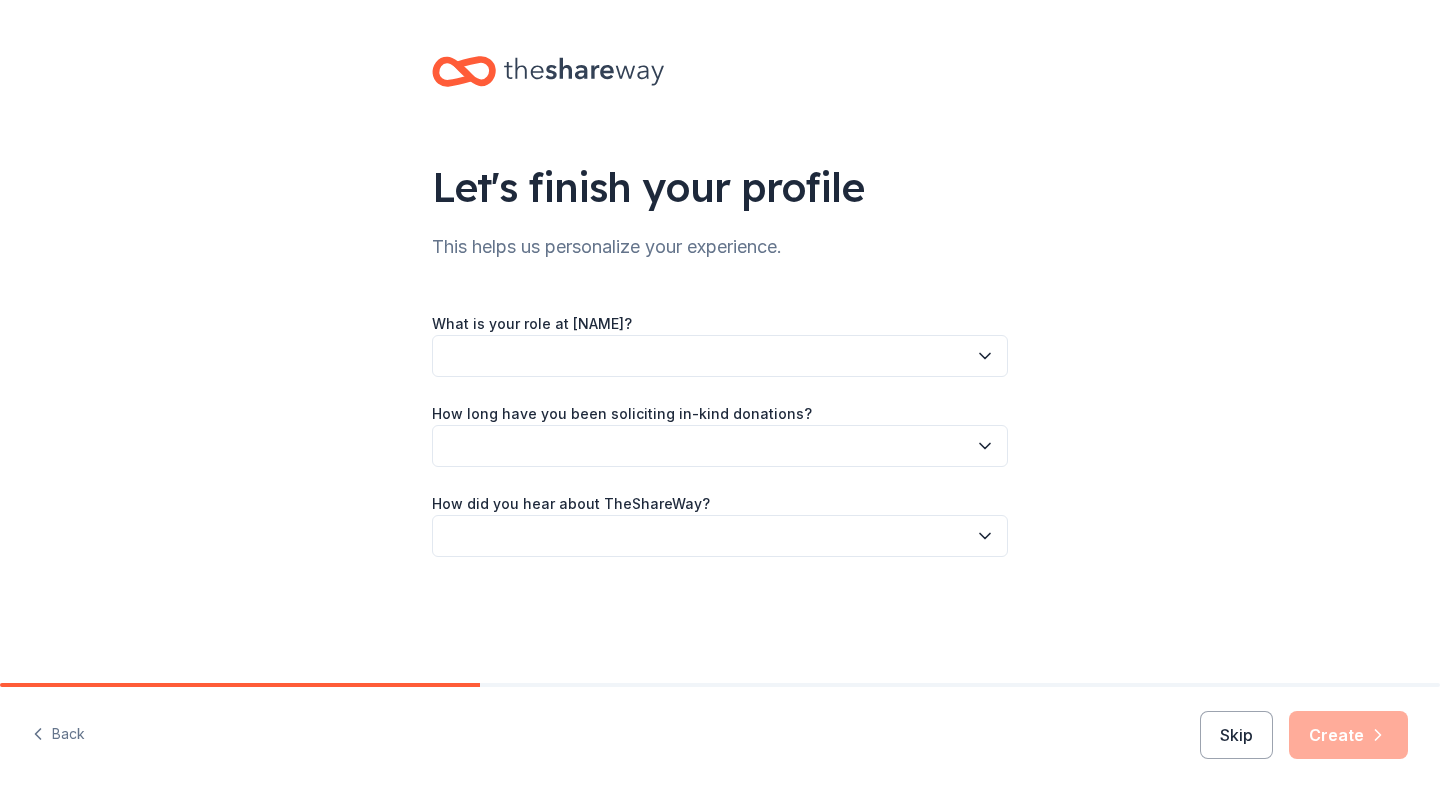 click at bounding box center [720, 356] 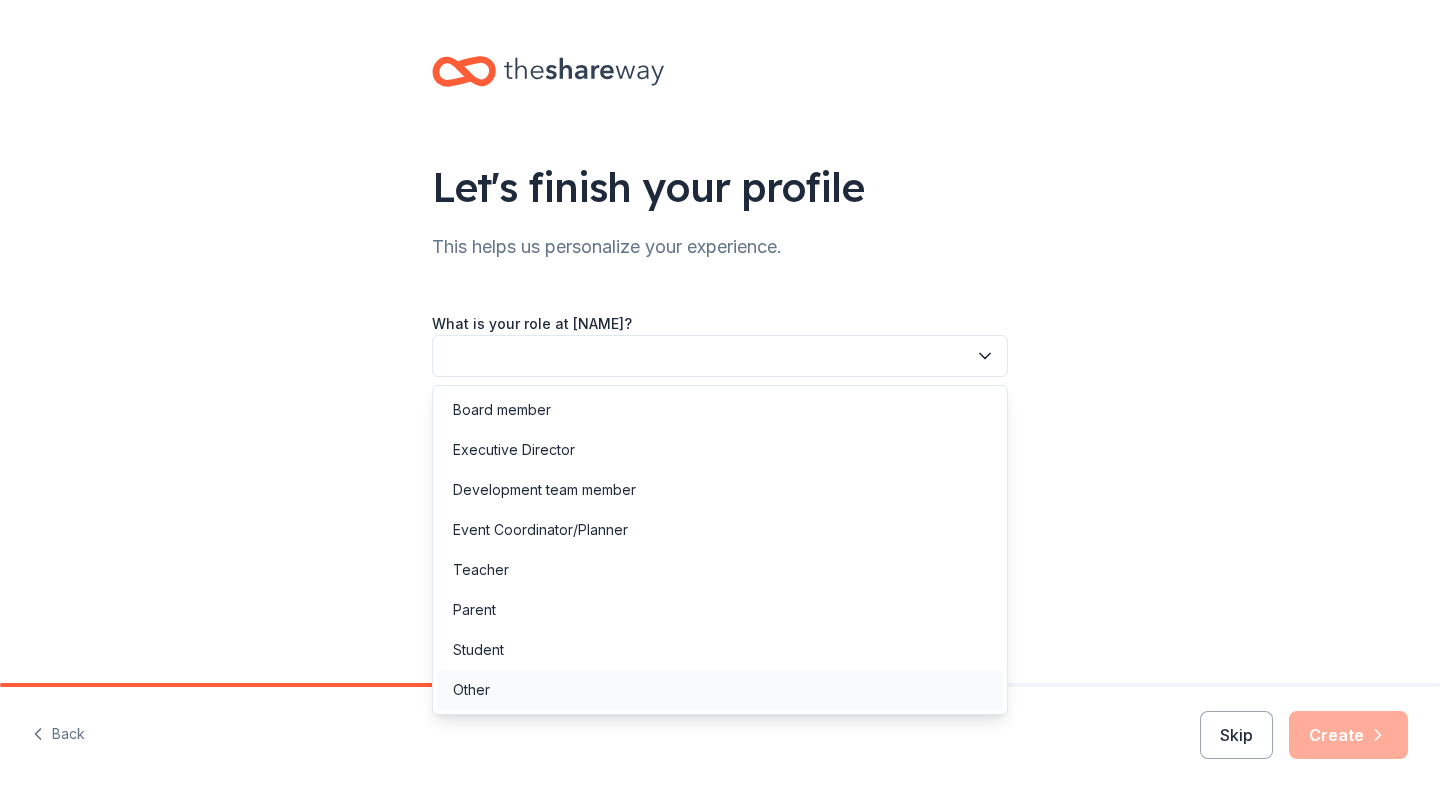 click on "Other" at bounding box center (720, 690) 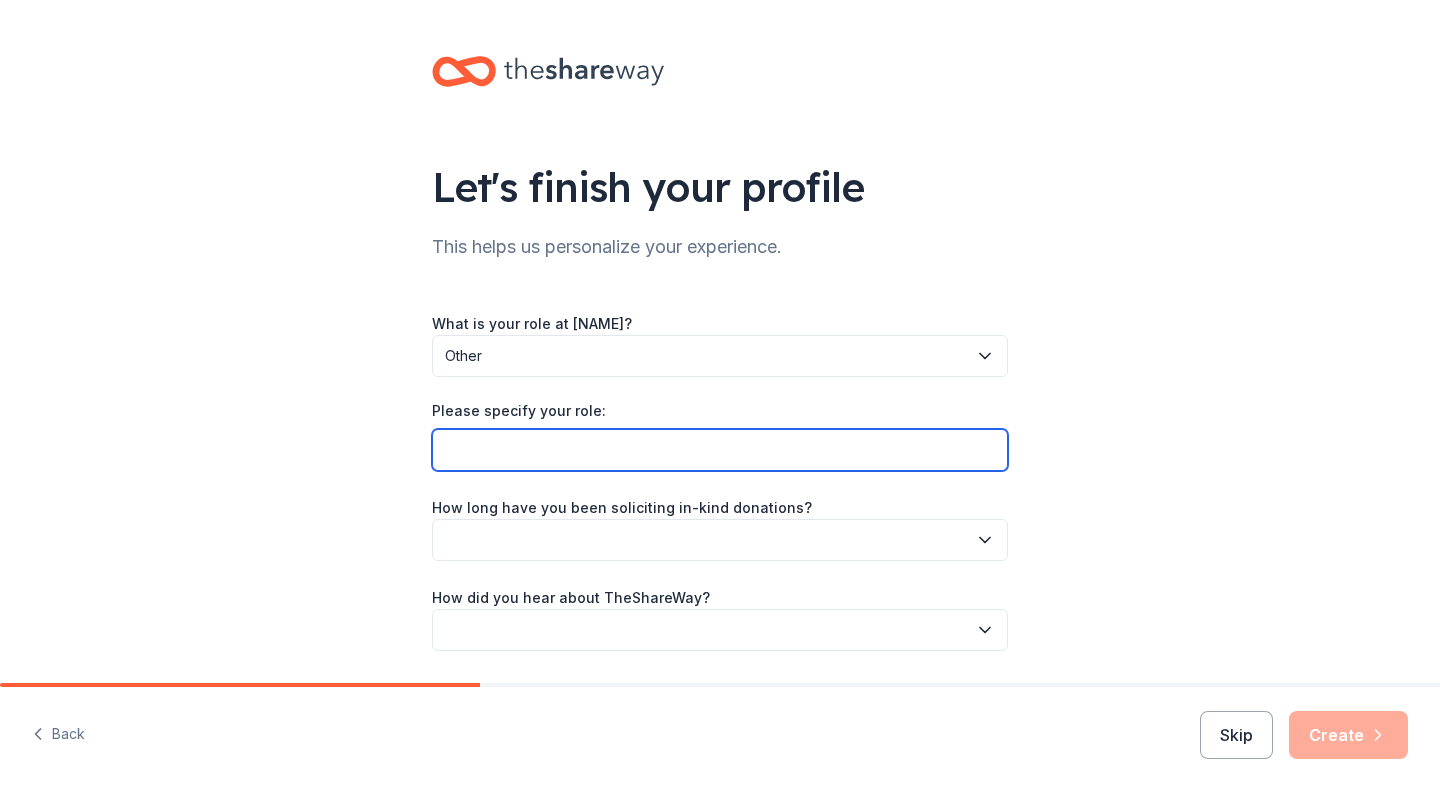 click on "Please specify your role:" at bounding box center [720, 450] 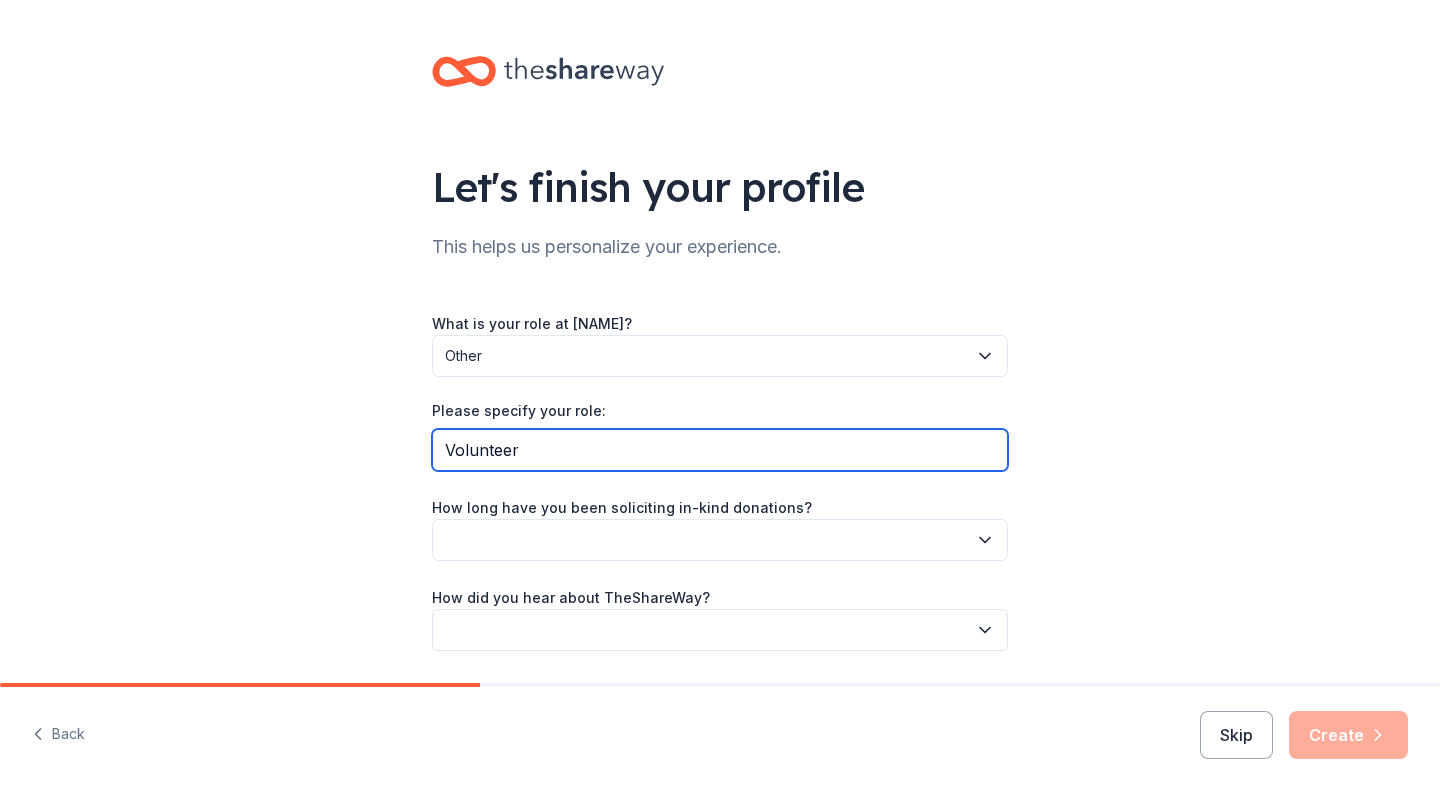 type on "Volunteer" 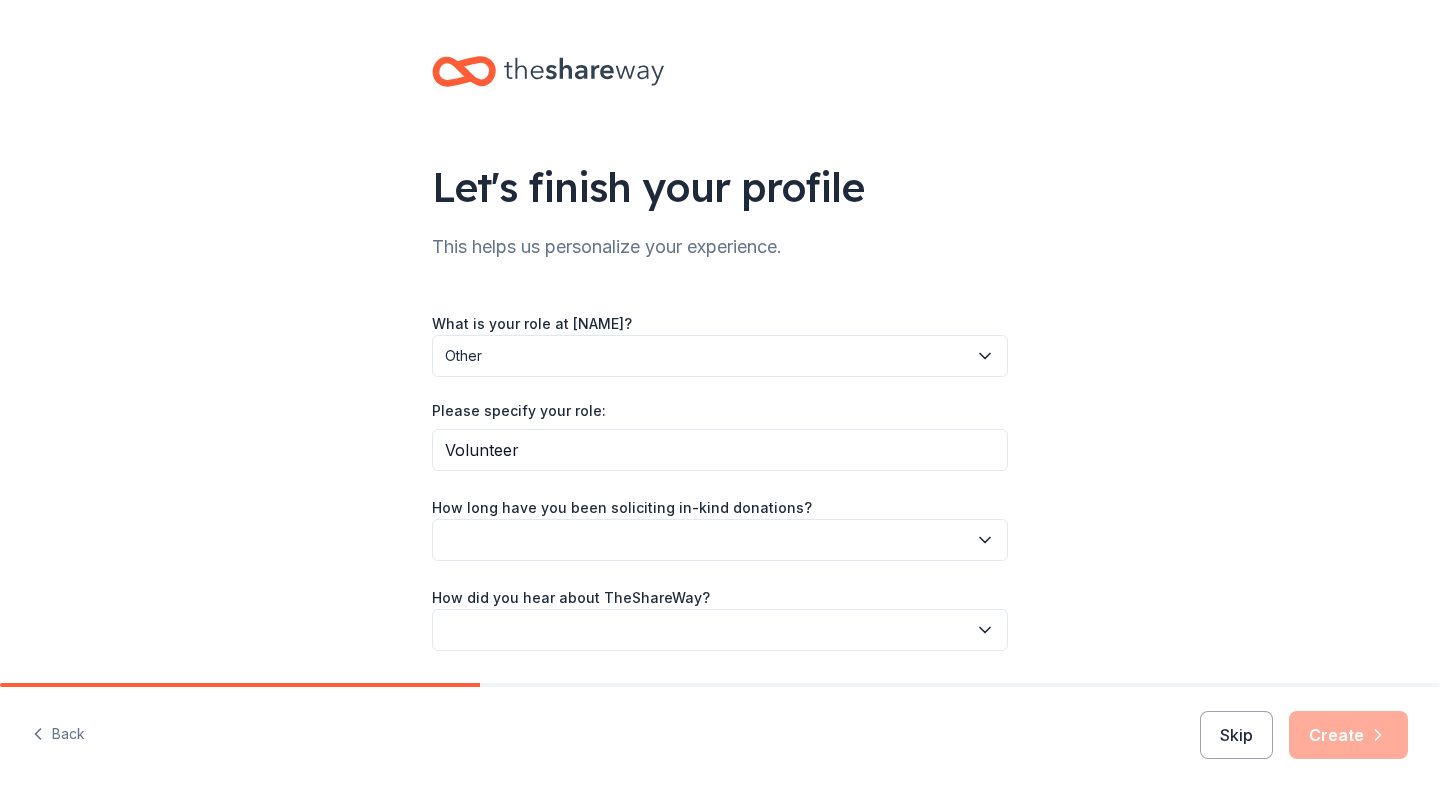 click at bounding box center [720, 540] 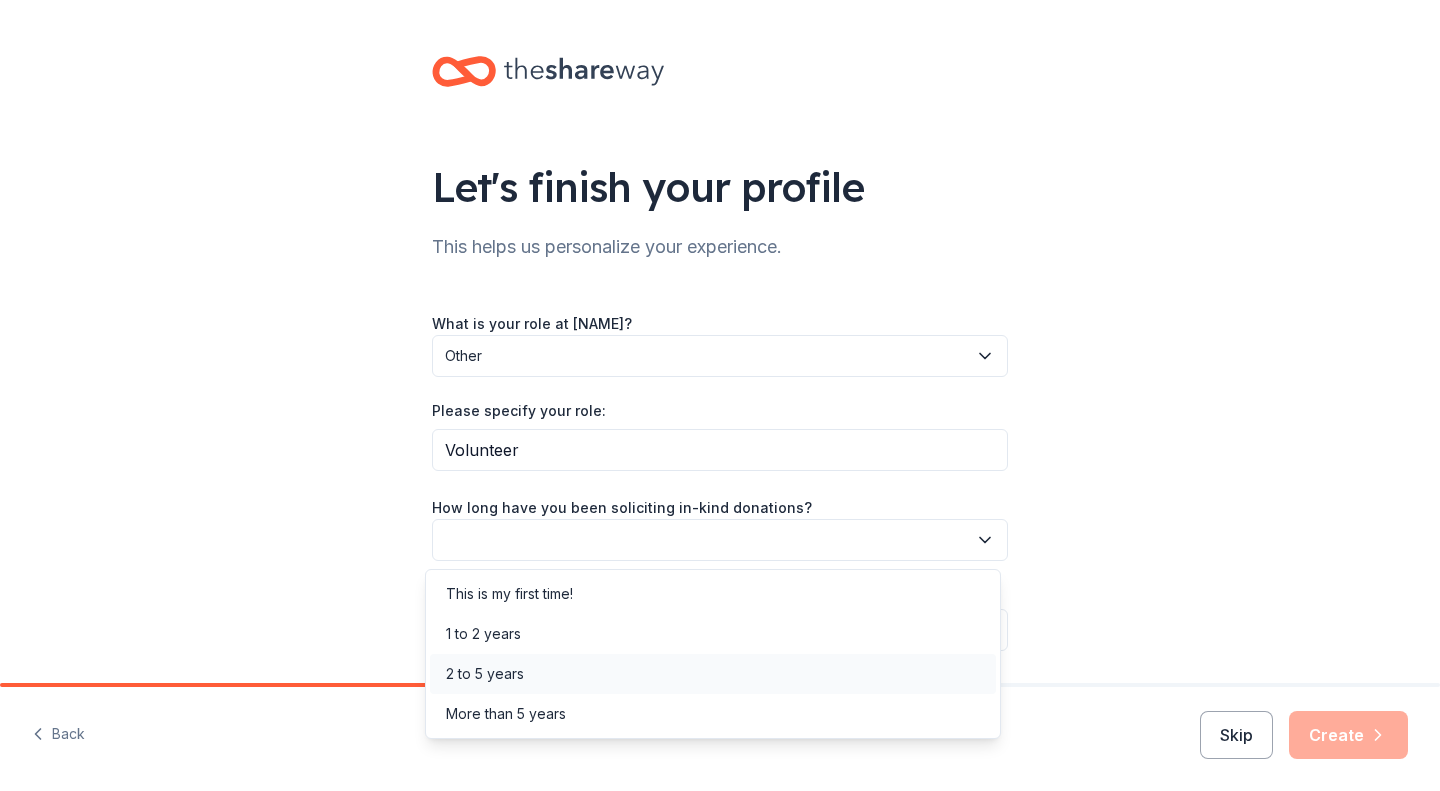 click on "2 to 5 years" at bounding box center [713, 674] 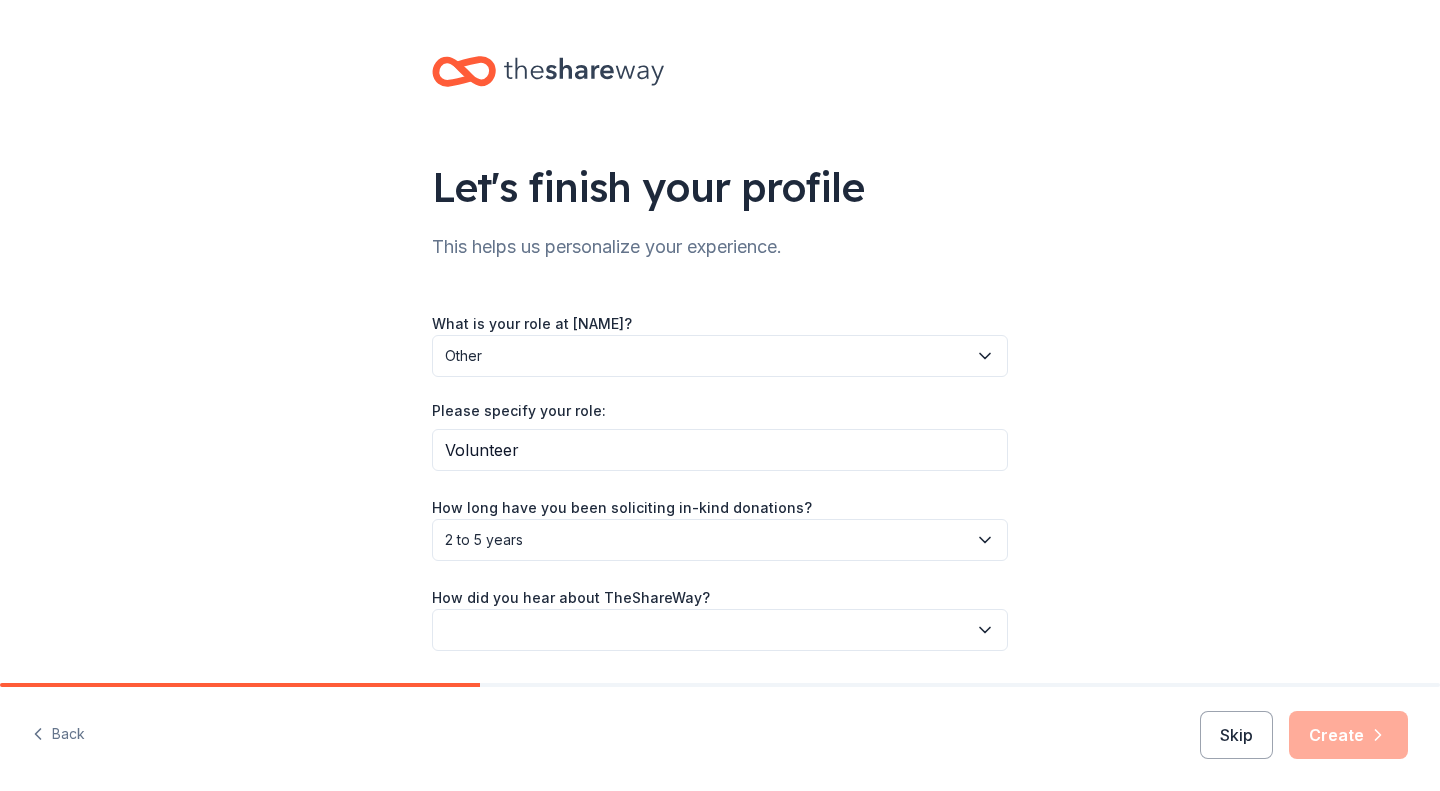 click at bounding box center (720, 630) 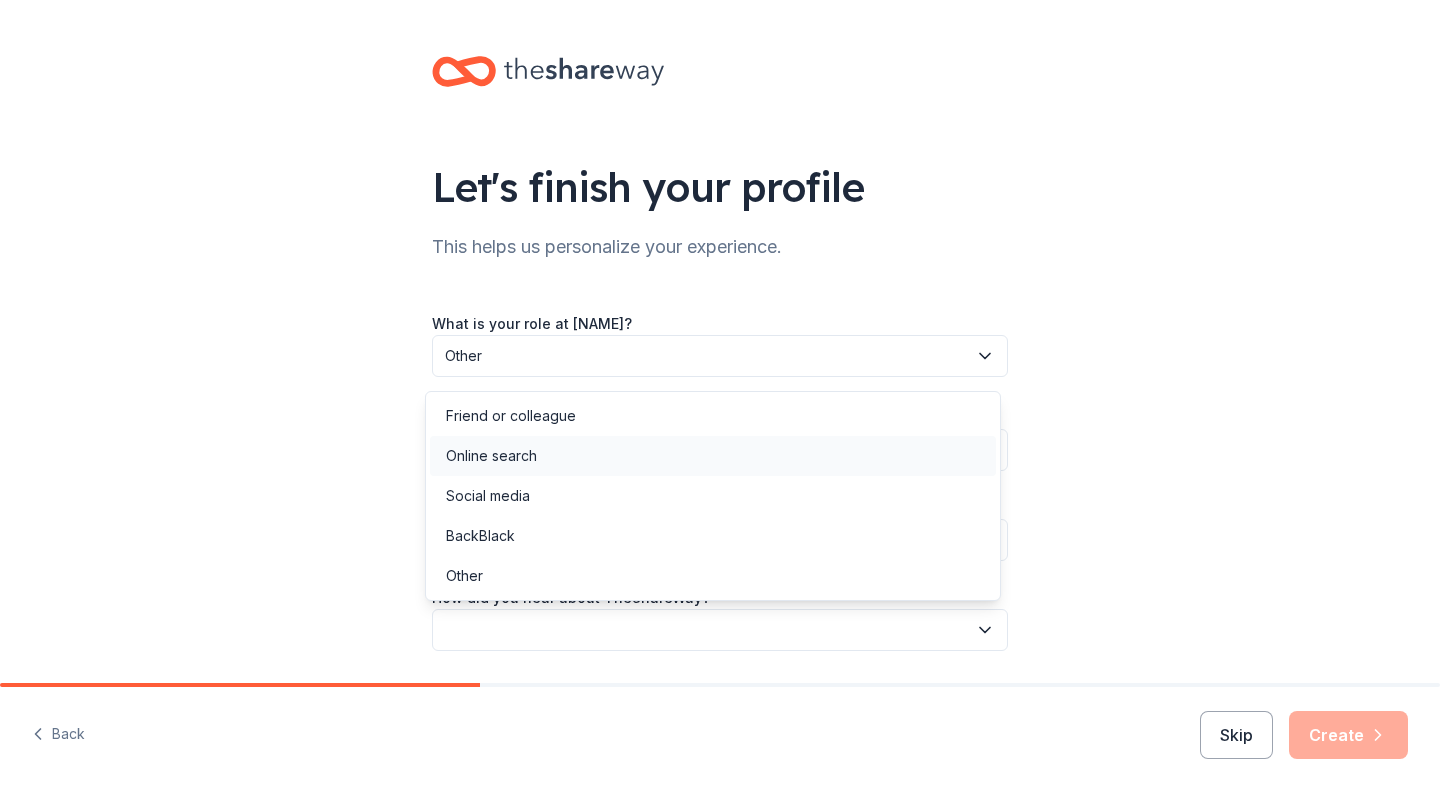 click on "Online search" at bounding box center [491, 456] 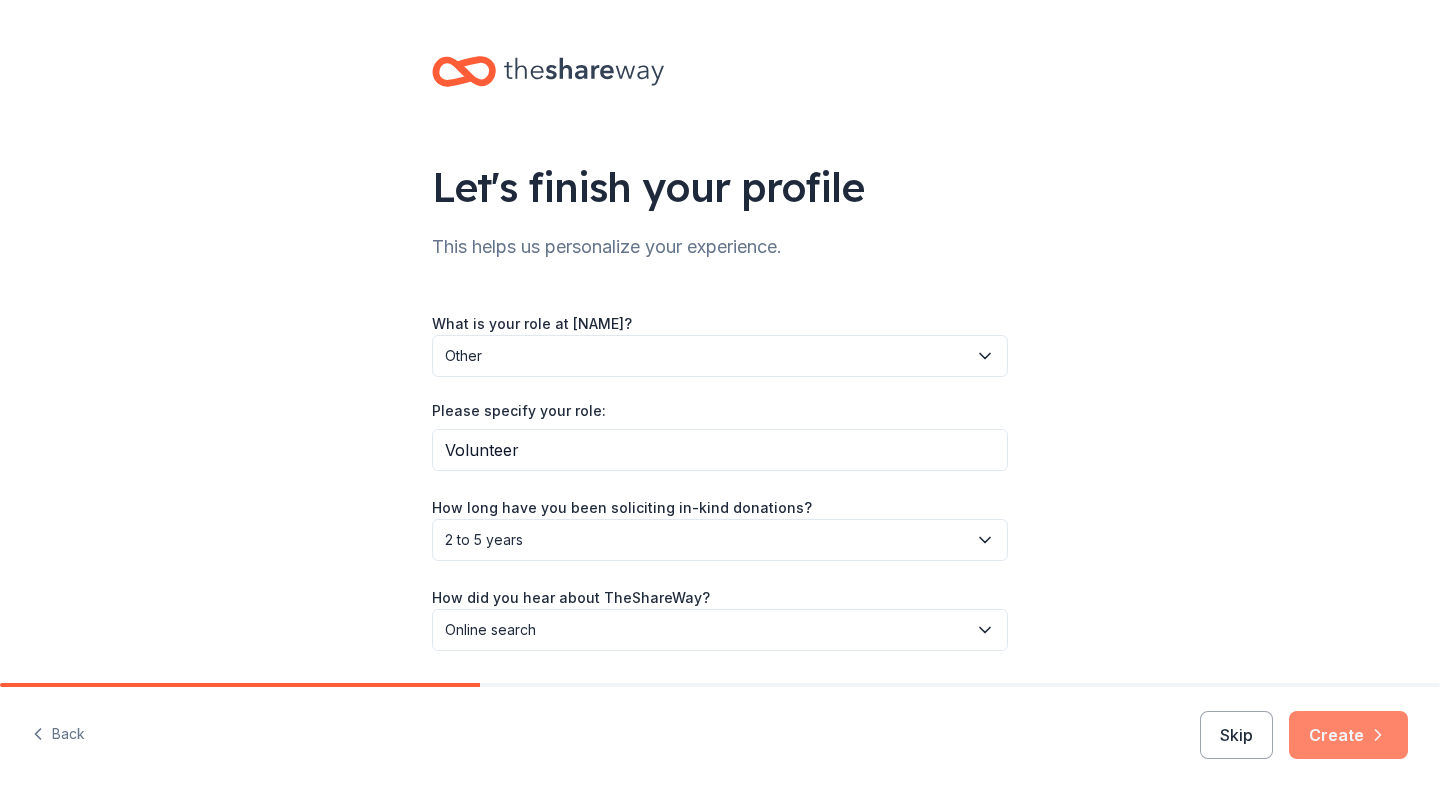 click on "Create" at bounding box center (1348, 735) 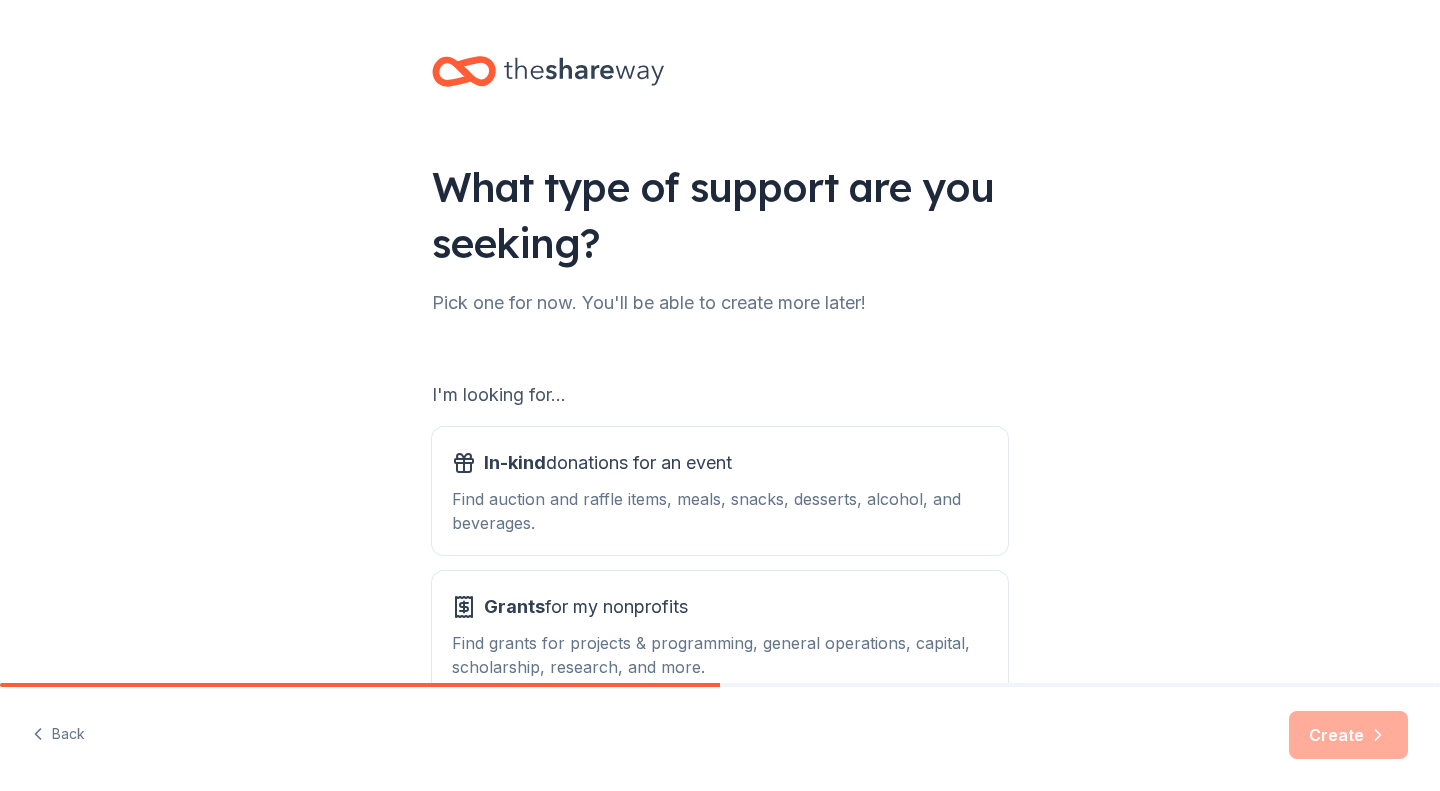 scroll, scrollTop: 124, scrollLeft: 0, axis: vertical 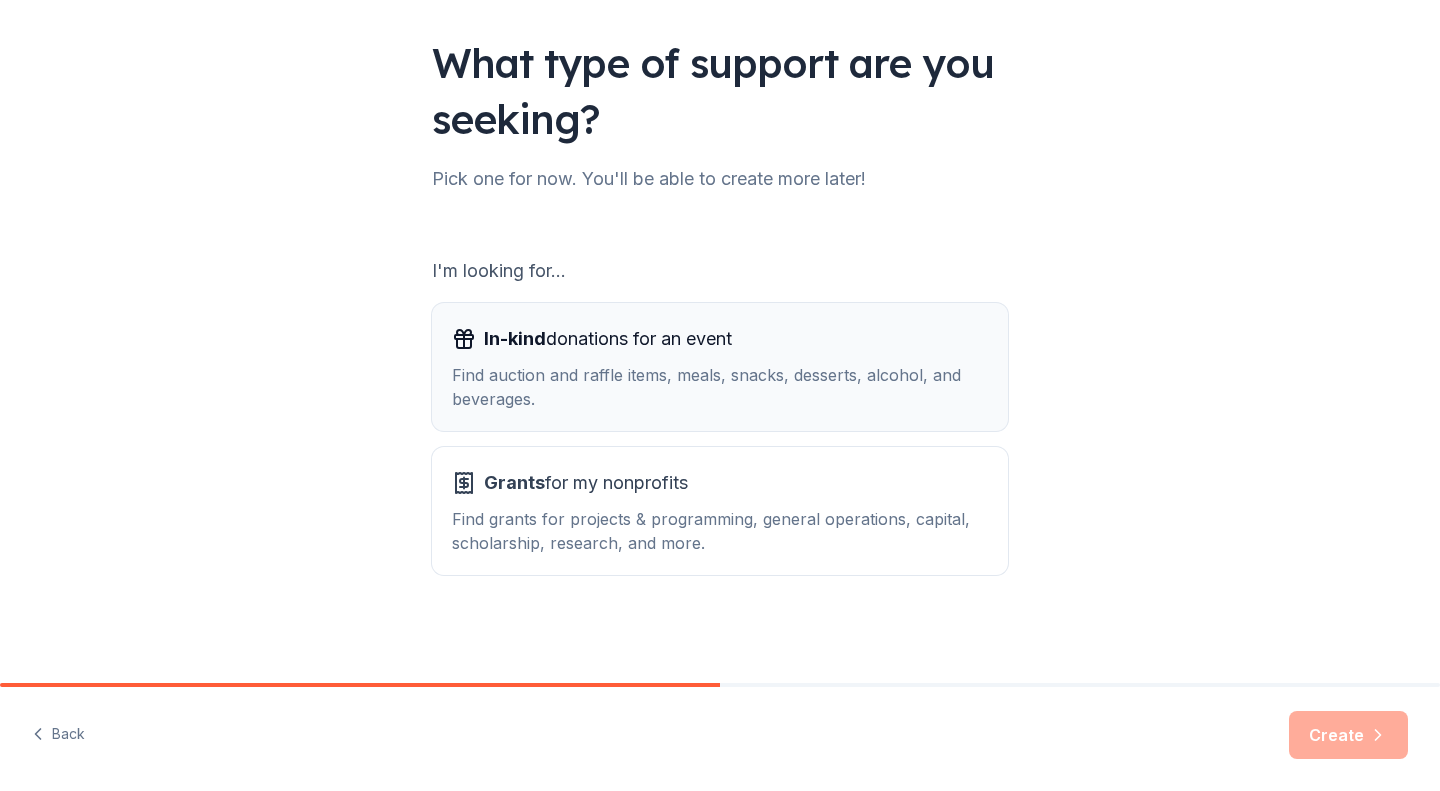 click on "In-kind  donations for an event Find auction and raffle items, meals, snacks, desserts, alcohol, and beverages." at bounding box center (720, 367) 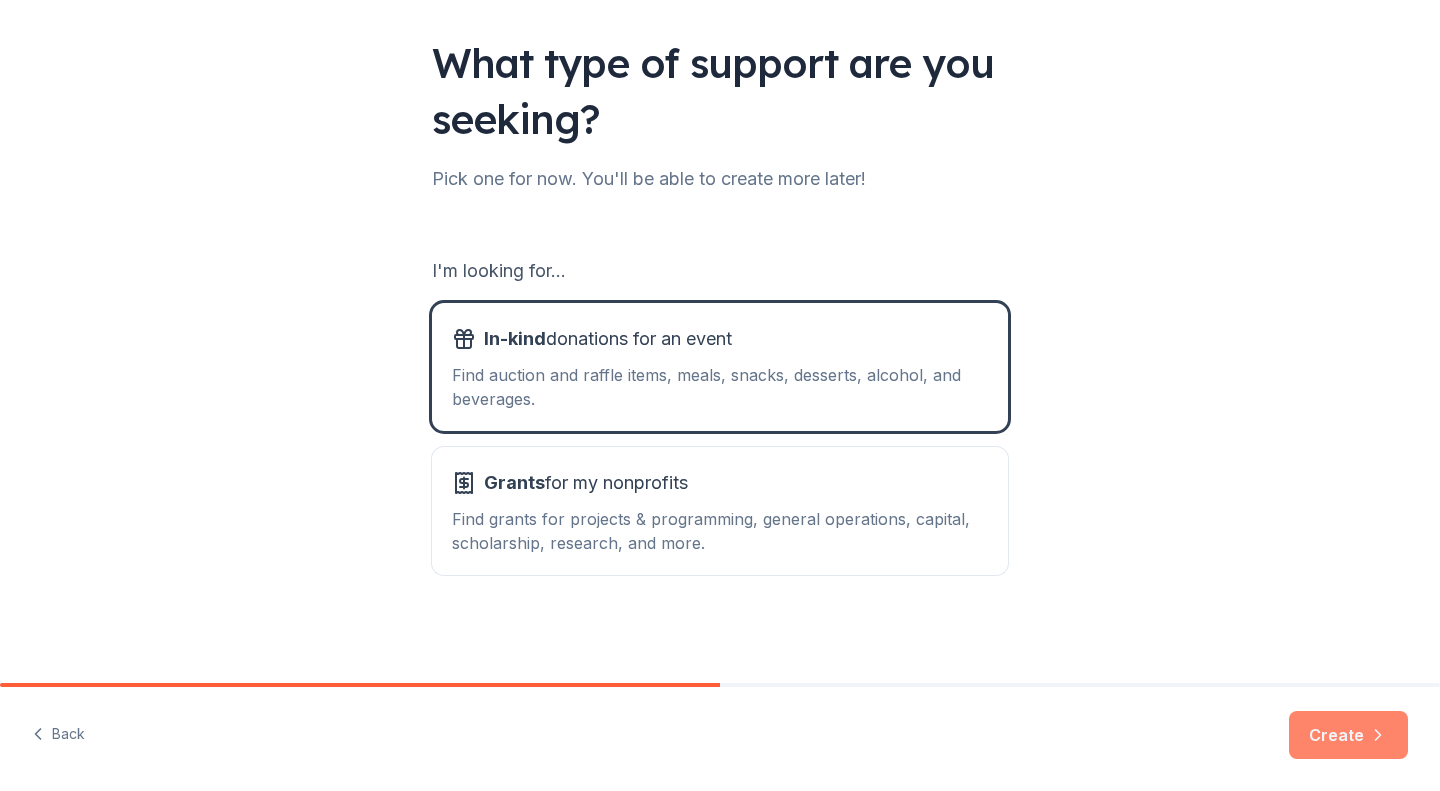click 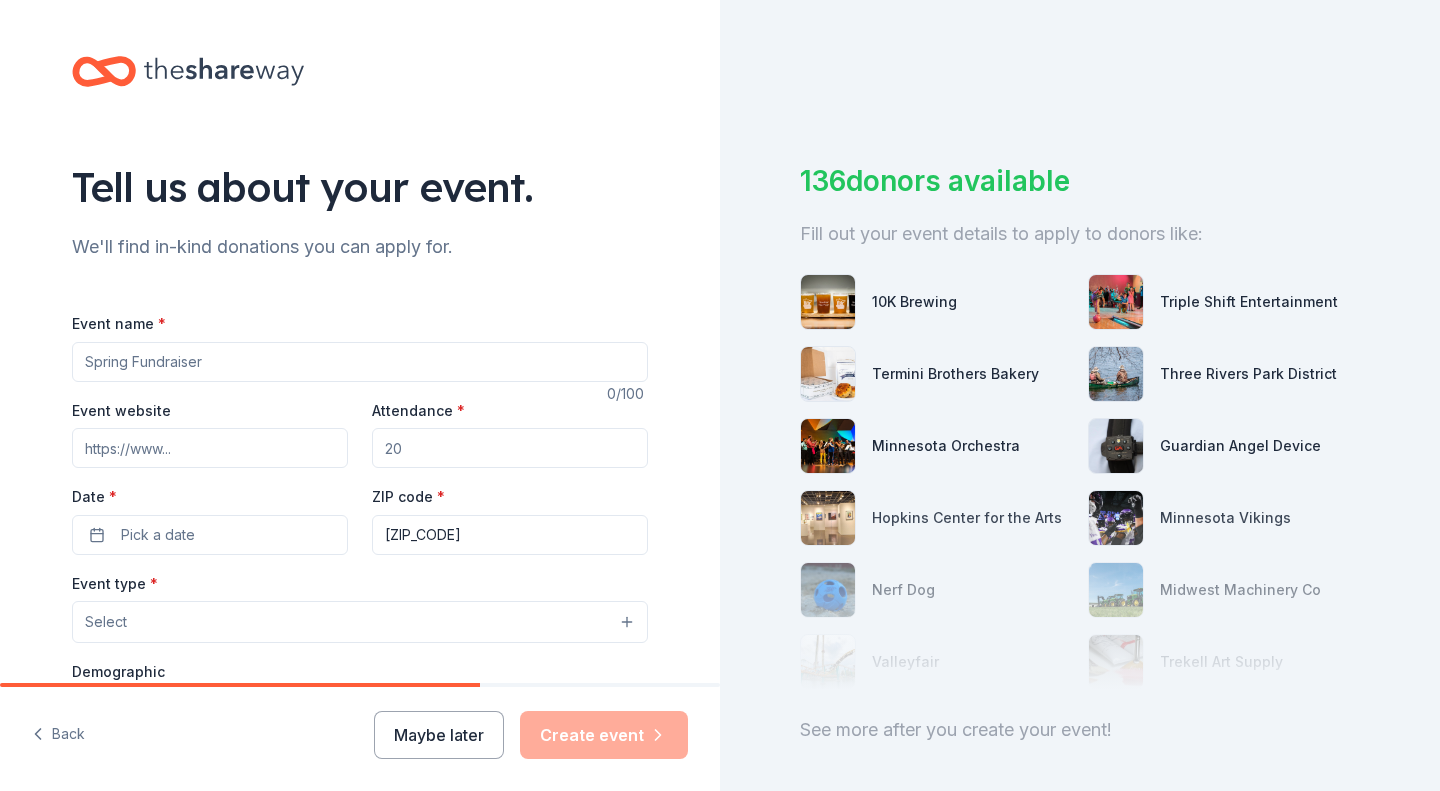 click on "Event name *" at bounding box center (360, 362) 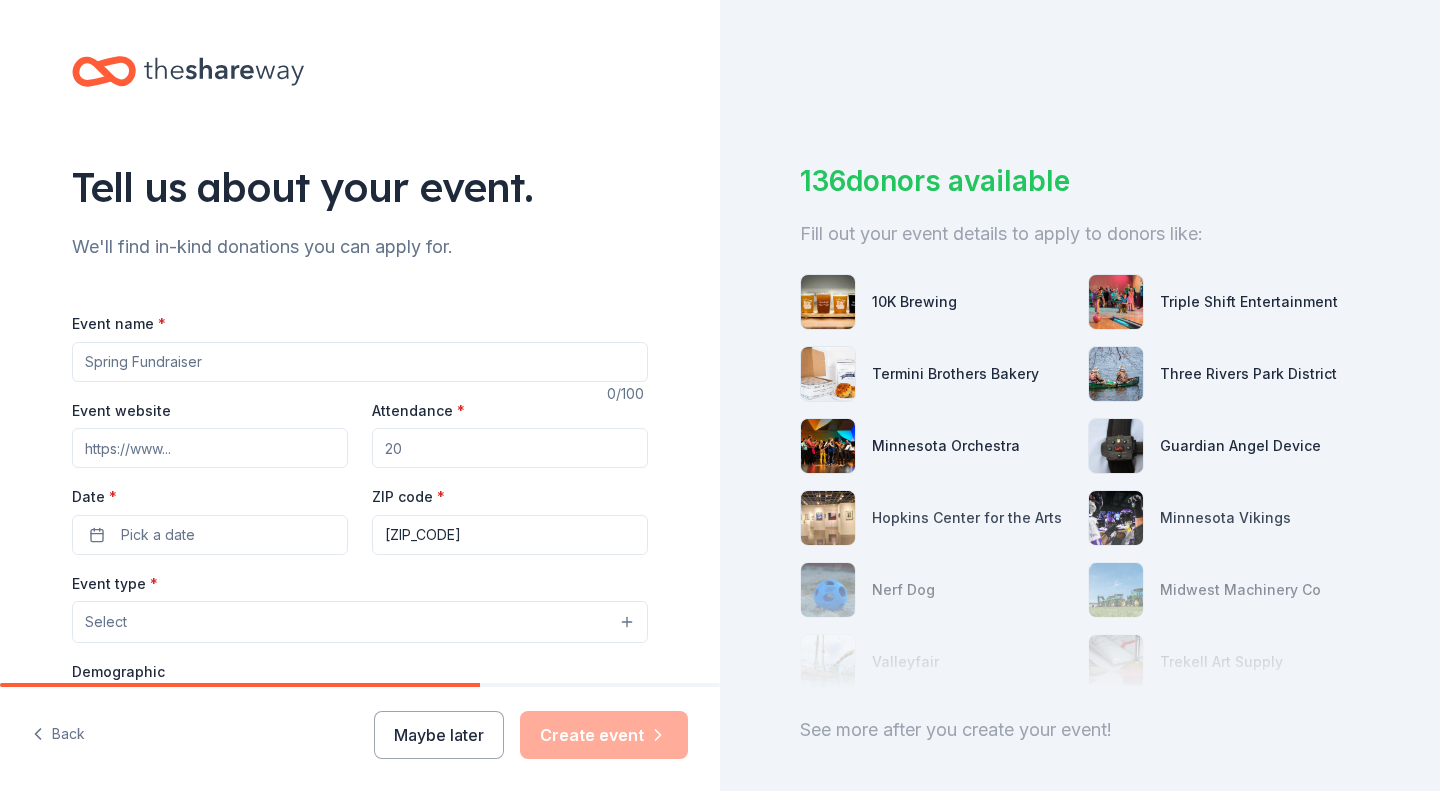drag, startPoint x: 450, startPoint y: 459, endPoint x: 308, endPoint y: 445, distance: 142.68848 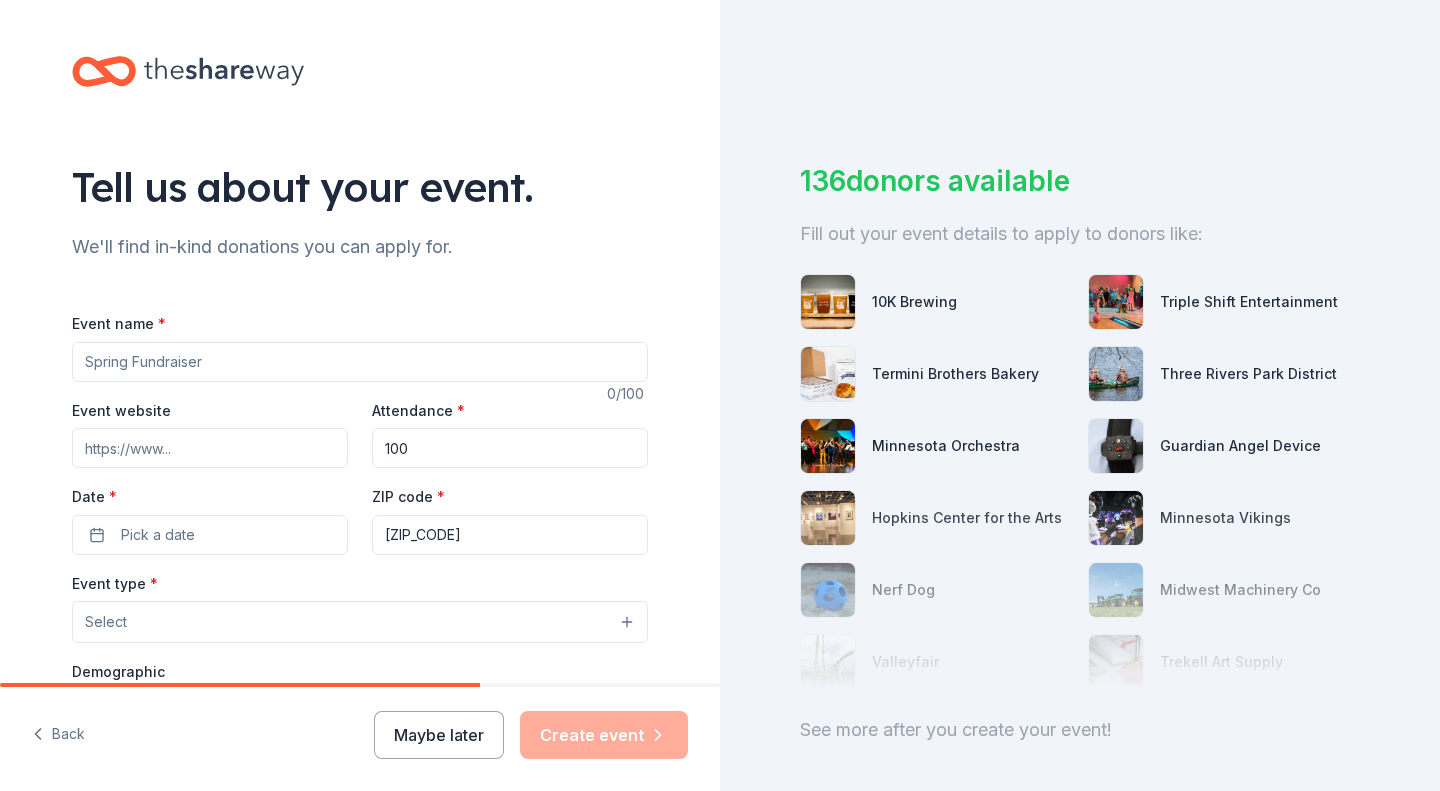 type on "100" 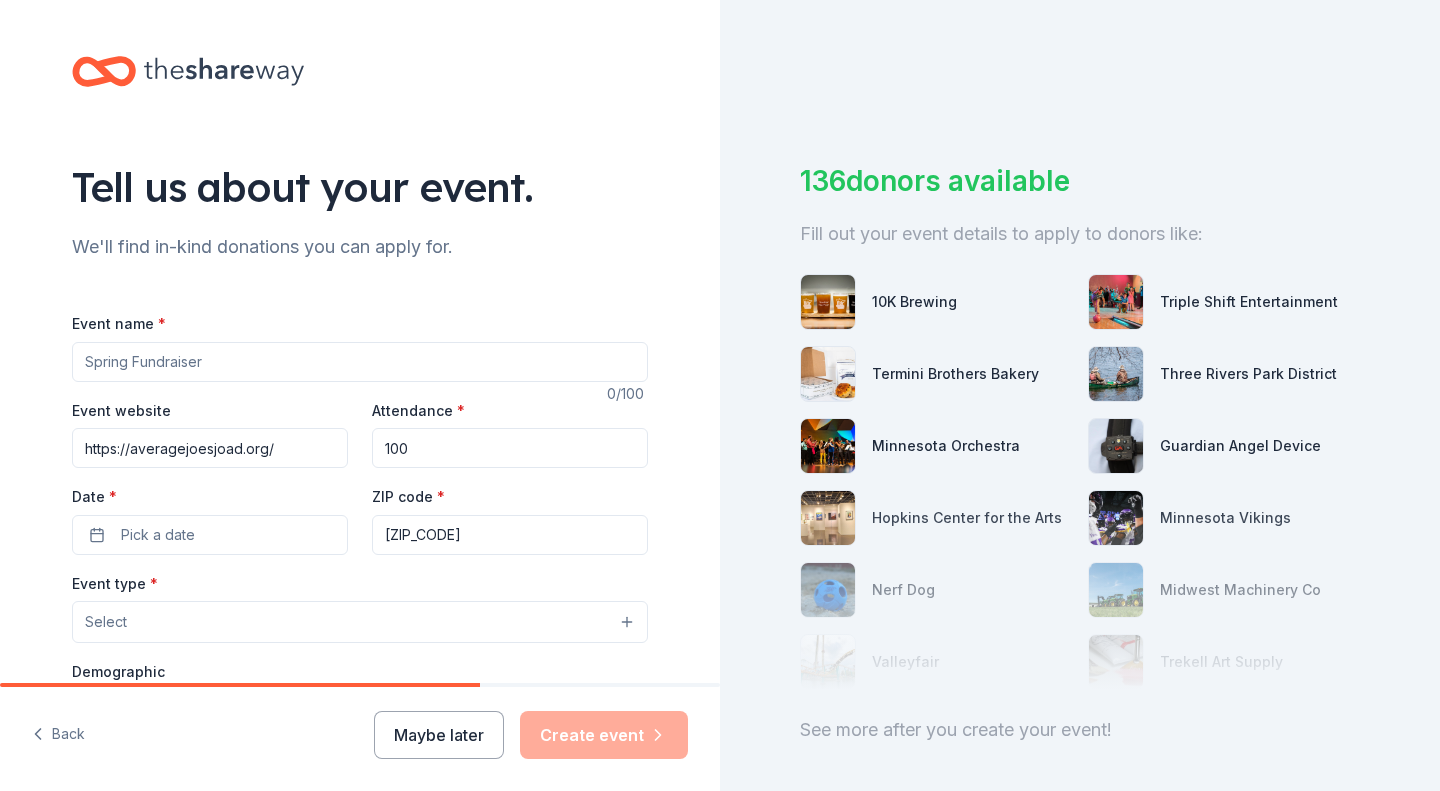 type on "https://averagejoesjoad.org/" 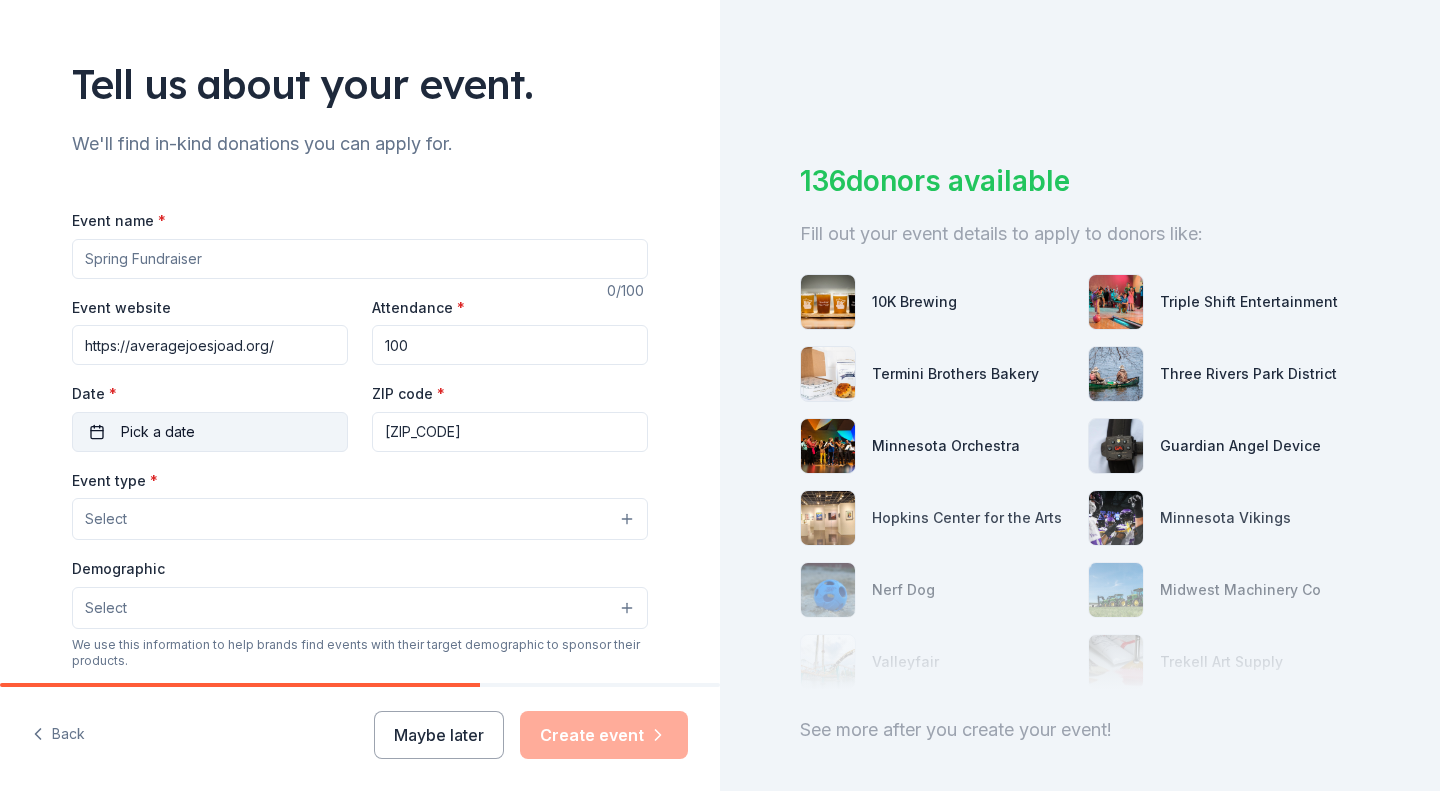 scroll, scrollTop: 104, scrollLeft: 0, axis: vertical 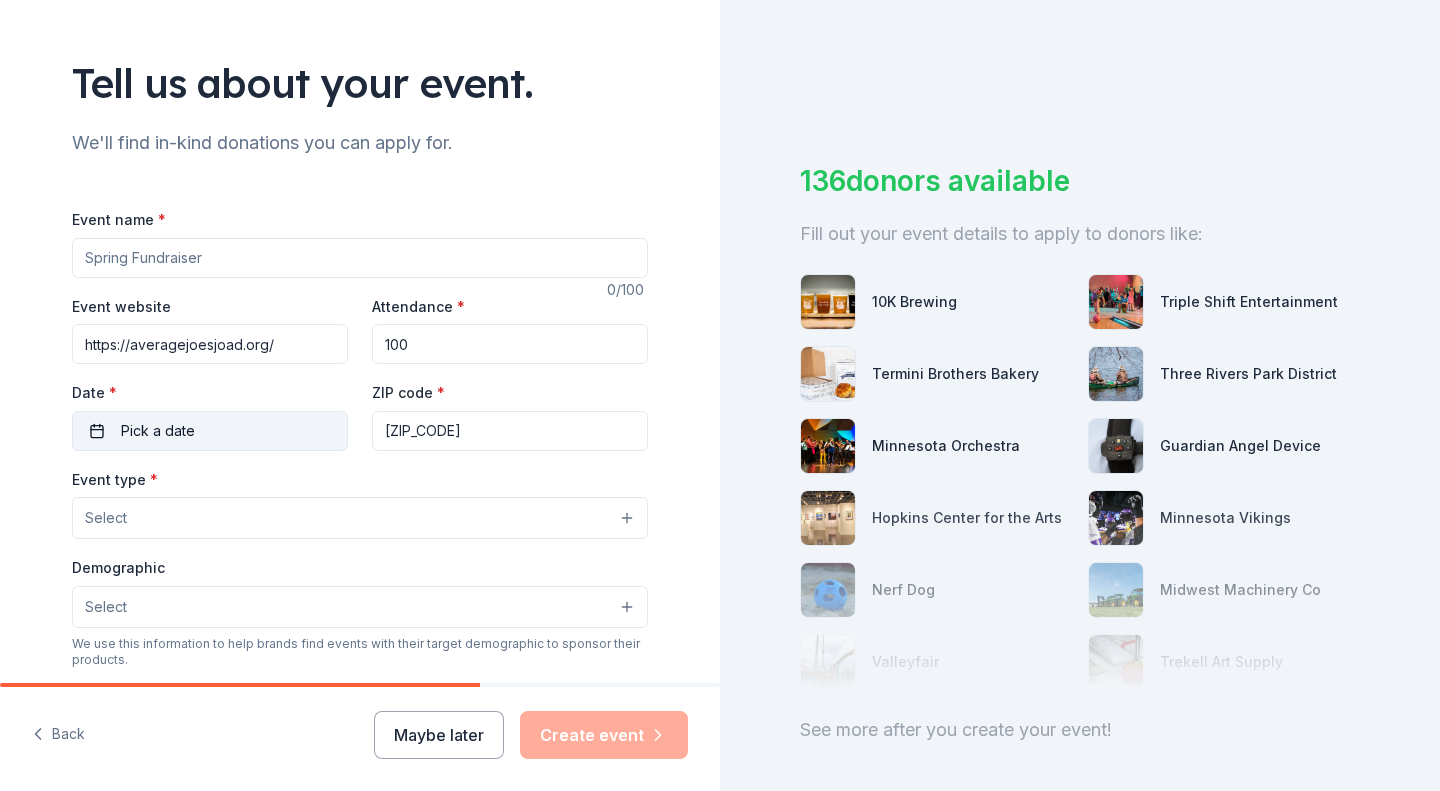 click on "Pick a date" at bounding box center [210, 431] 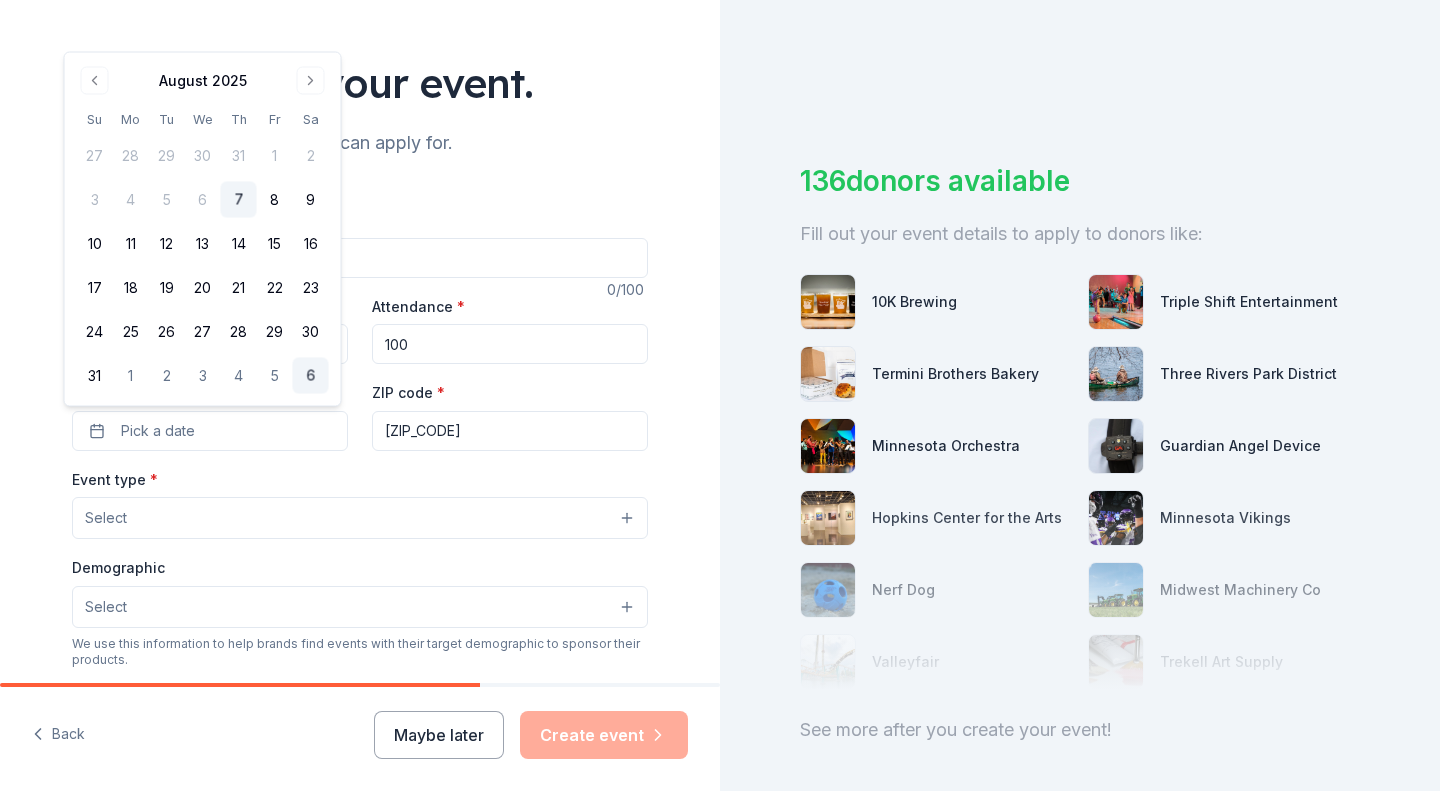 click on "6" at bounding box center (311, 376) 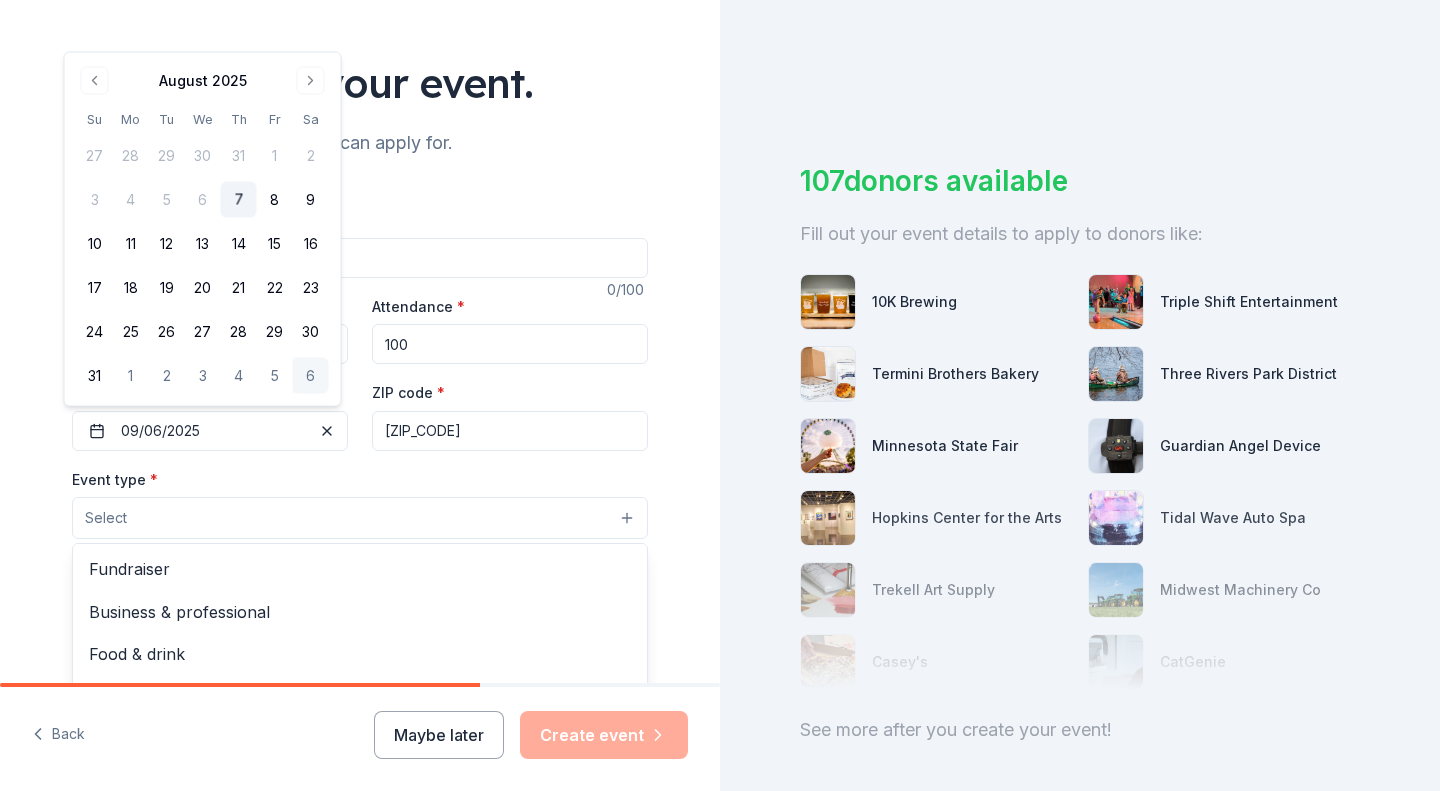 click on "Select" at bounding box center [360, 518] 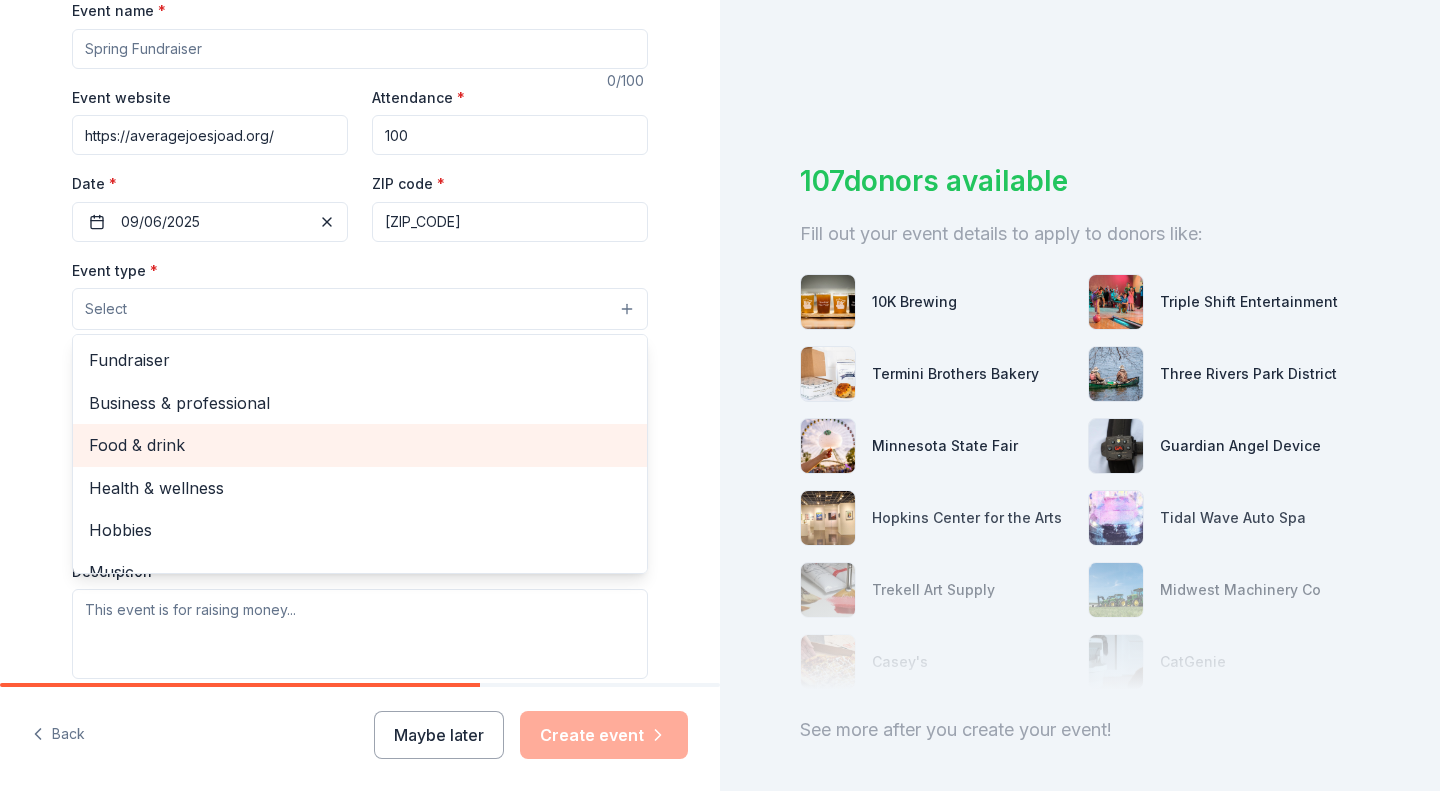 scroll, scrollTop: 314, scrollLeft: 0, axis: vertical 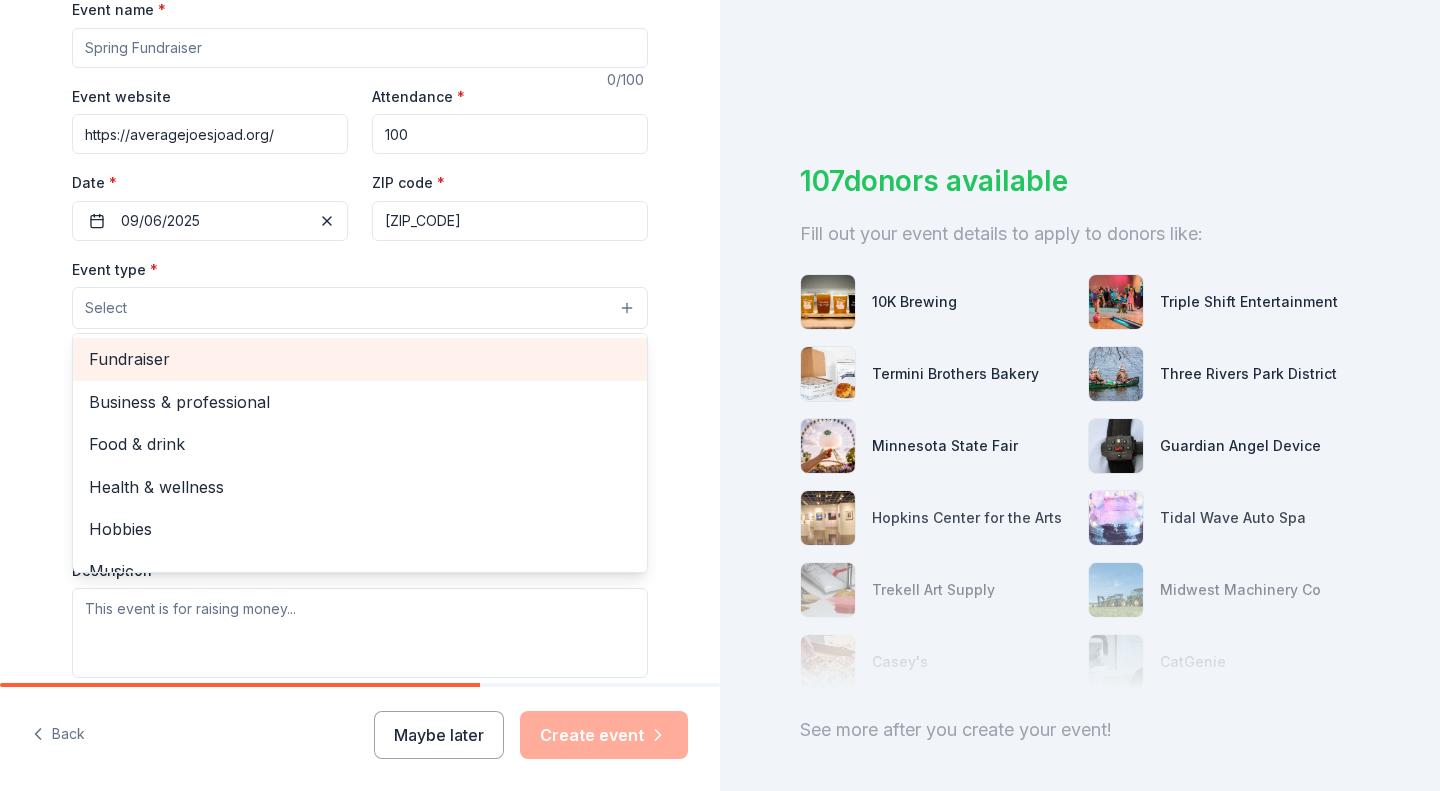 click on "Fundraiser" at bounding box center (360, 359) 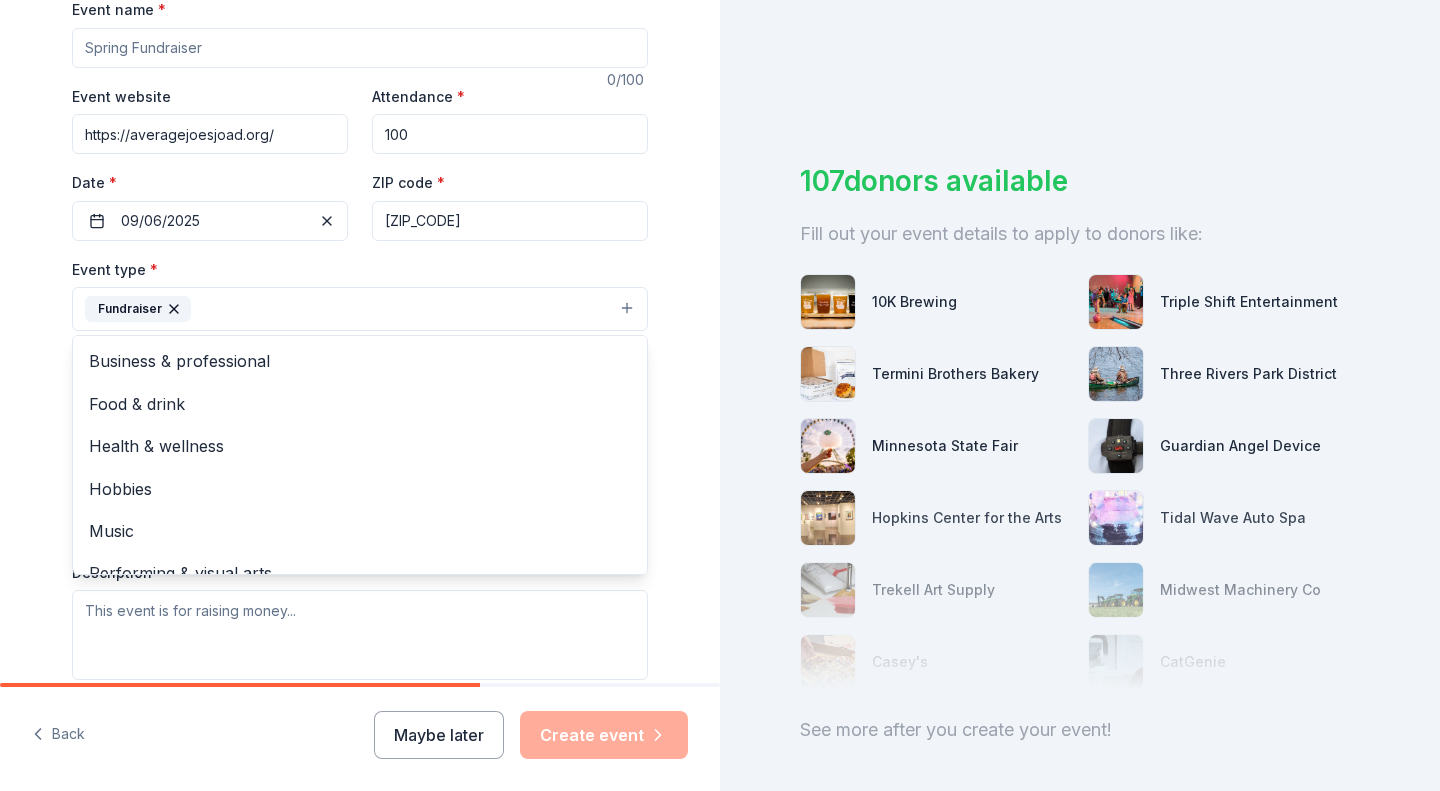 click on "Fundraiser" at bounding box center (360, 309) 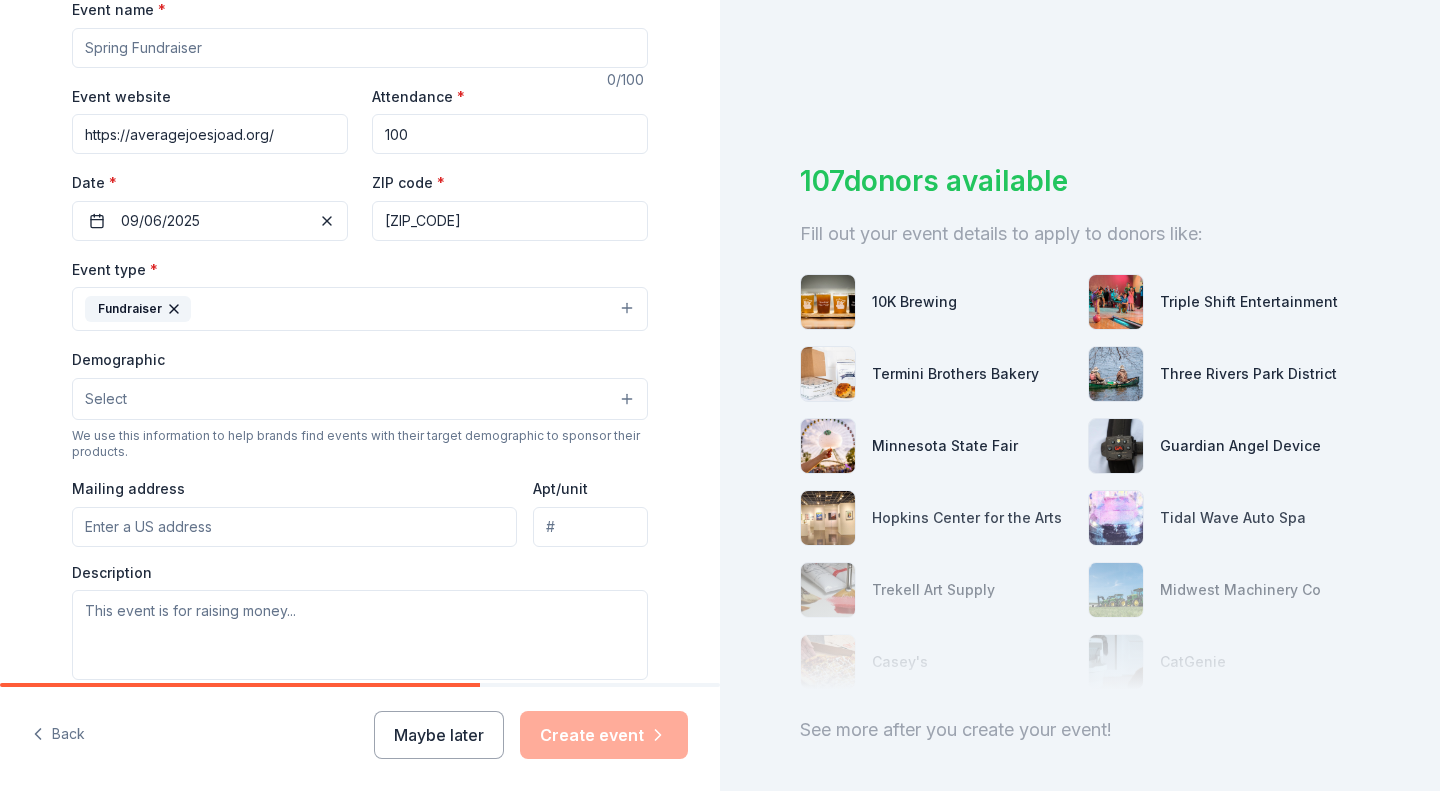 click on "Fundraiser" at bounding box center (360, 309) 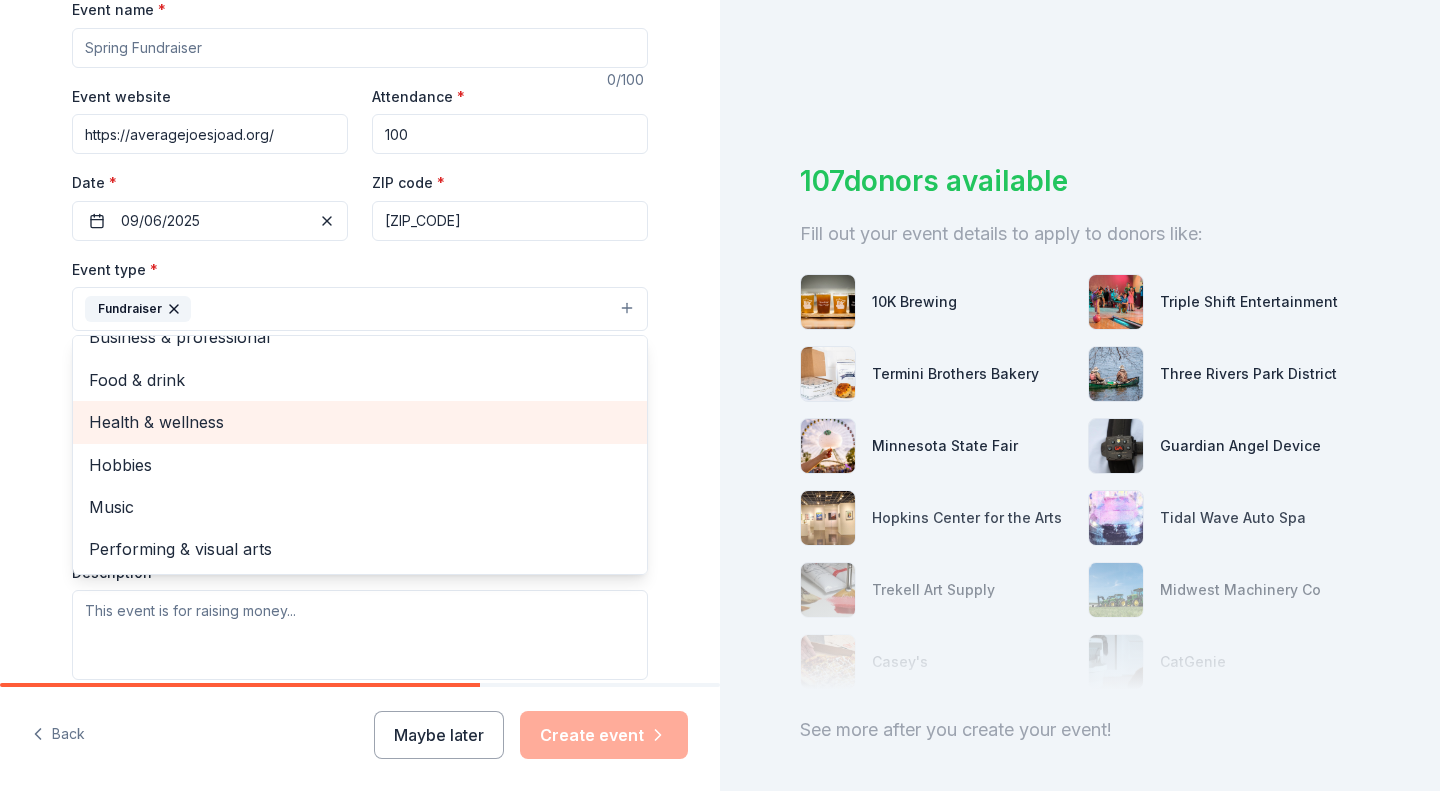 scroll, scrollTop: 0, scrollLeft: 0, axis: both 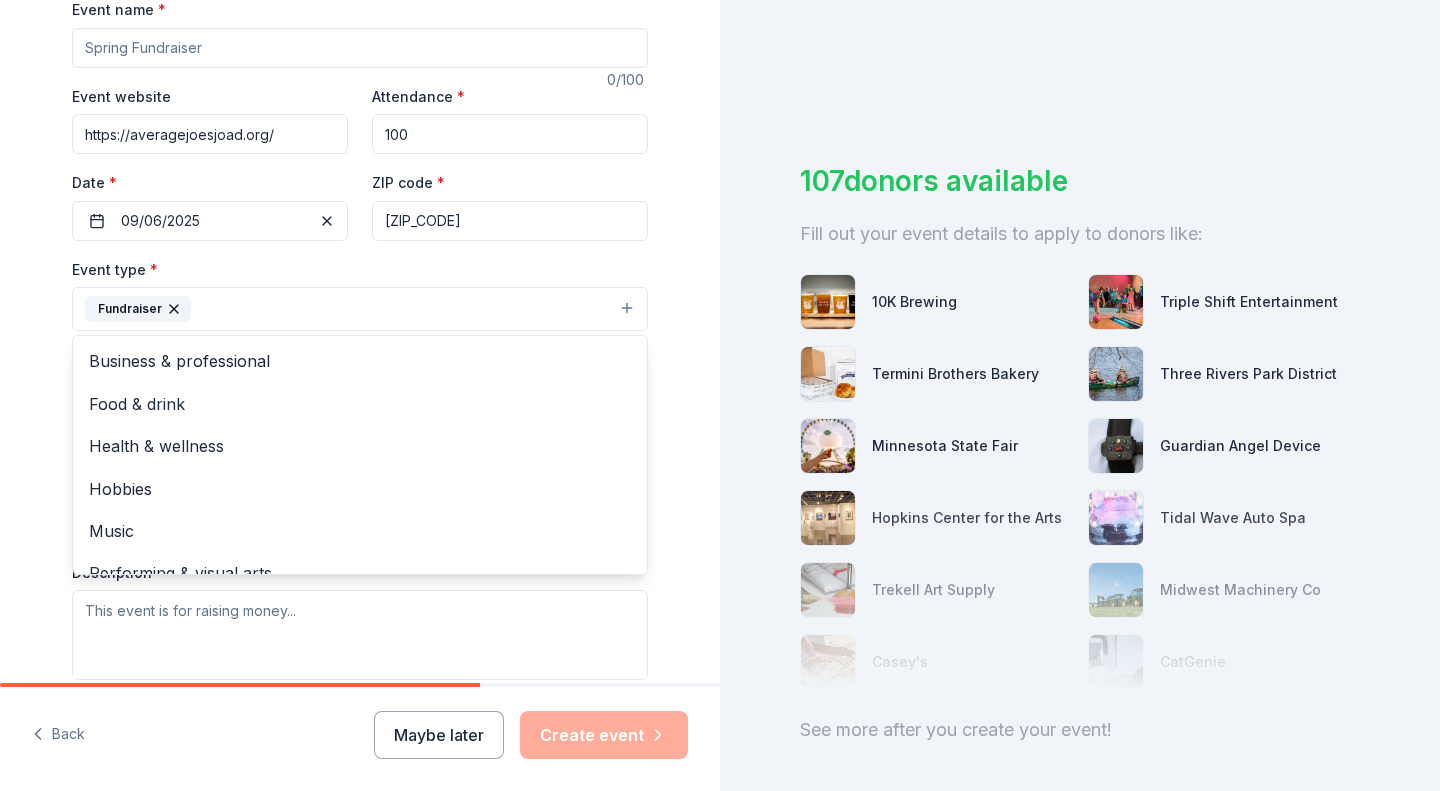 click on "Tell us about your event. We'll find in-kind donations you can apply for. Event name * 0 /100 Event website https://averagejoesjoad.org/ Attendance * 100 Date * 09/06/2025 ZIP code * 55011 Event type * Fundraiser Business & professional Food & drink Health & wellness Hobbies Music Performing & visual arts Demographic Select We use this information to help brands find events with their target demographic to sponsor their products. Mailing address Apt/unit Description What are you looking for? * Auction & raffle Meals Snacks Desserts Alcohol Beverages Send me reminders Email me reminders of donor application deadlines Recurring event" at bounding box center (360, 352) 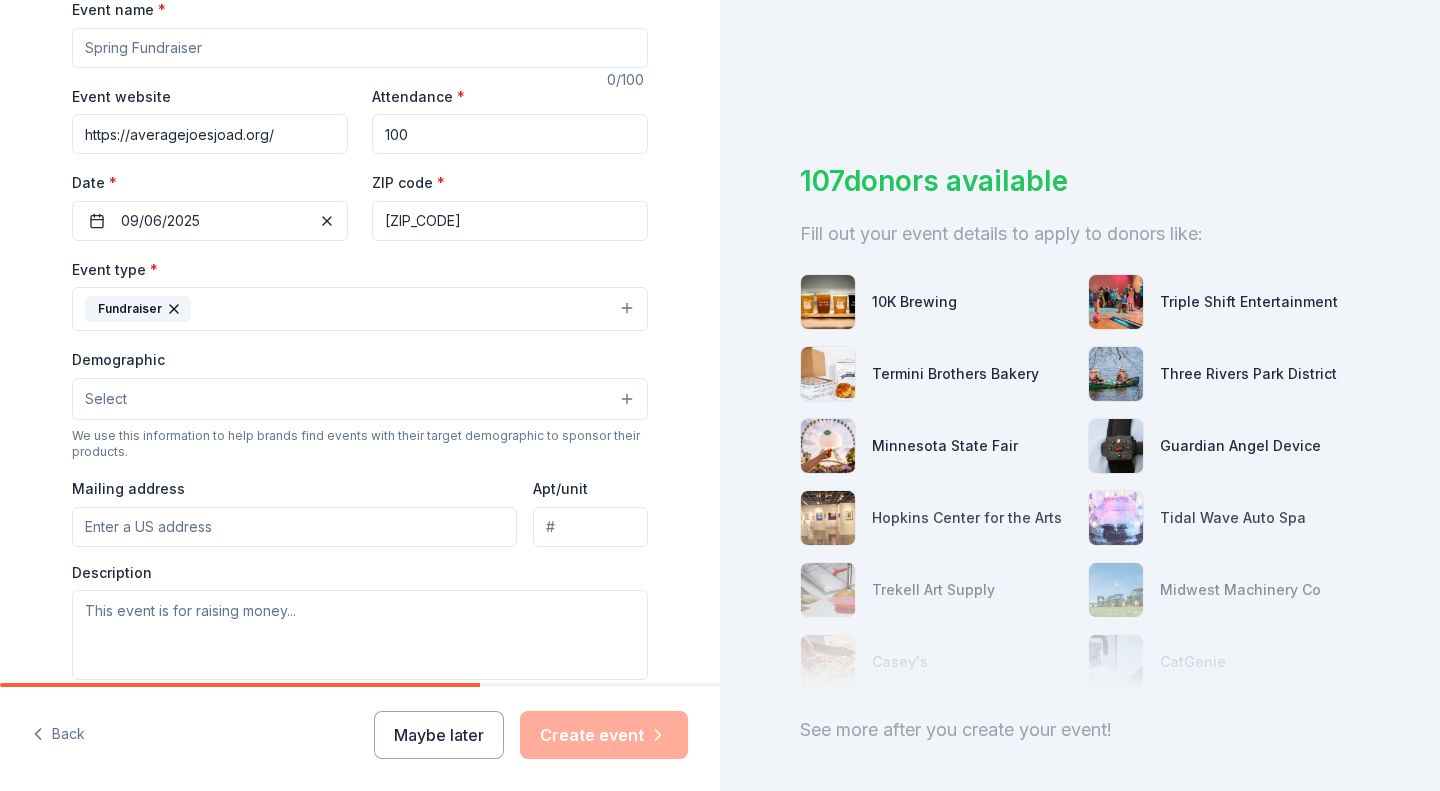 click on "Select" at bounding box center (360, 399) 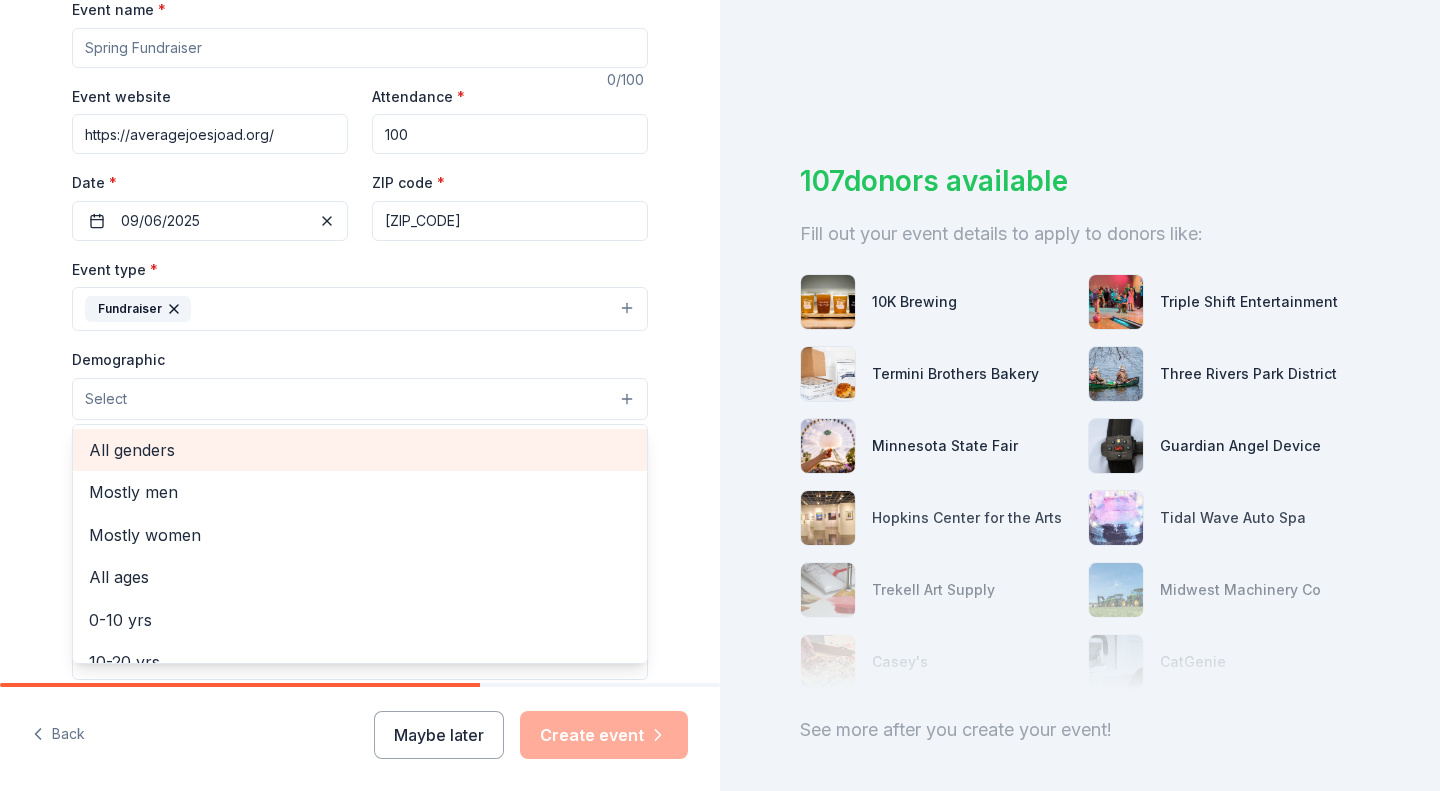 click on "All genders" at bounding box center [360, 450] 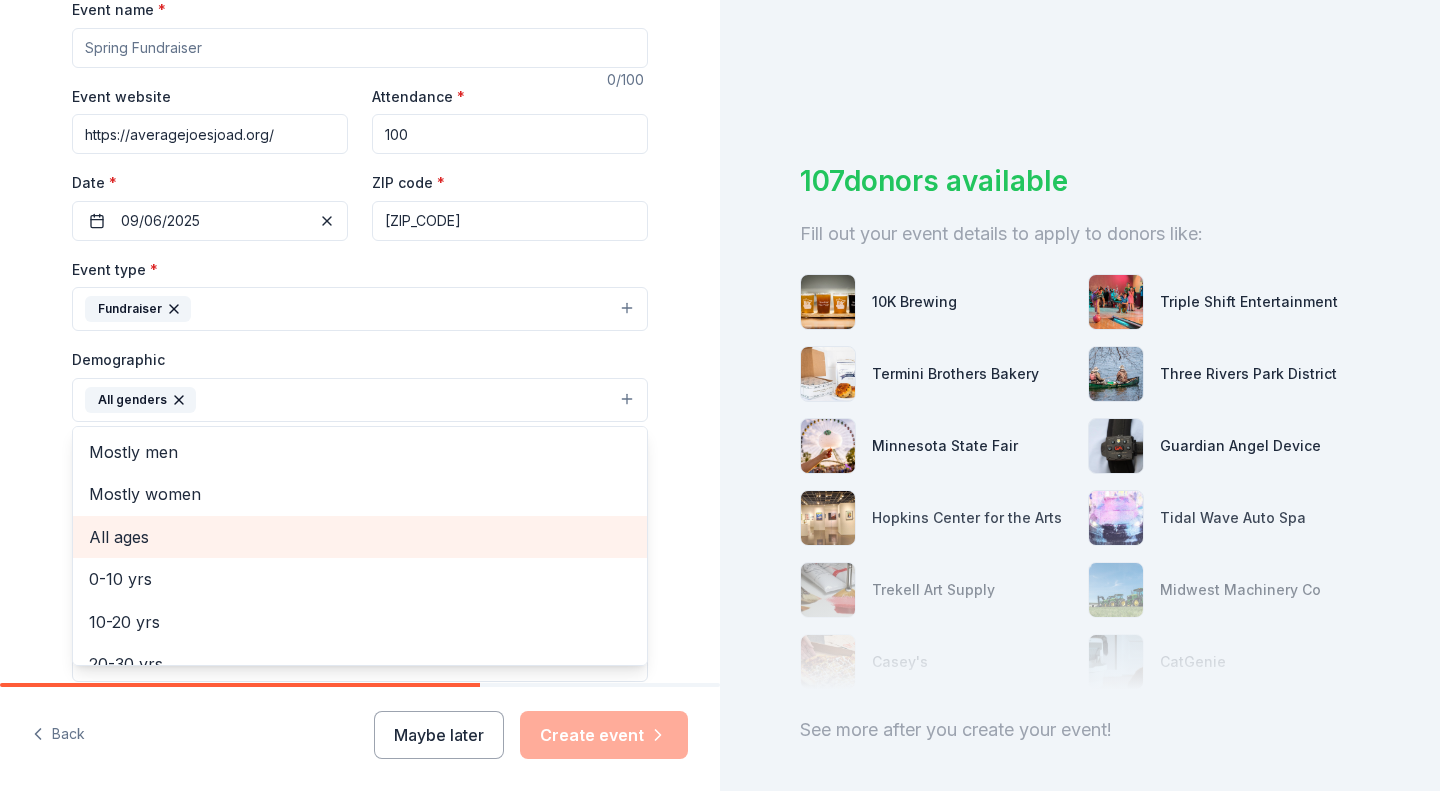click on "All ages" at bounding box center [360, 537] 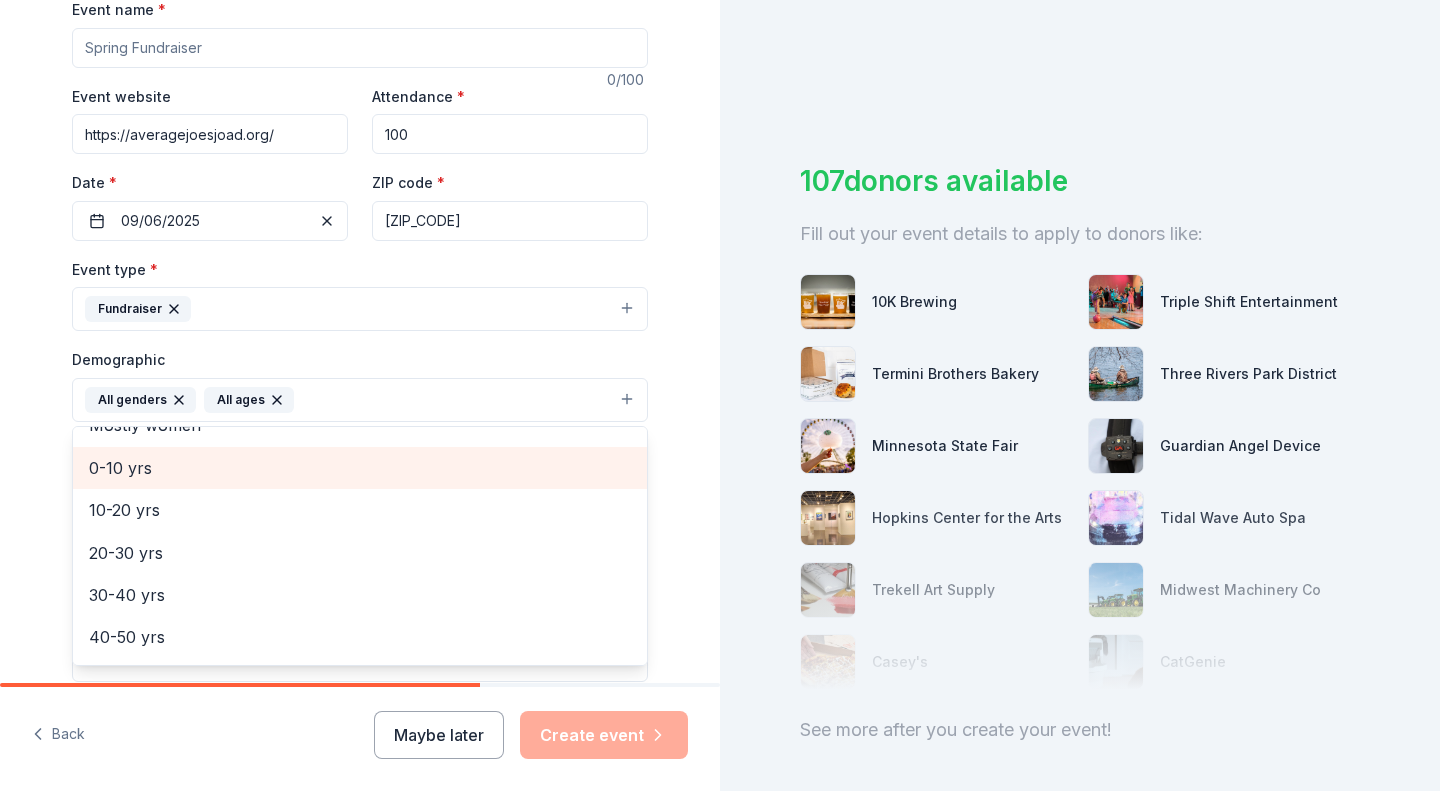scroll, scrollTop: 236, scrollLeft: 0, axis: vertical 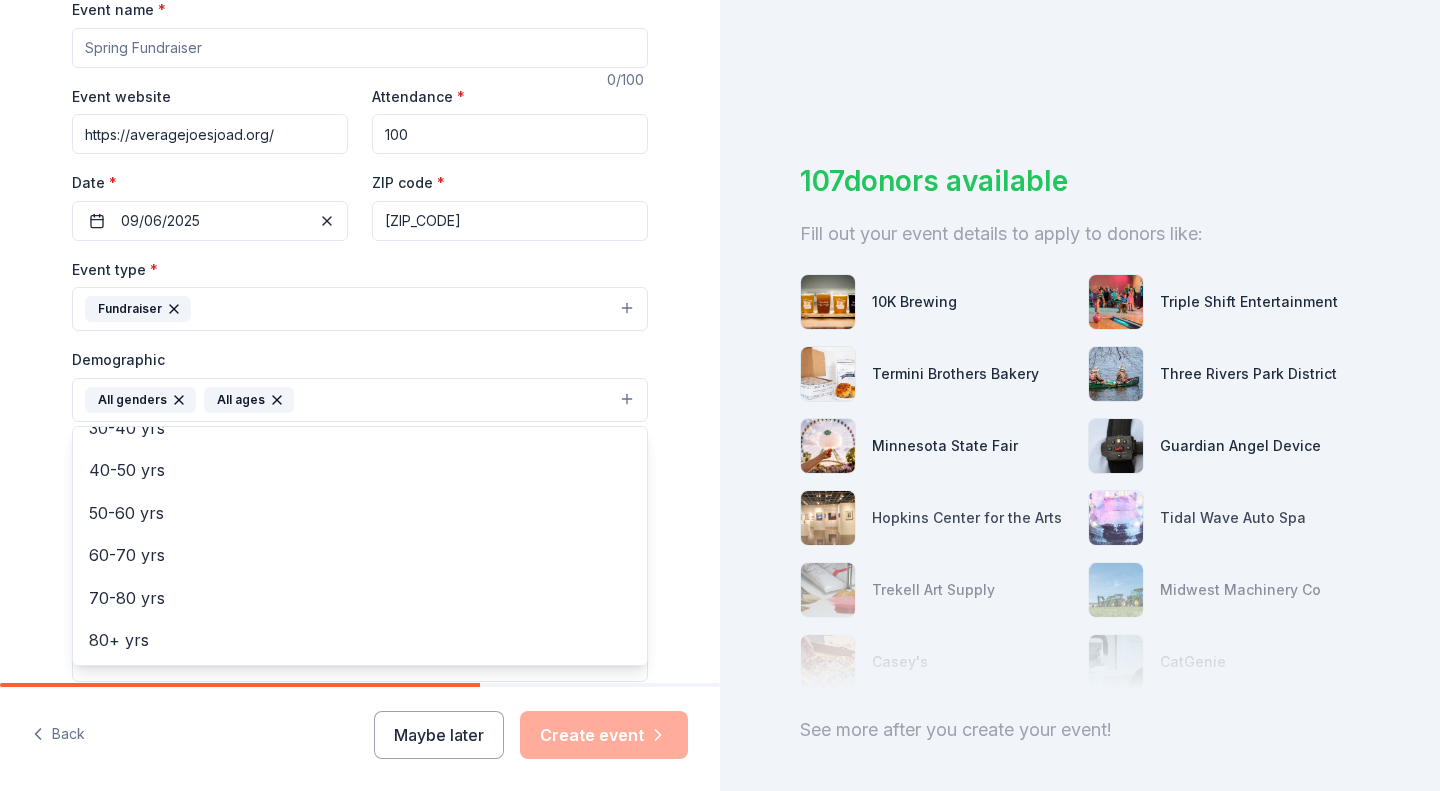 click on "Tell us about your event. We'll find in-kind donations you can apply for. Event name * 0 /100 Event website https://averagejoesjoad.org/ Attendance * 100 Date * 09/06/2025 ZIP code * 55011 Event type * Fundraiser Demographic All genders All ages Mostly men Mostly women 0-10 yrs 10-20 yrs 20-30 yrs 30-40 yrs 40-50 yrs 50-60 yrs 60-70 yrs 70-80 yrs 80+ yrs We use this information to help brands find events with their target demographic to sponsor their products. Mailing address Apt/unit Description What are you looking for? * Auction & raffle Meals Snacks Desserts Alcohol Beverages Send me reminders Email me reminders of donor application deadlines Recurring event" at bounding box center [360, 353] 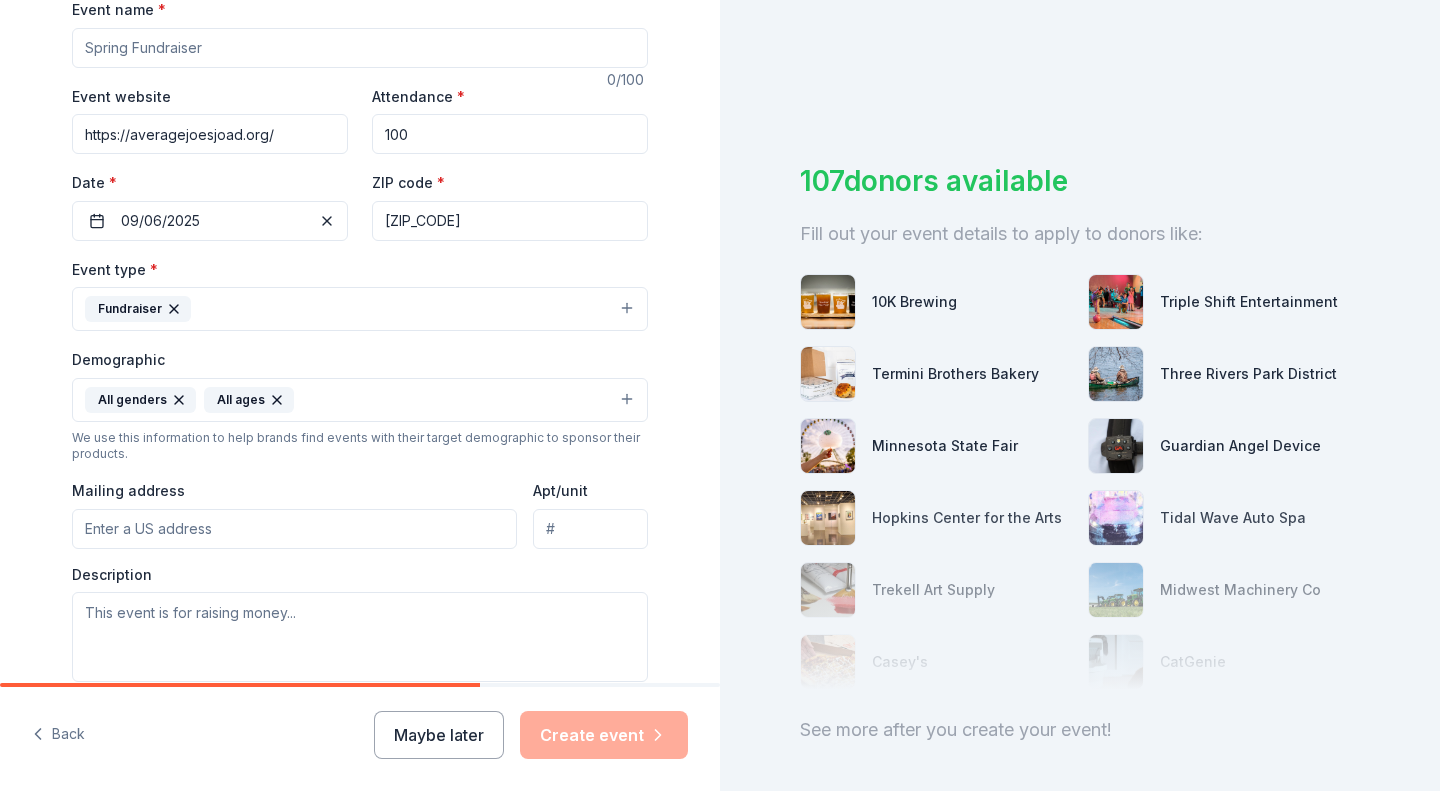 click on "Mailing address" at bounding box center [294, 529] 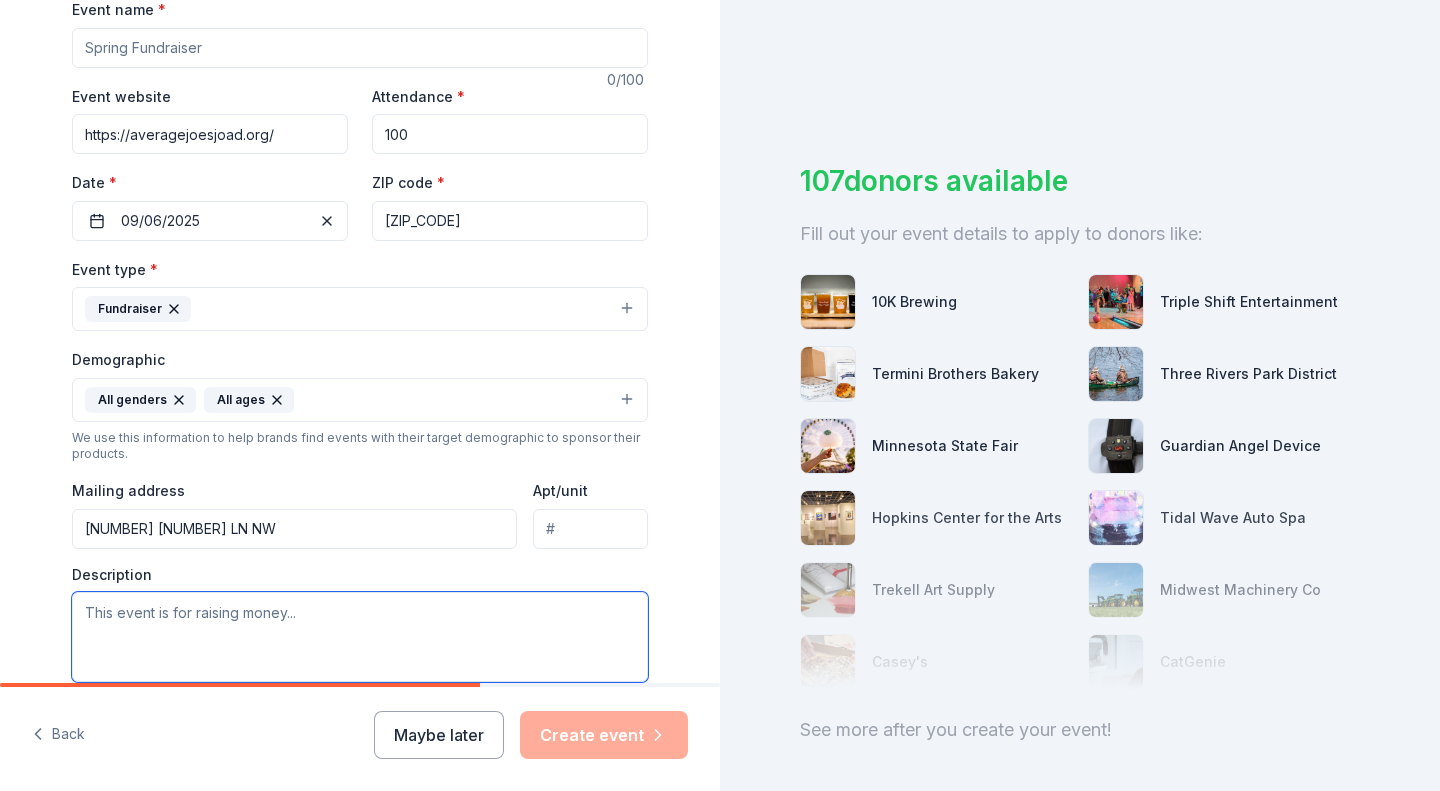 click at bounding box center [360, 637] 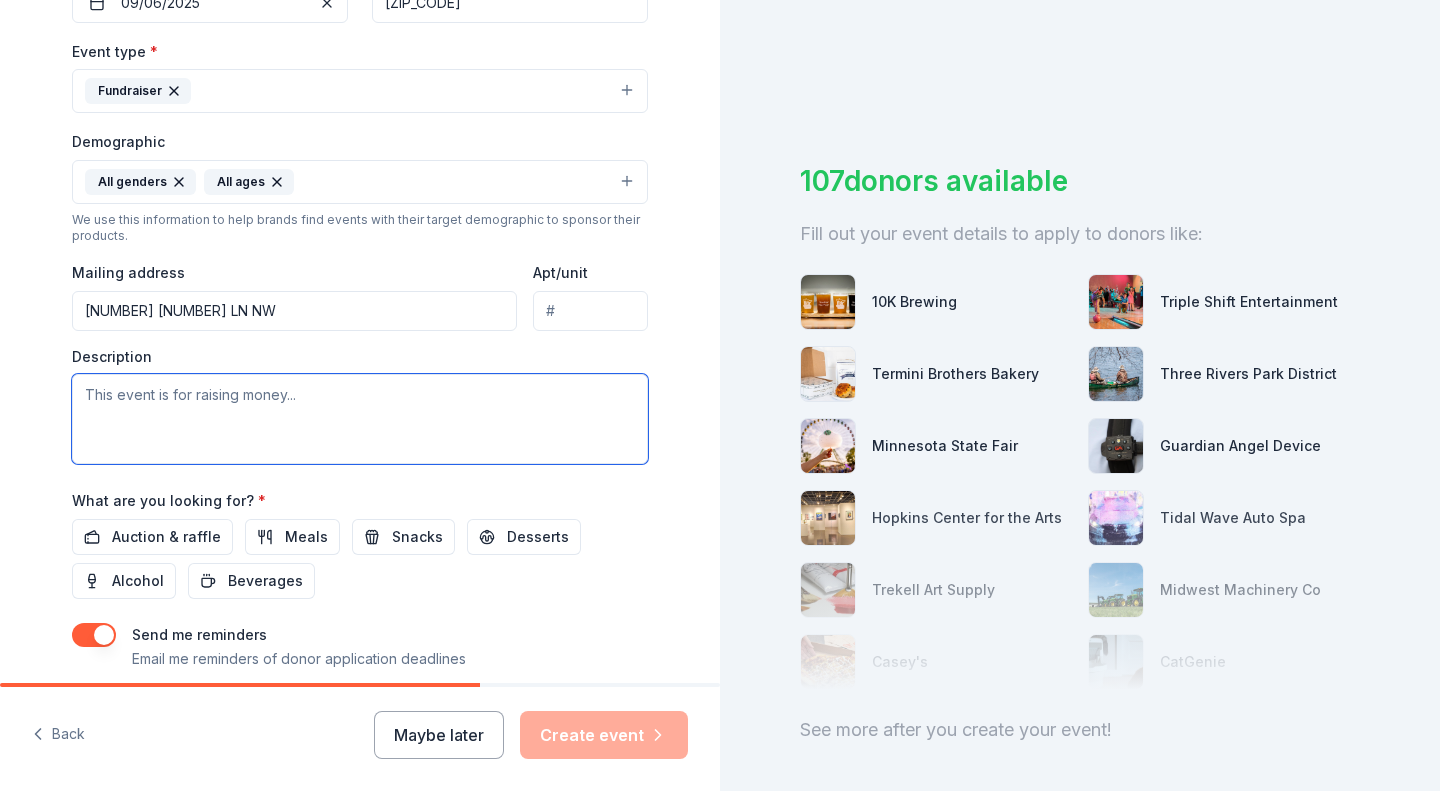 scroll, scrollTop: 535, scrollLeft: 0, axis: vertical 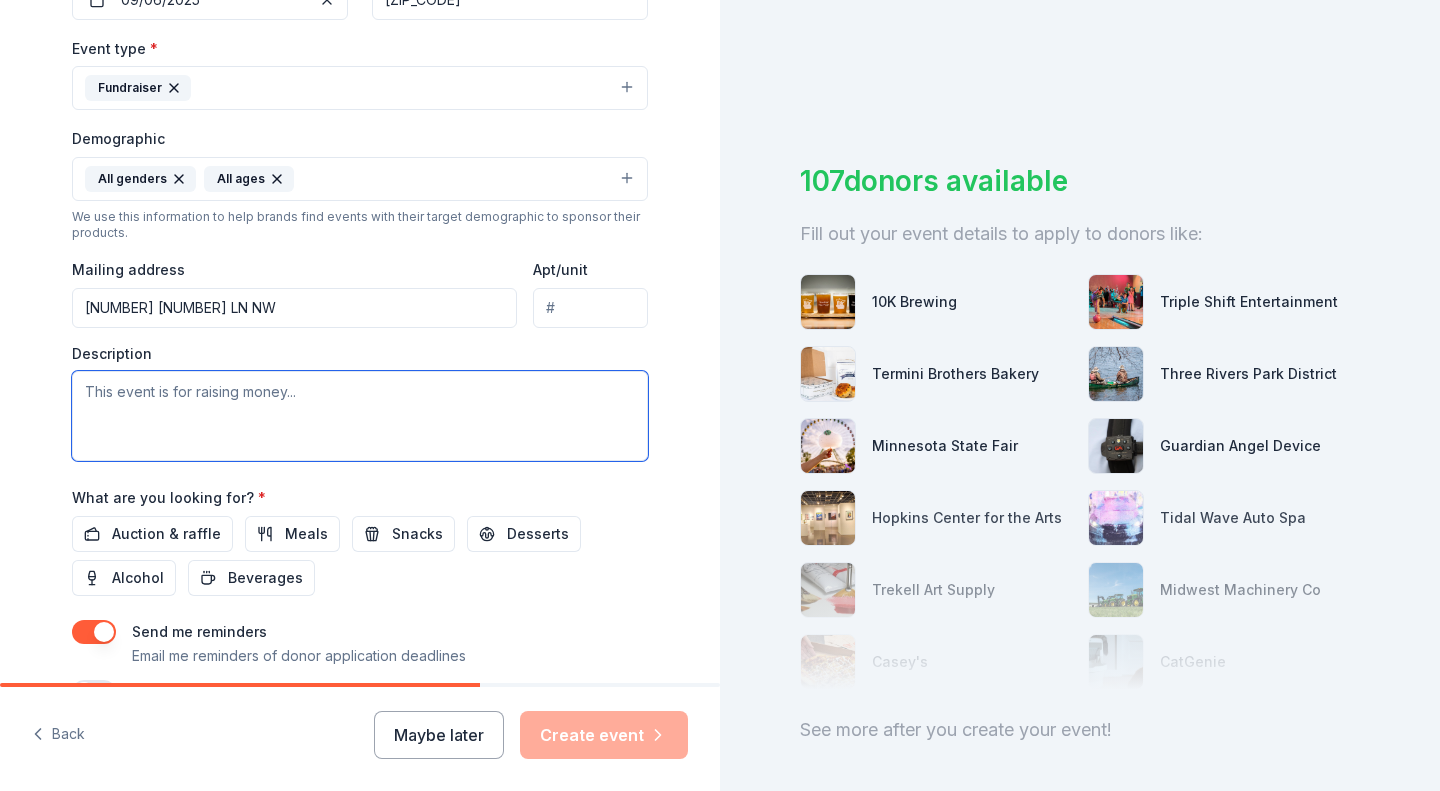 paste on "Average Joes JOAD is a growing 501(c)(3) organization that serves over 70 youth and adult archers, including para-archers throughout [COUNTY], [COUNTY], [COUNTY], and other nearby communities. As a non-profit organization we rely heavily on our local businesses and individuals in our community for support. This year’s goal is $25,000.00. These funds will allow the repair and/or replacement of the outdoor bales, obtain additional para-equipment, obtain additional rental bows, and most importantly archer scholarships to participate!" 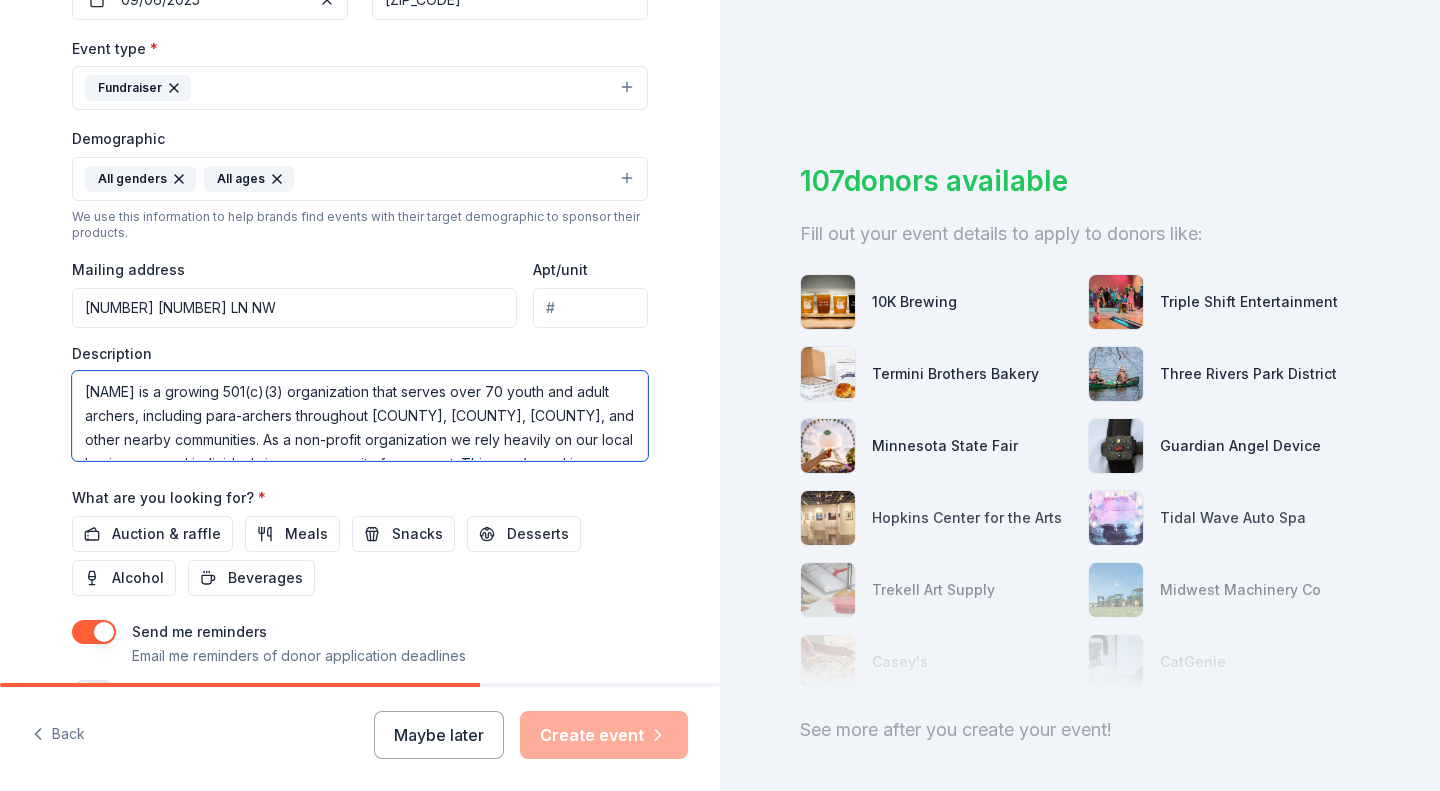 scroll, scrollTop: 133, scrollLeft: 0, axis: vertical 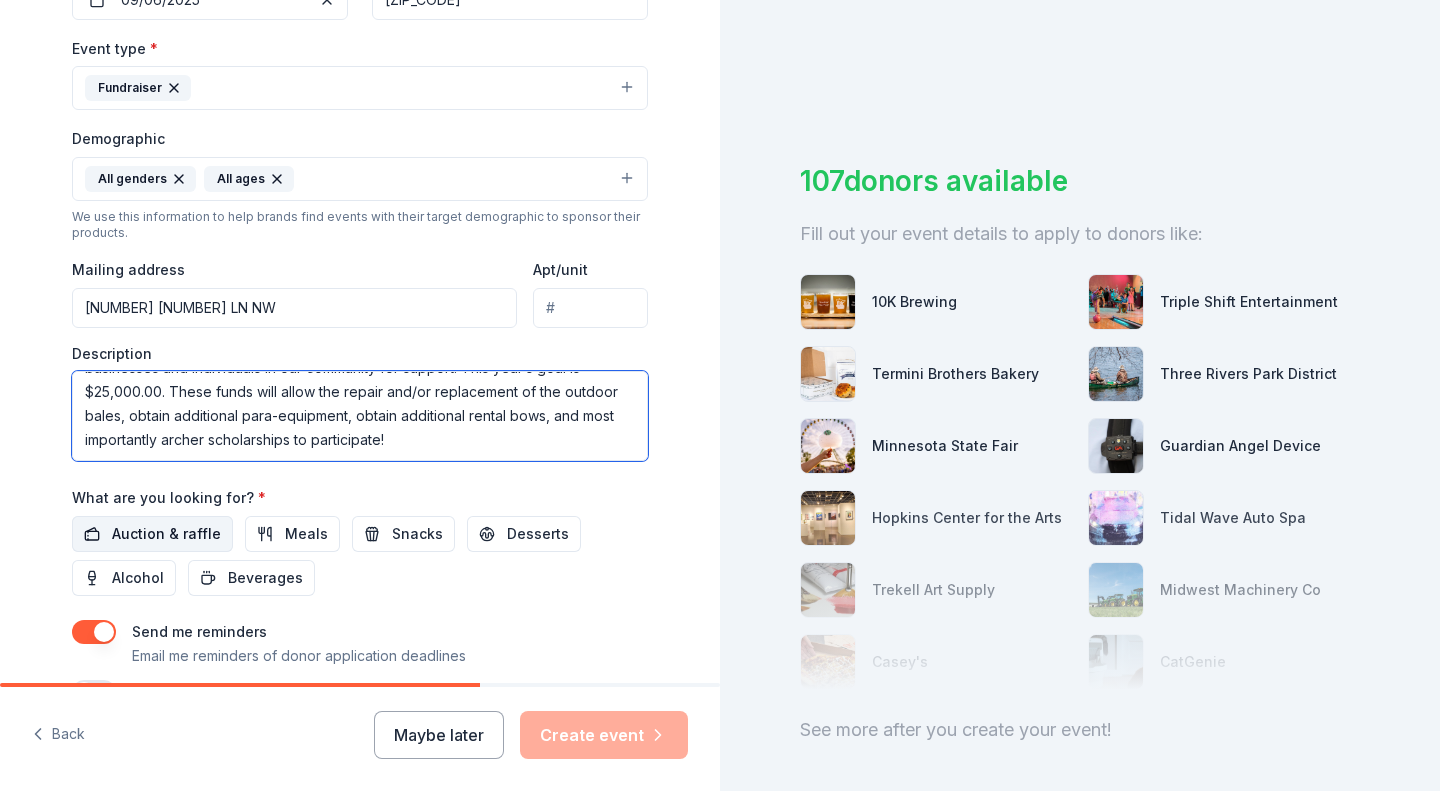 type on "Average Joes JOAD is a growing 501(c)(3) organization that serves over 70 youth and adult archers, including para-archers throughout [COUNTY], [COUNTY], [COUNTY], and other nearby communities. As a non-profit organization we rely heavily on our local businesses and individuals in our community for support. This year’s goal is $25,000.00. These funds will allow the repair and/or replacement of the outdoor bales, obtain additional para-equipment, obtain additional rental bows, and most importantly archer scholarships to participate!" 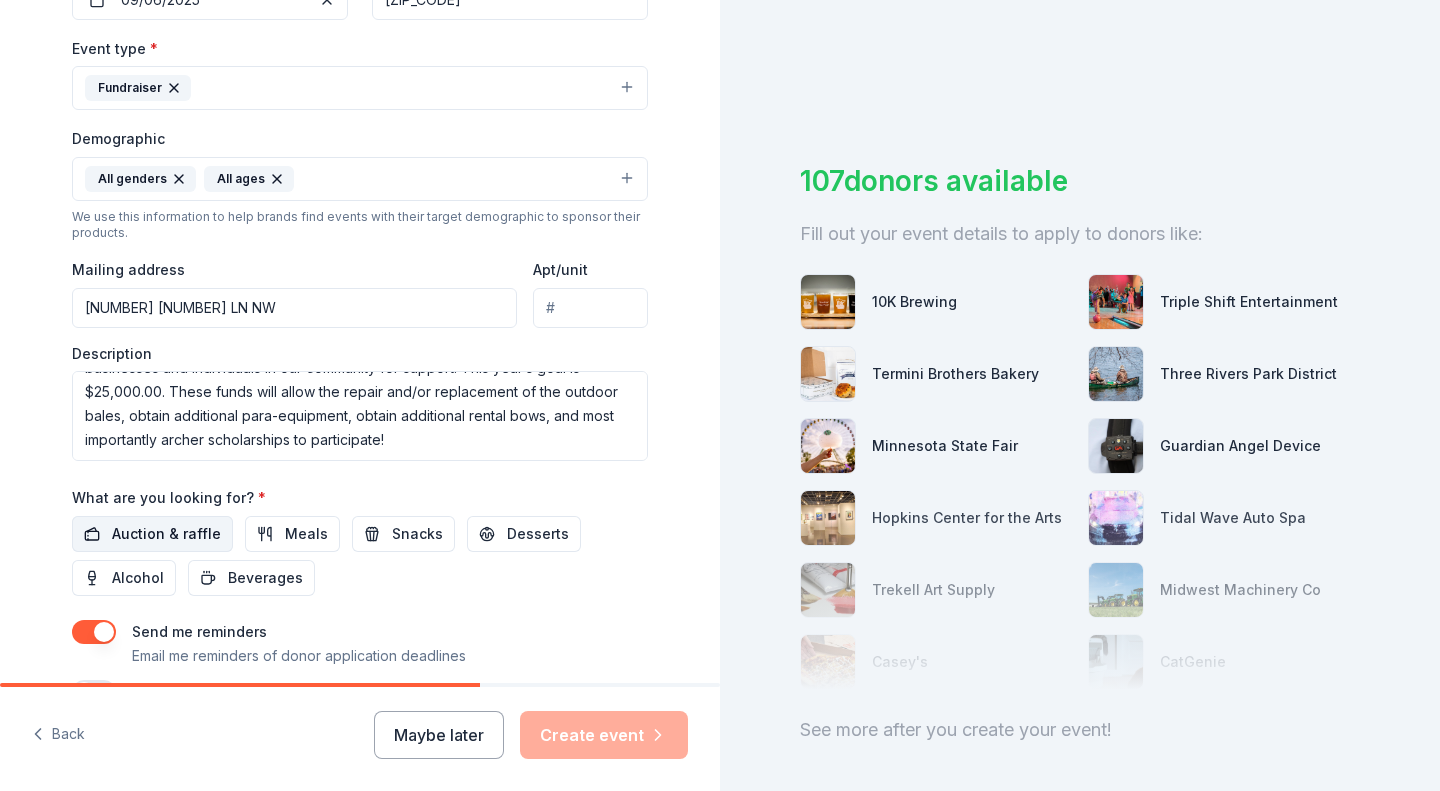 click on "Auction & raffle" at bounding box center (166, 534) 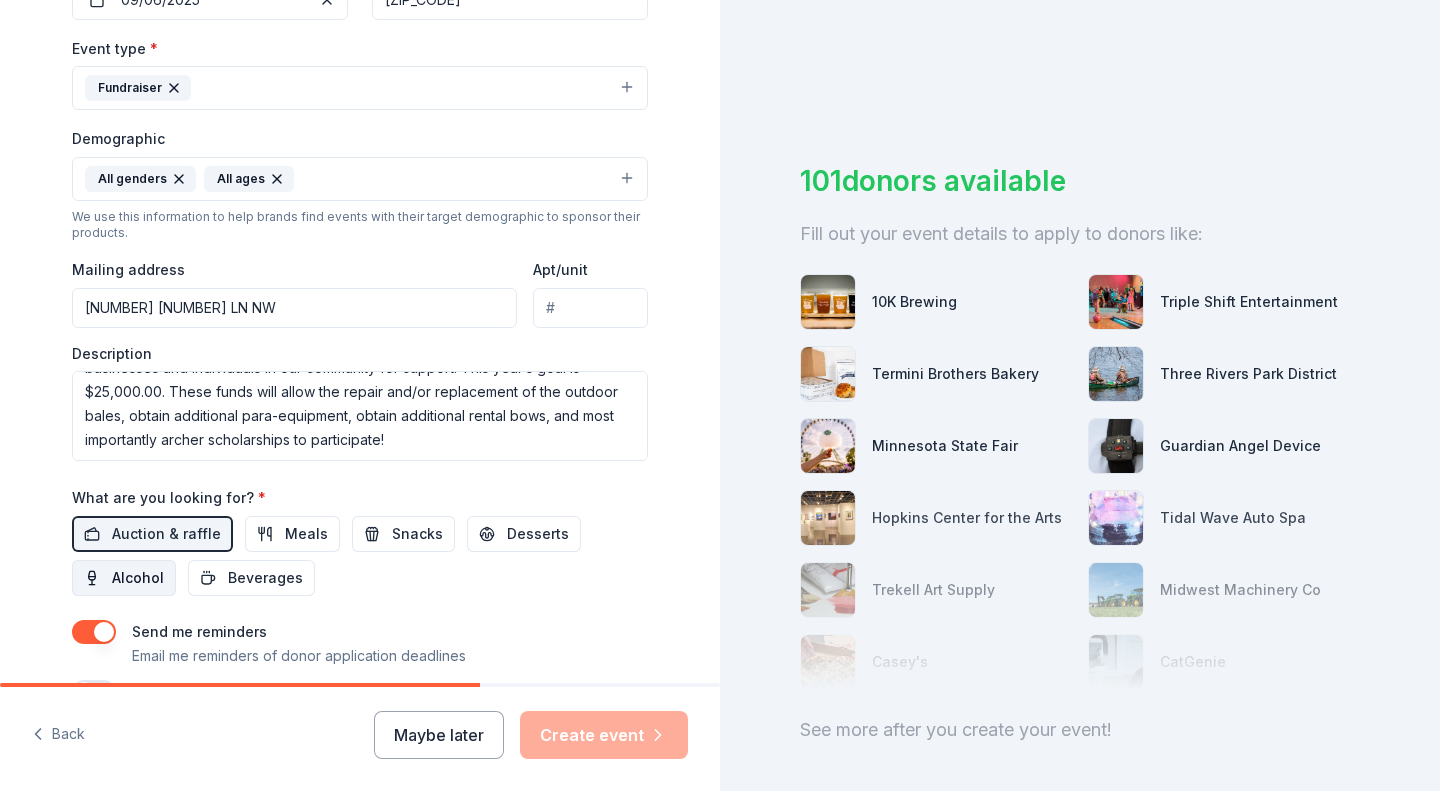 click on "Alcohol" at bounding box center [138, 578] 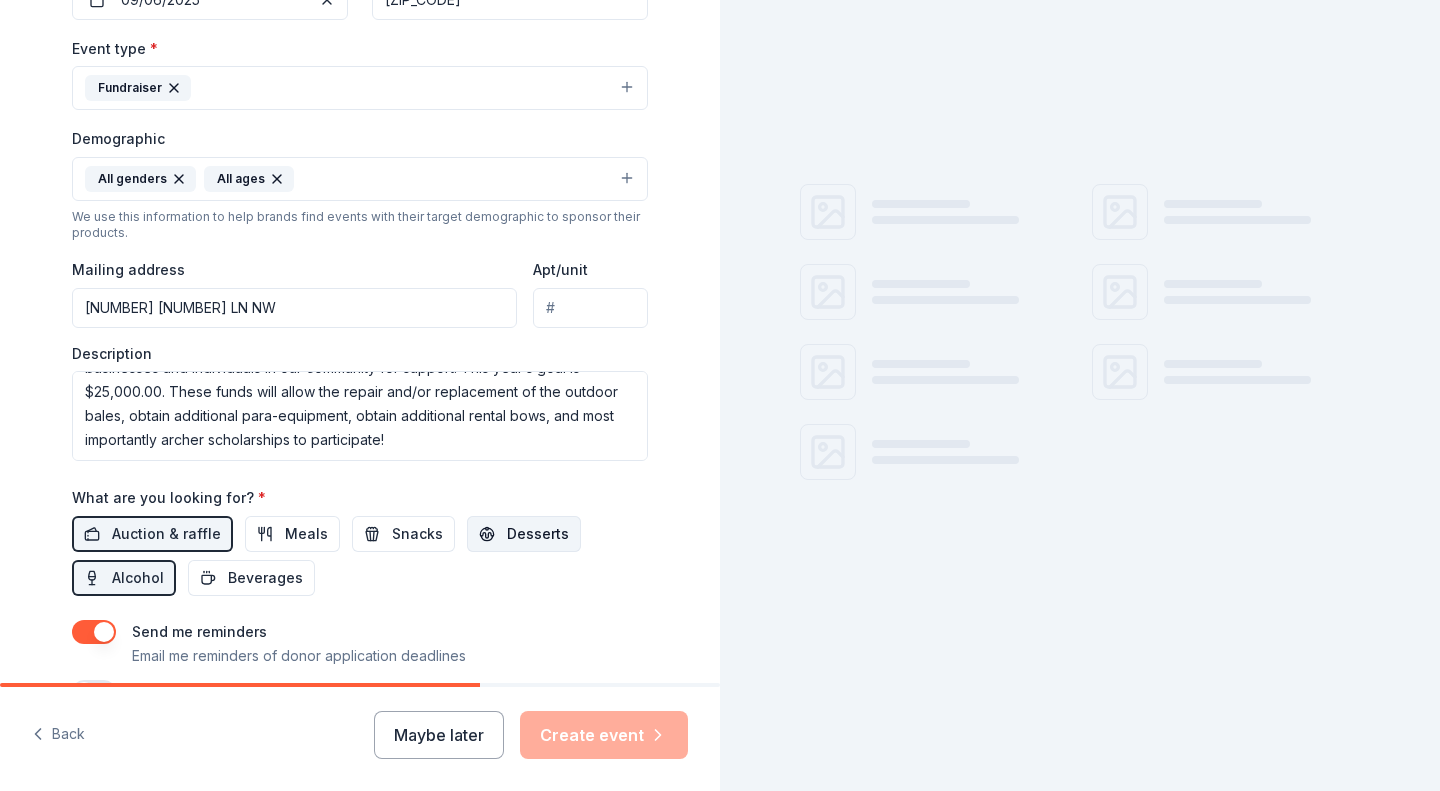 click on "Desserts" at bounding box center [524, 534] 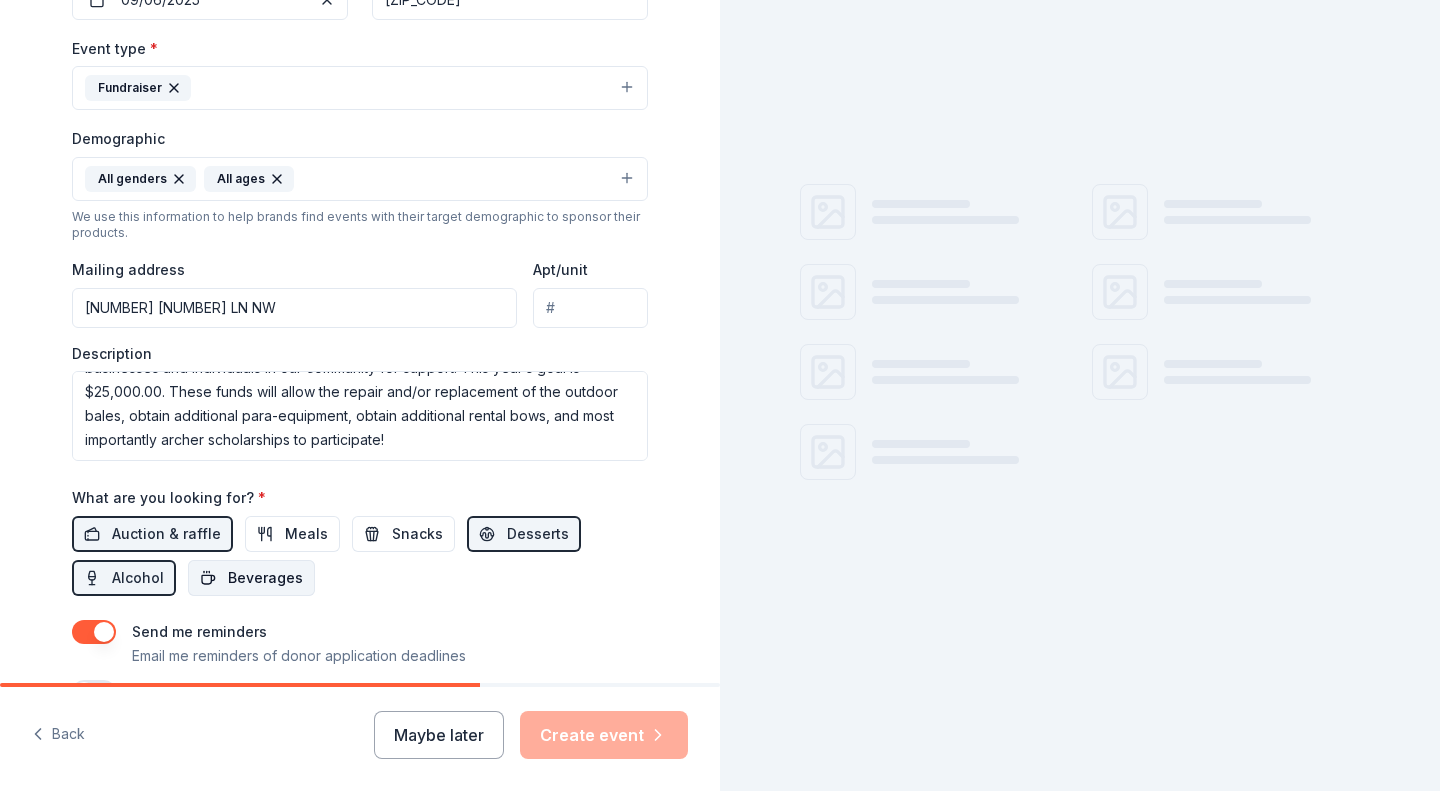 click on "Beverages" at bounding box center (265, 578) 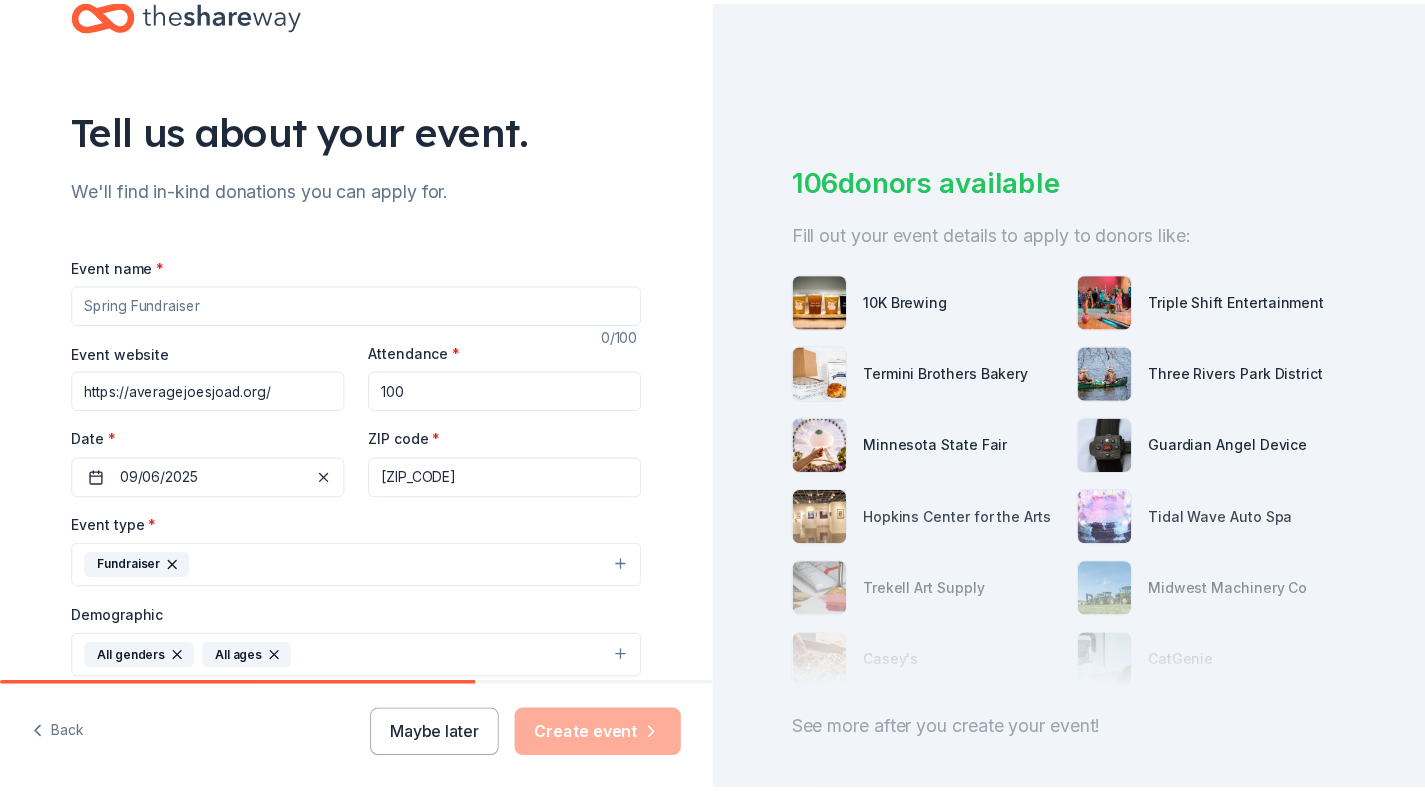 scroll, scrollTop: 46, scrollLeft: 0, axis: vertical 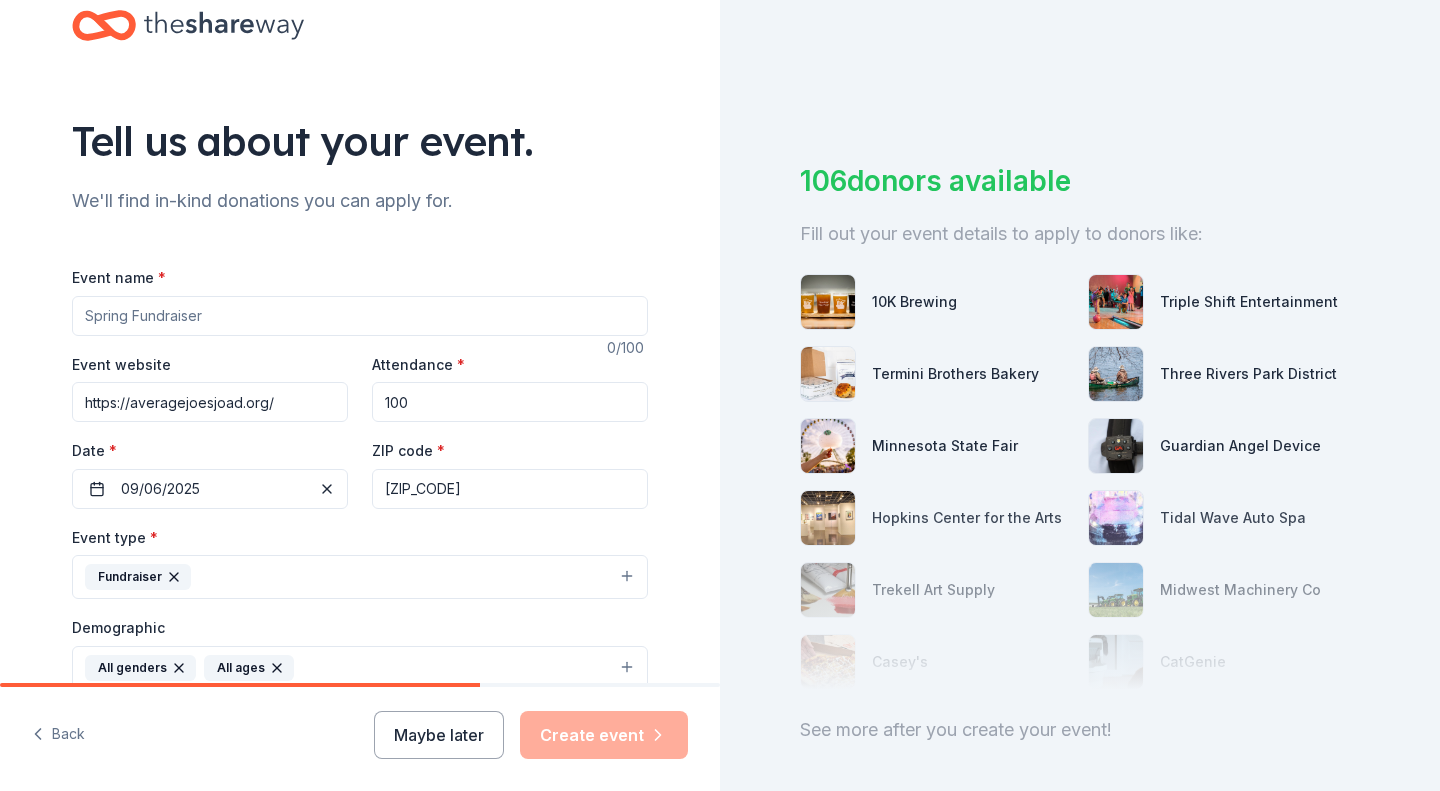click on "Event name *" at bounding box center [360, 316] 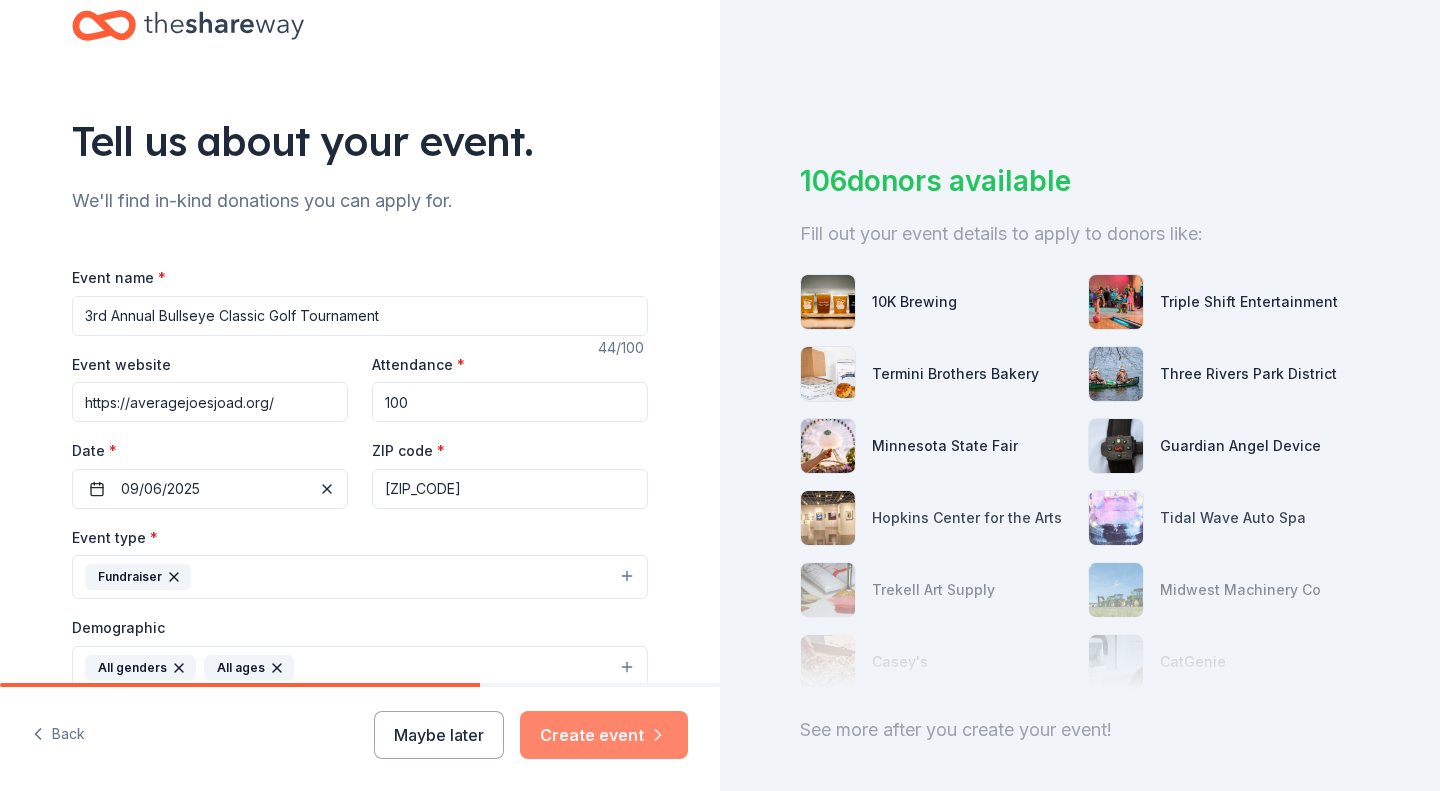 type on "3rd Annual Bullseye Classic Golf Tournament" 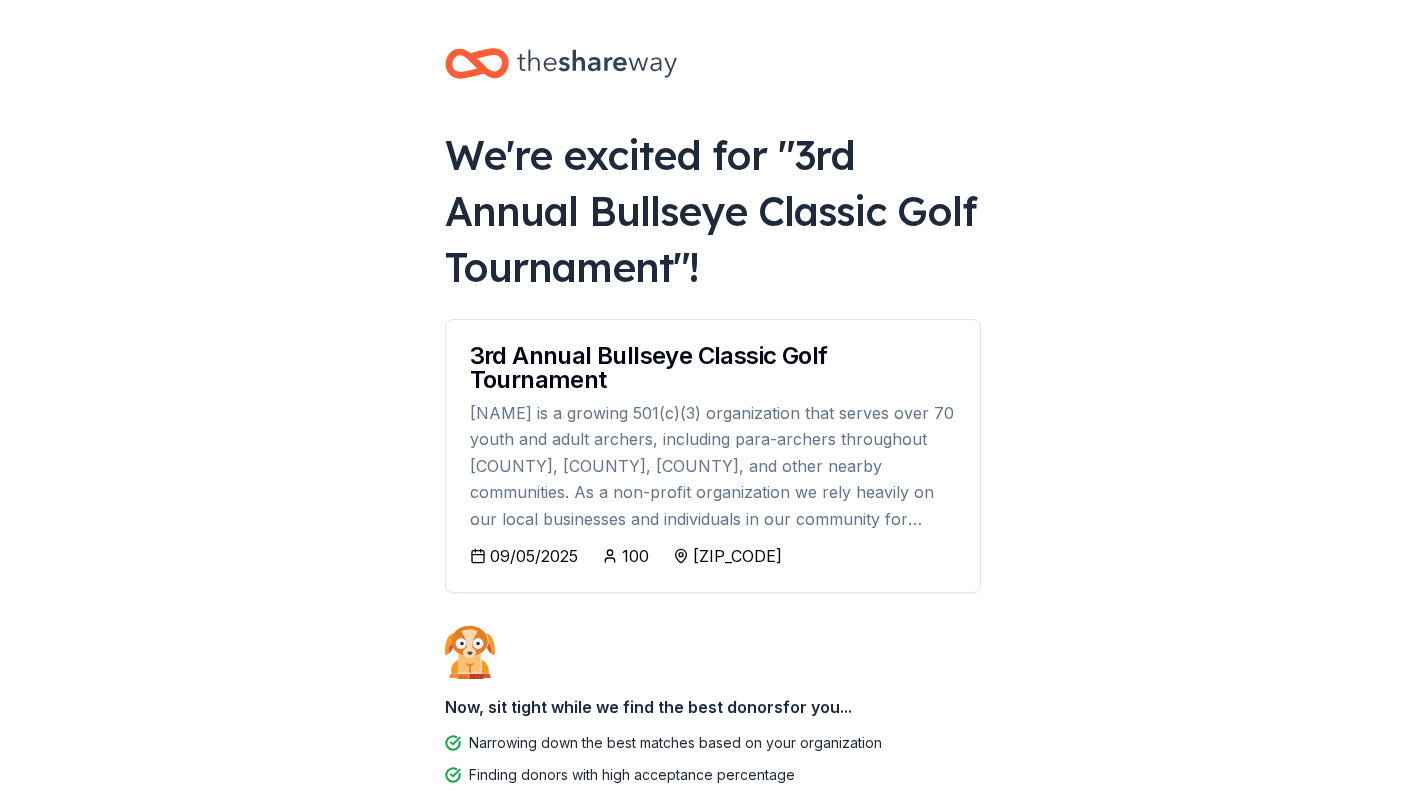 scroll, scrollTop: 160, scrollLeft: 0, axis: vertical 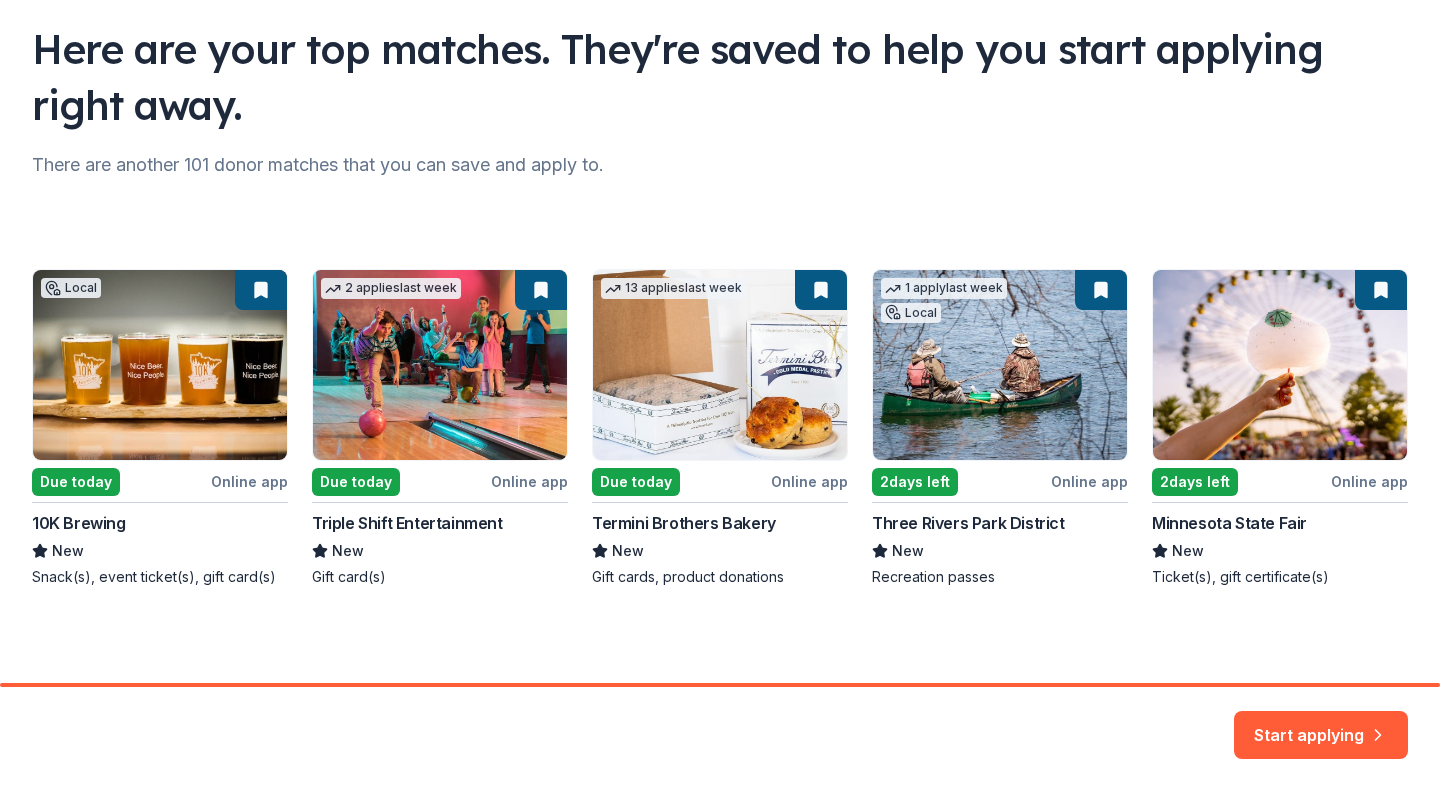 click on "Local Due today Online app 10K Brewing New Snack(s), event ticket(s), gift card(s) 2   applies  last week Due today Online app Triple Shift Entertainment New Gift card(s) 13   applies  last week Due today Online app Termini Brothers Bakery New Gift cards, product donations 1   apply  last week Local 2  days left Online app Three Rivers Park District New Recreation passes 2  days left Online app Minnesota State Fair New Ticket(s), gift certificate(s)" at bounding box center [720, 428] 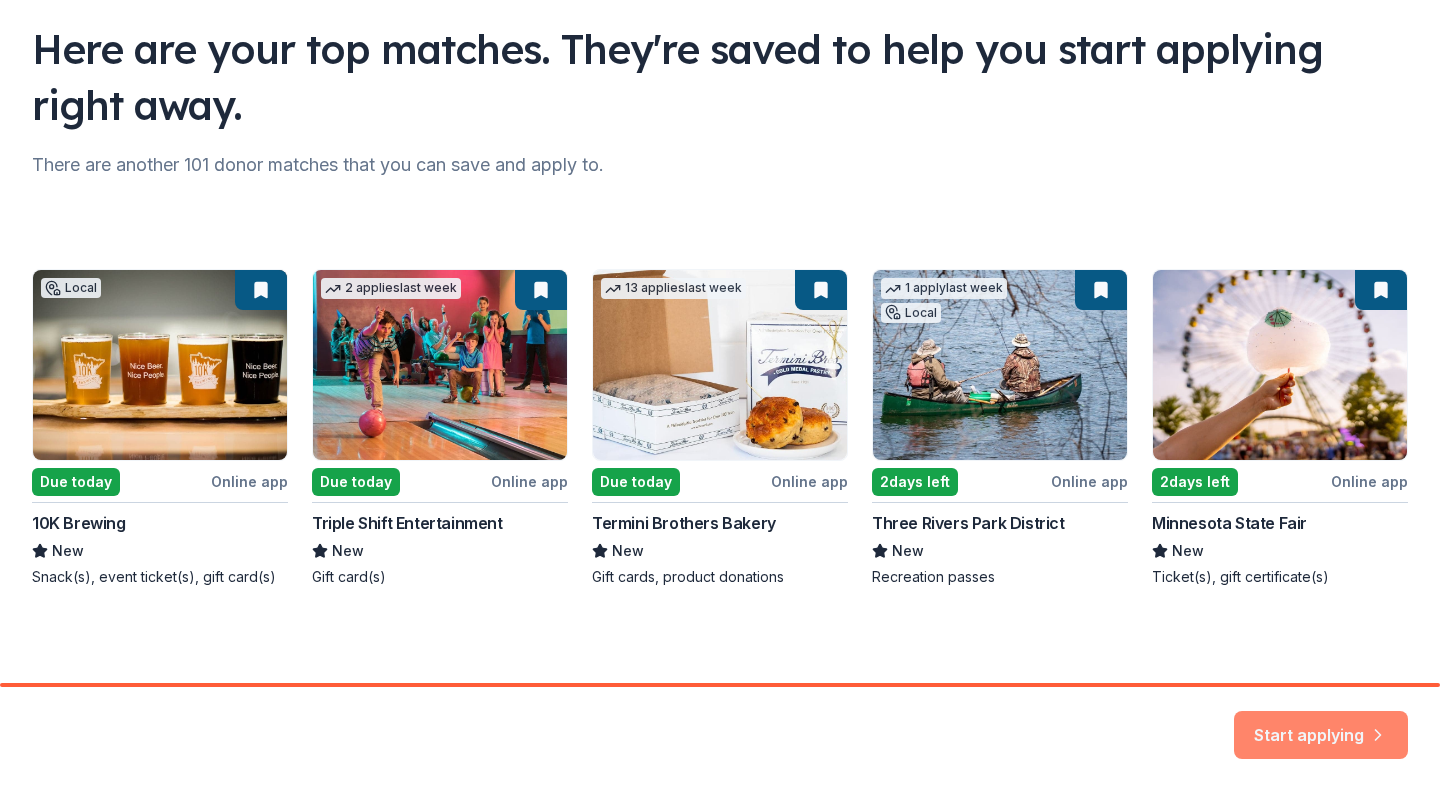 click on "Start applying" at bounding box center [1321, 723] 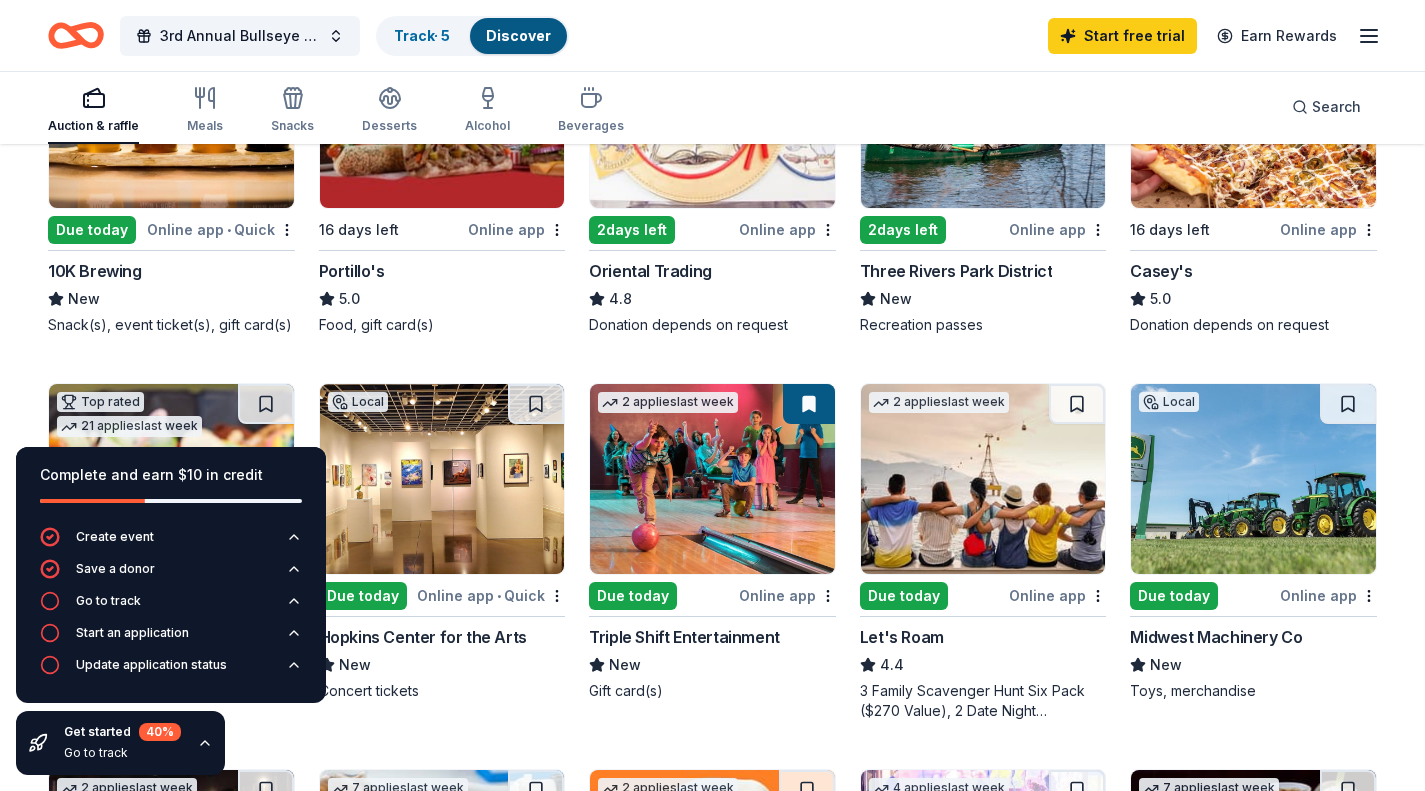 scroll, scrollTop: 324, scrollLeft: 0, axis: vertical 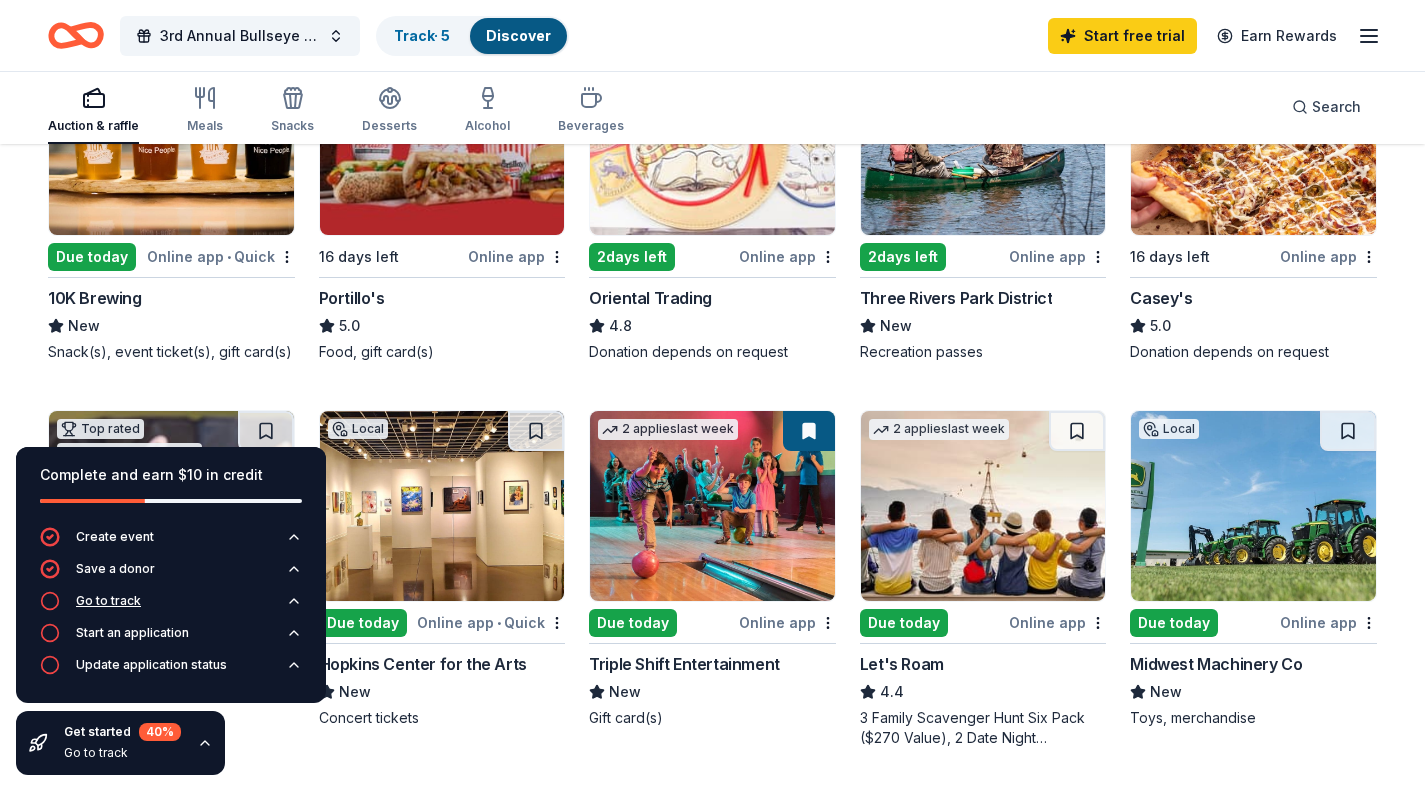 click on "Go to track" at bounding box center [171, 607] 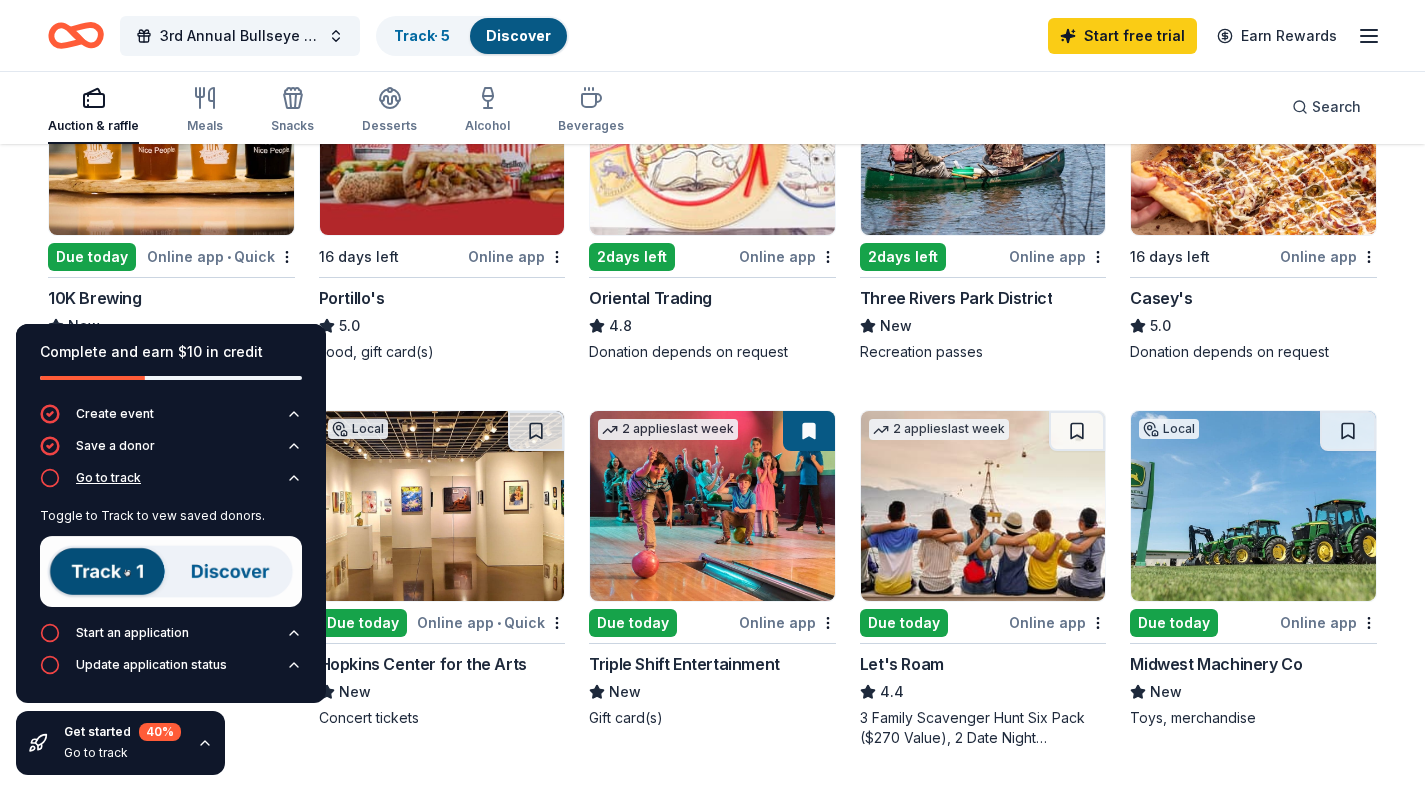 click 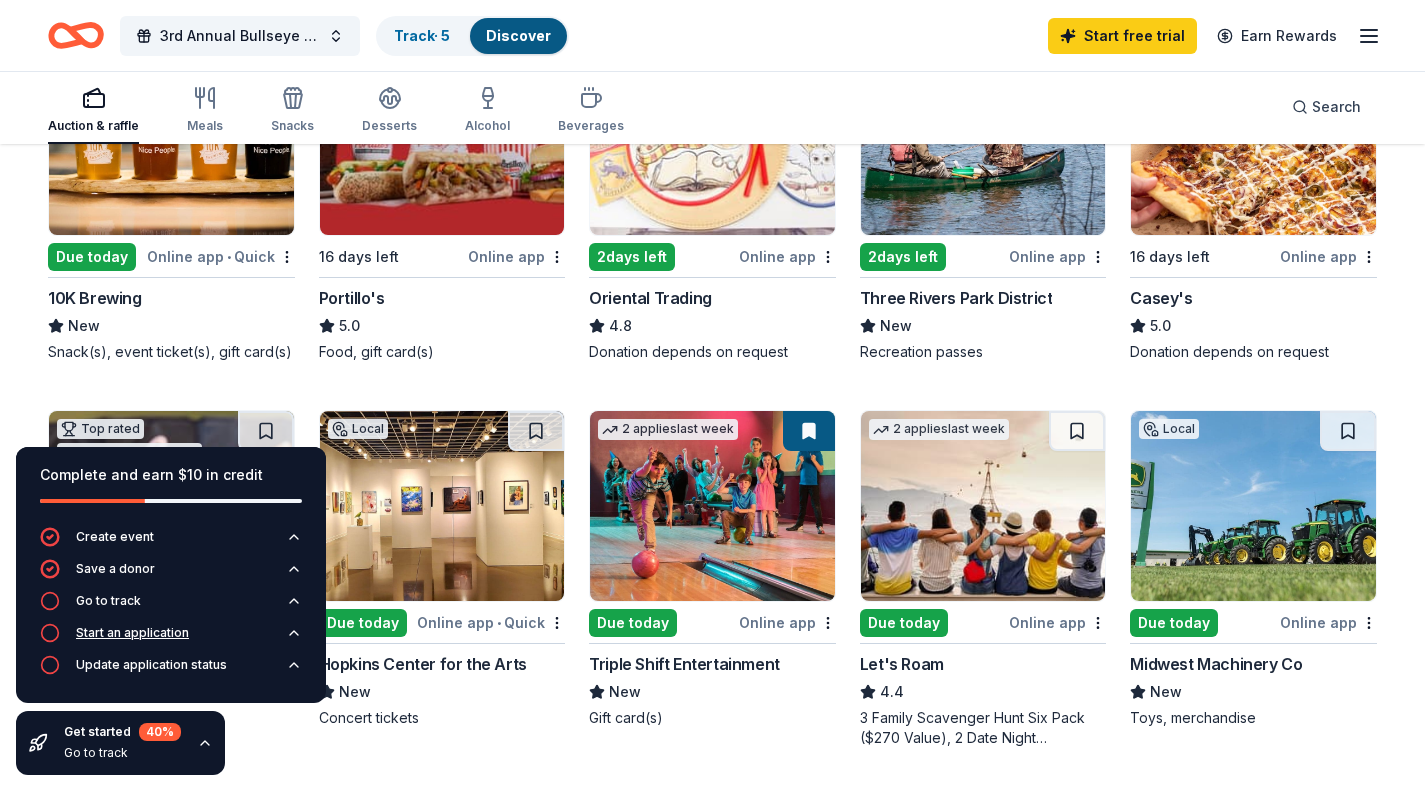 click on "Start an application" at bounding box center (132, 633) 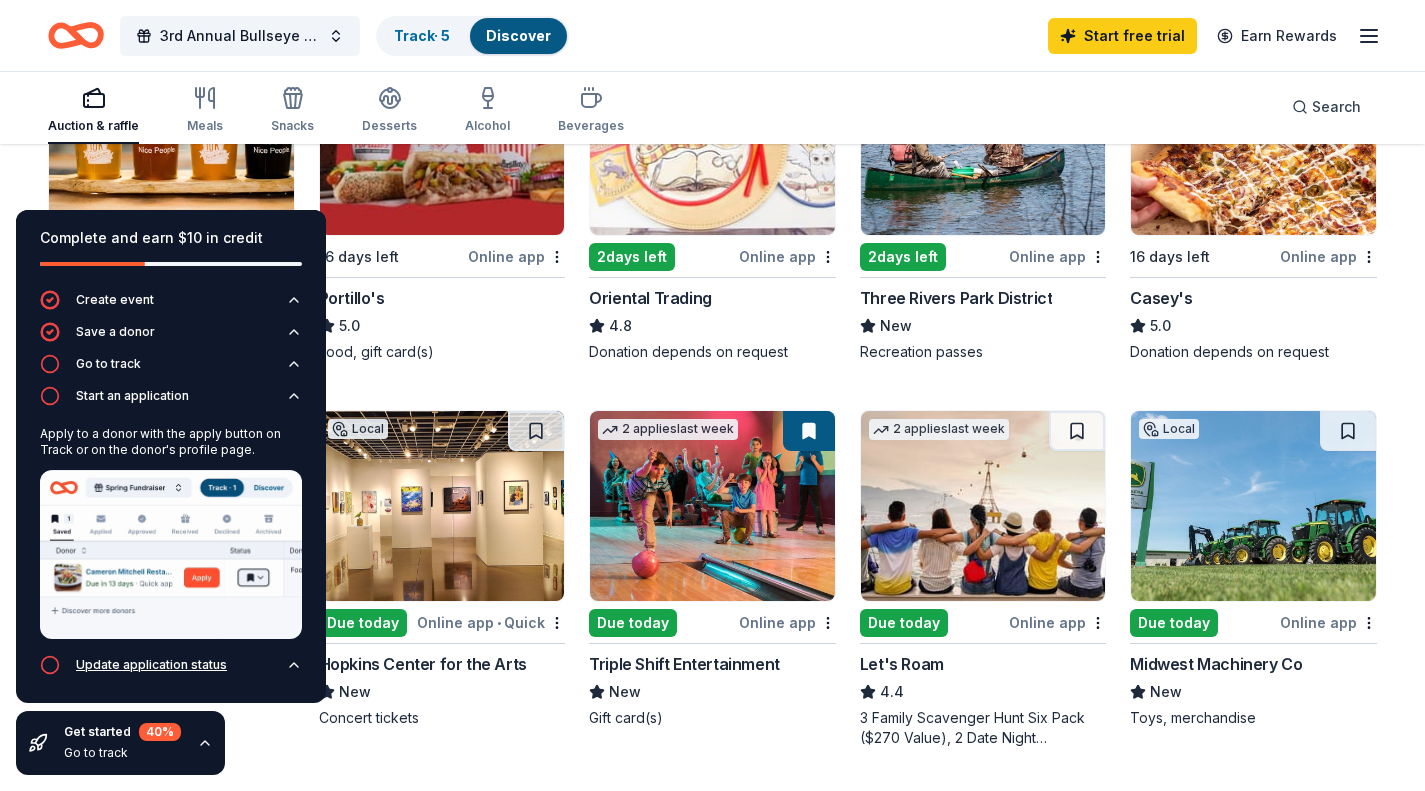 click on "Update application status" at bounding box center (151, 665) 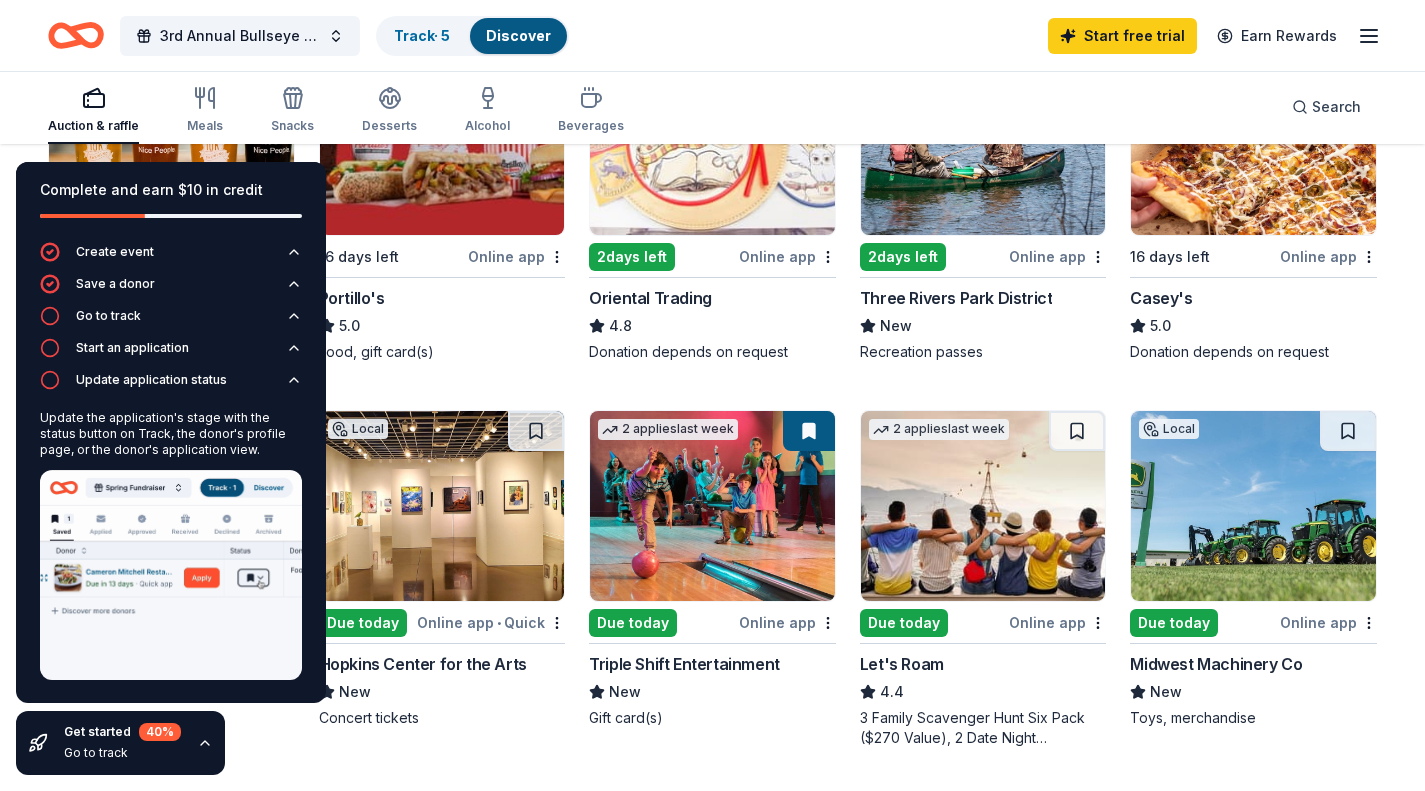 click on "Local Due today Online app • Quick 10K Brewing New Snack(s), event ticket(s), gift card(s) Top rated 7   applies  last week 16 days left Online app Portillo's 5.0 Food, gift card(s) Top rated 18   applies  last week 2  days left Online app Oriental Trading 4.8 Donation depends on request 1   apply  last week Local 2  days left Online app Three Rivers Park District New Recreation passes Top rated 4   applies  last week 16 days left Online app Casey's 5.0 Donation depends on request Top rated 21   applies  last week Due today Online app • Quick BarkBox 5.0 Dog toy(s), dog food Local Due today Online app • Quick Hopkins Center for the Arts New Concert tickets 2   applies  last week Due today Online app Triple Shift Entertainment New Gift card(s) 2   applies  last week Due today Online app Let's Roam 4.4 3 Family Scavenger Hunt Six Pack ($270 Value), 2 Date Night Scavenger Hunt Two Pack ($130 Value) Local Due today Online app Midwest Machinery Co New Toys, merchandise 2   applies  last week Due today • 7" at bounding box center (712, 772) 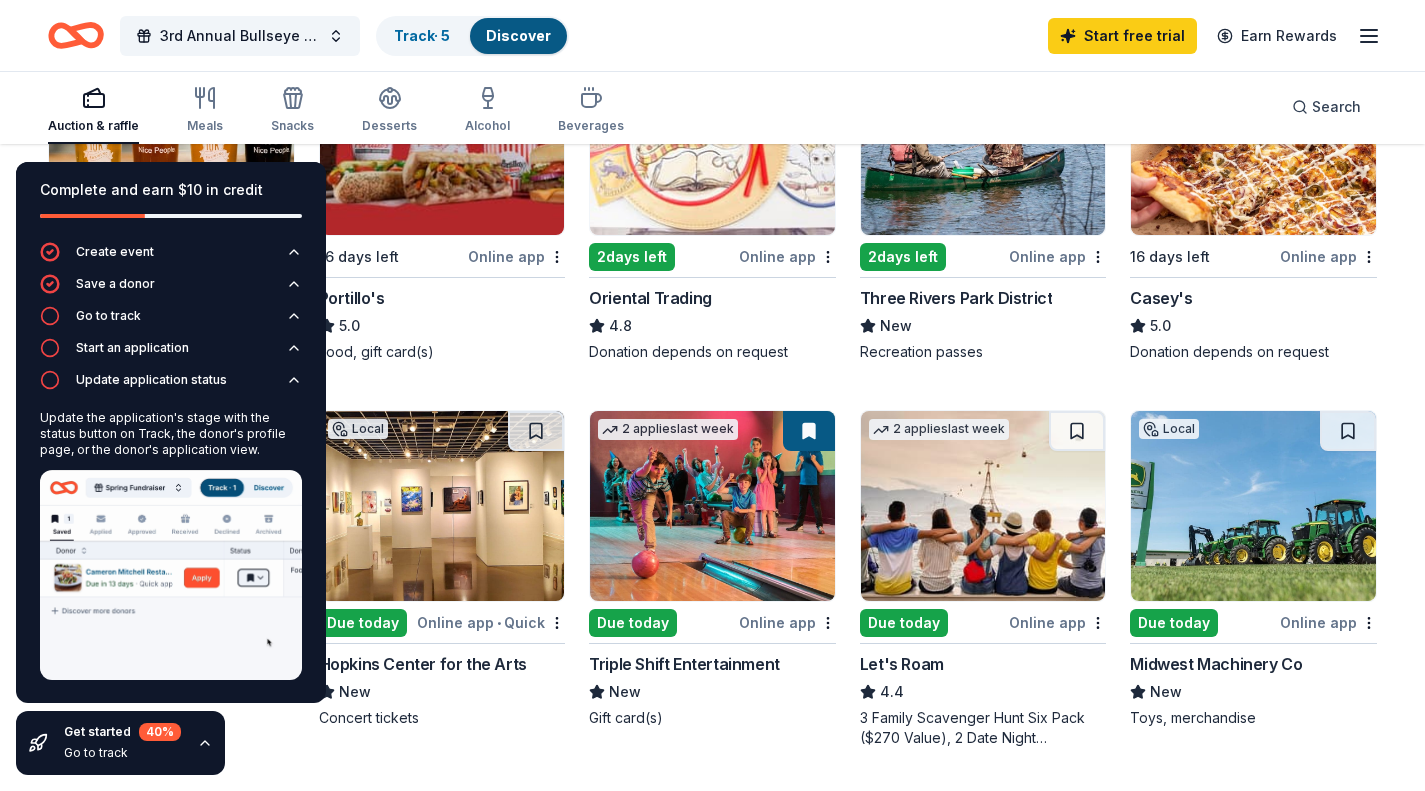 click on "Complete and earn $10 in credit" at bounding box center [171, 202] 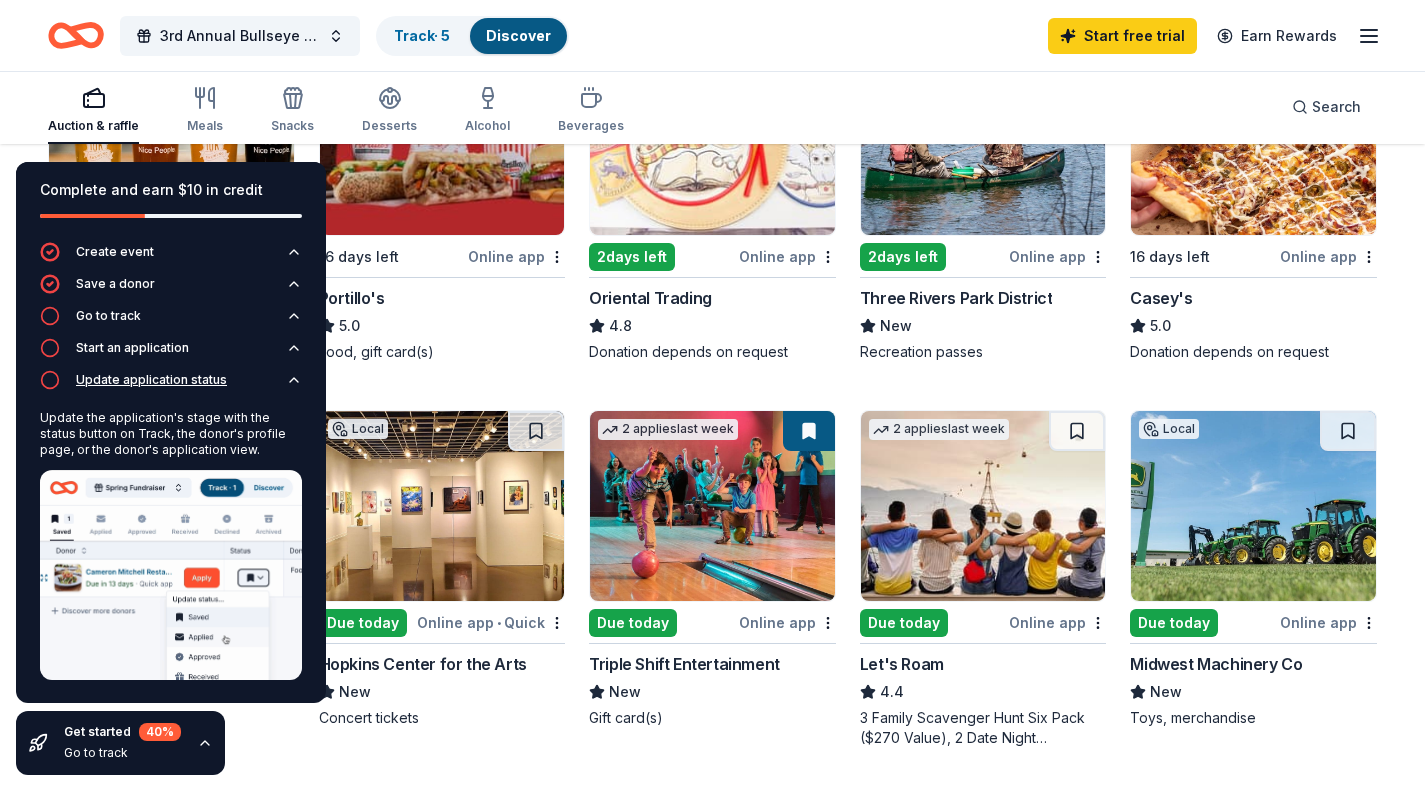 click 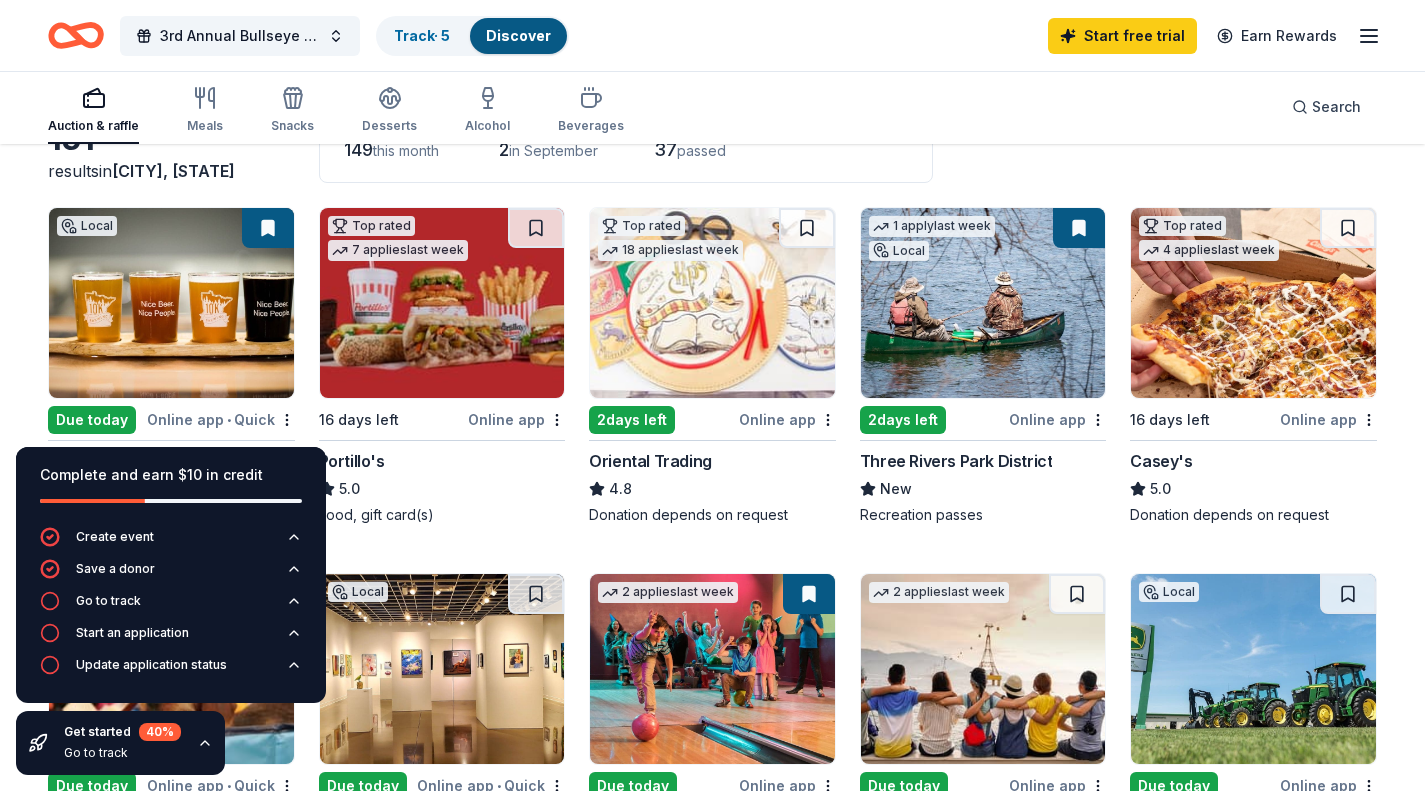 scroll, scrollTop: 159, scrollLeft: 0, axis: vertical 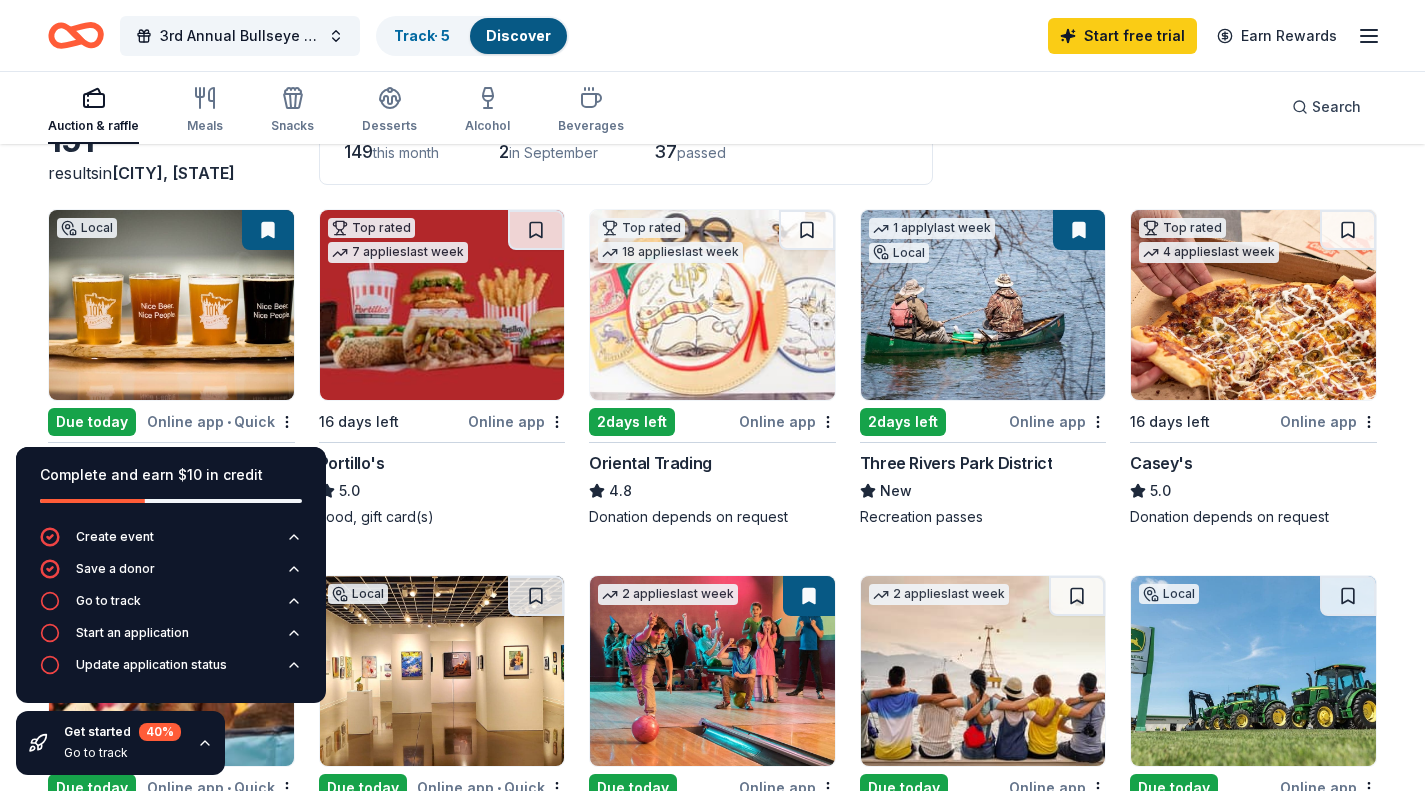 click at bounding box center (171, 305) 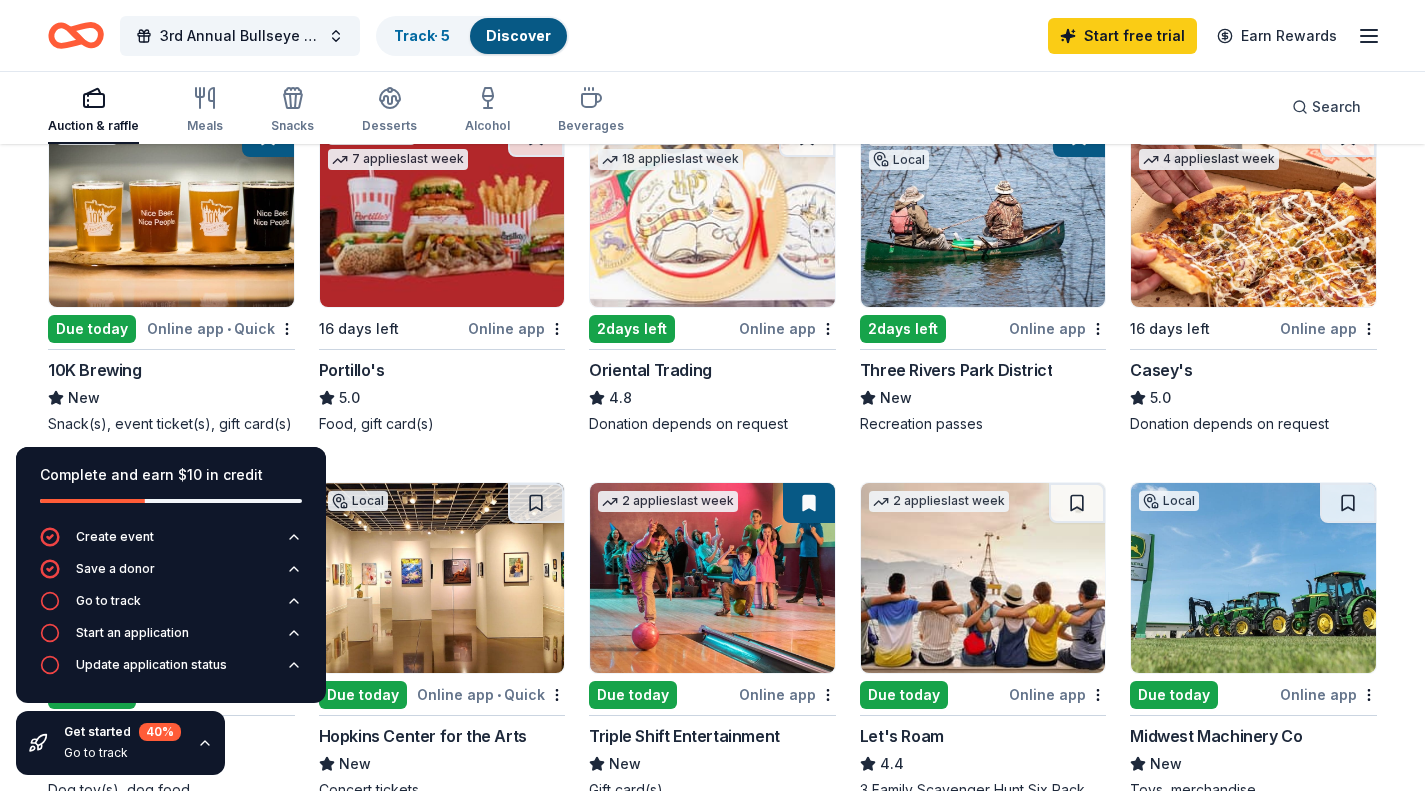 click on "16 days left" at bounding box center (392, 328) 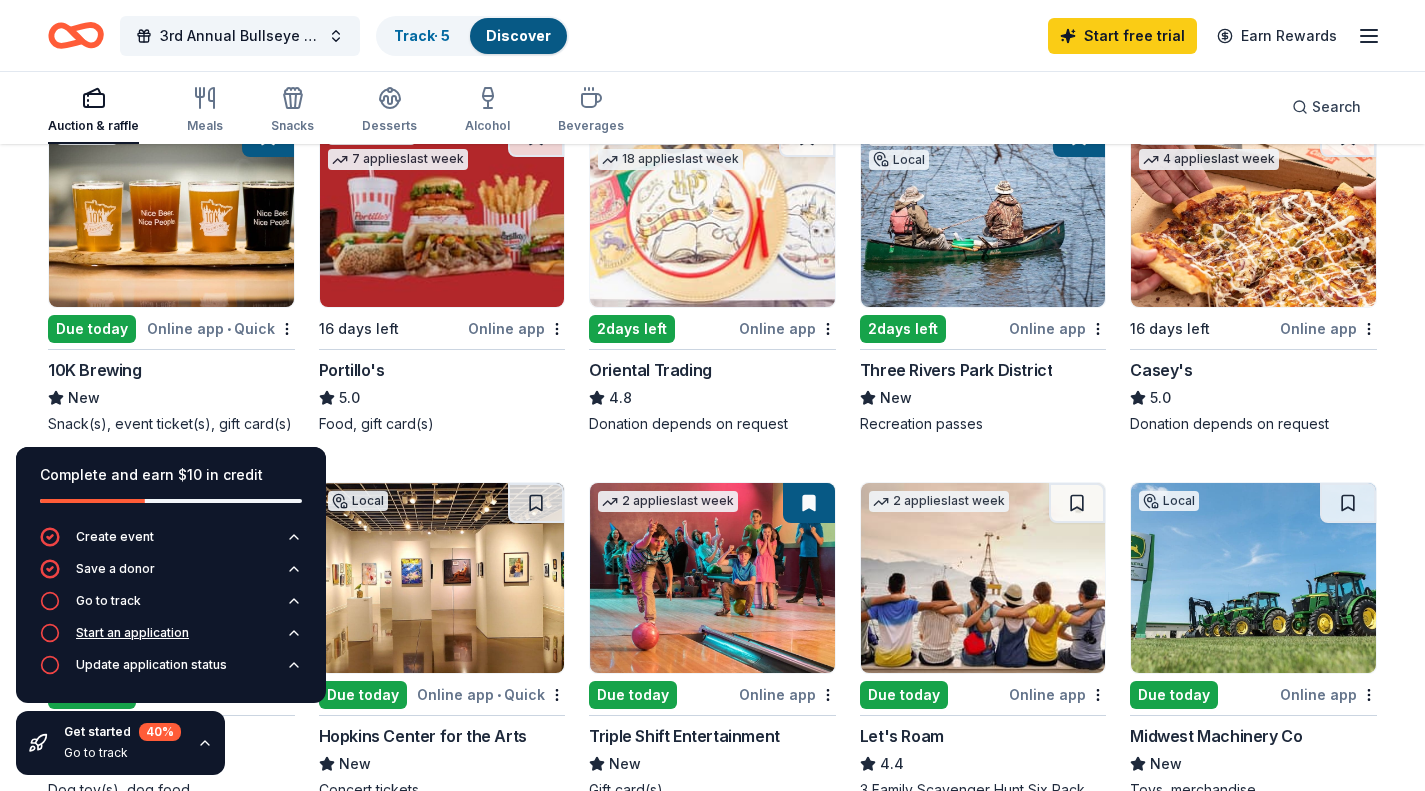 click on "Start an application" at bounding box center [132, 633] 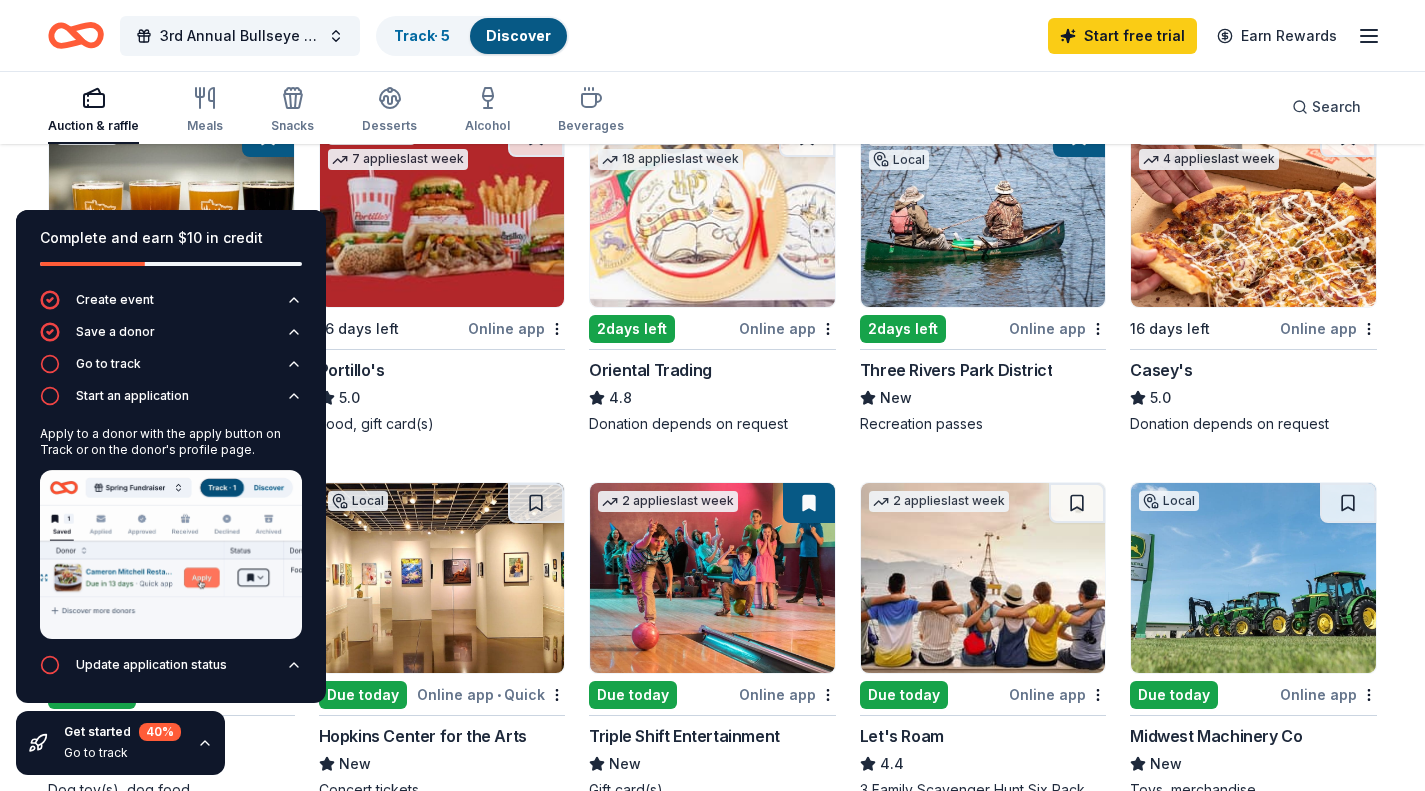 click at bounding box center [171, 554] 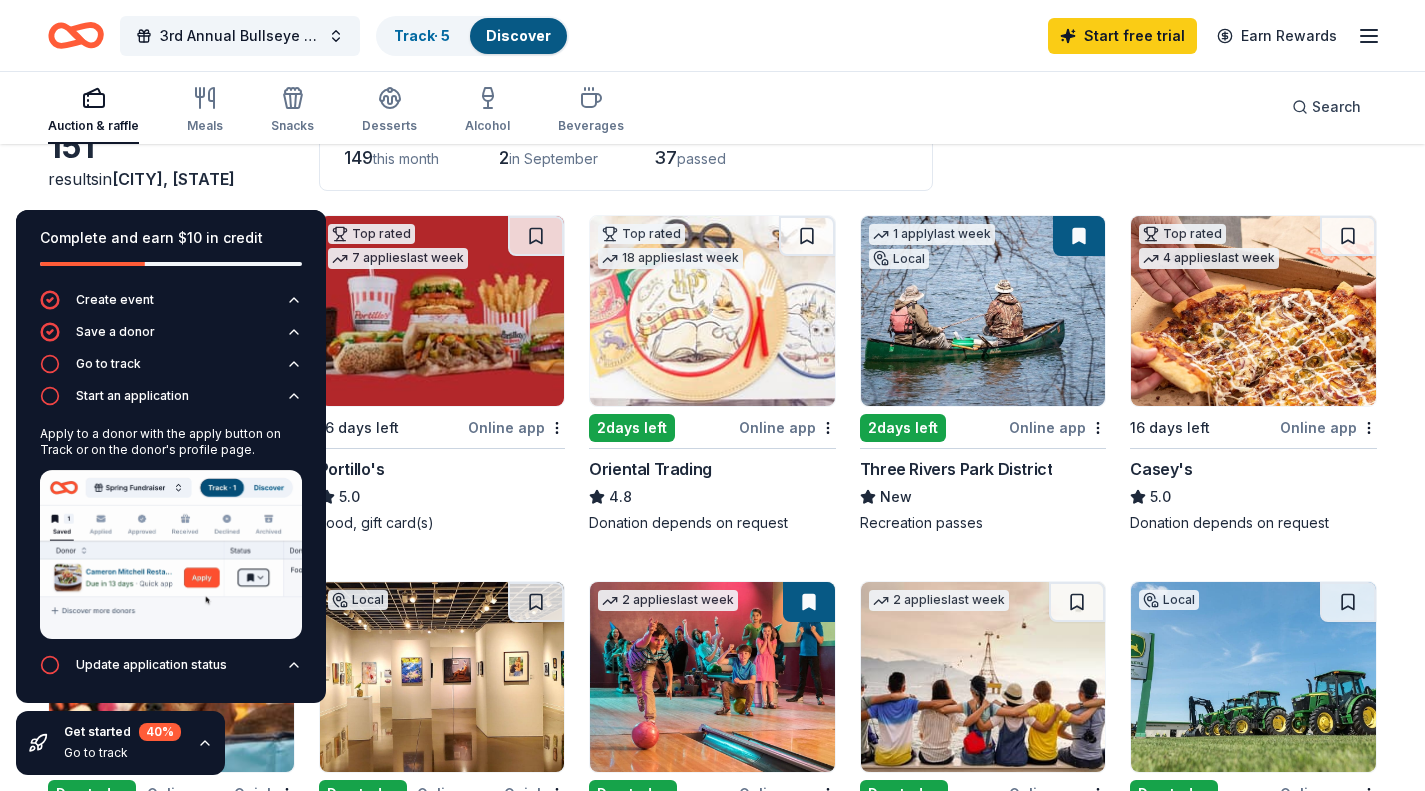 scroll, scrollTop: 145, scrollLeft: 0, axis: vertical 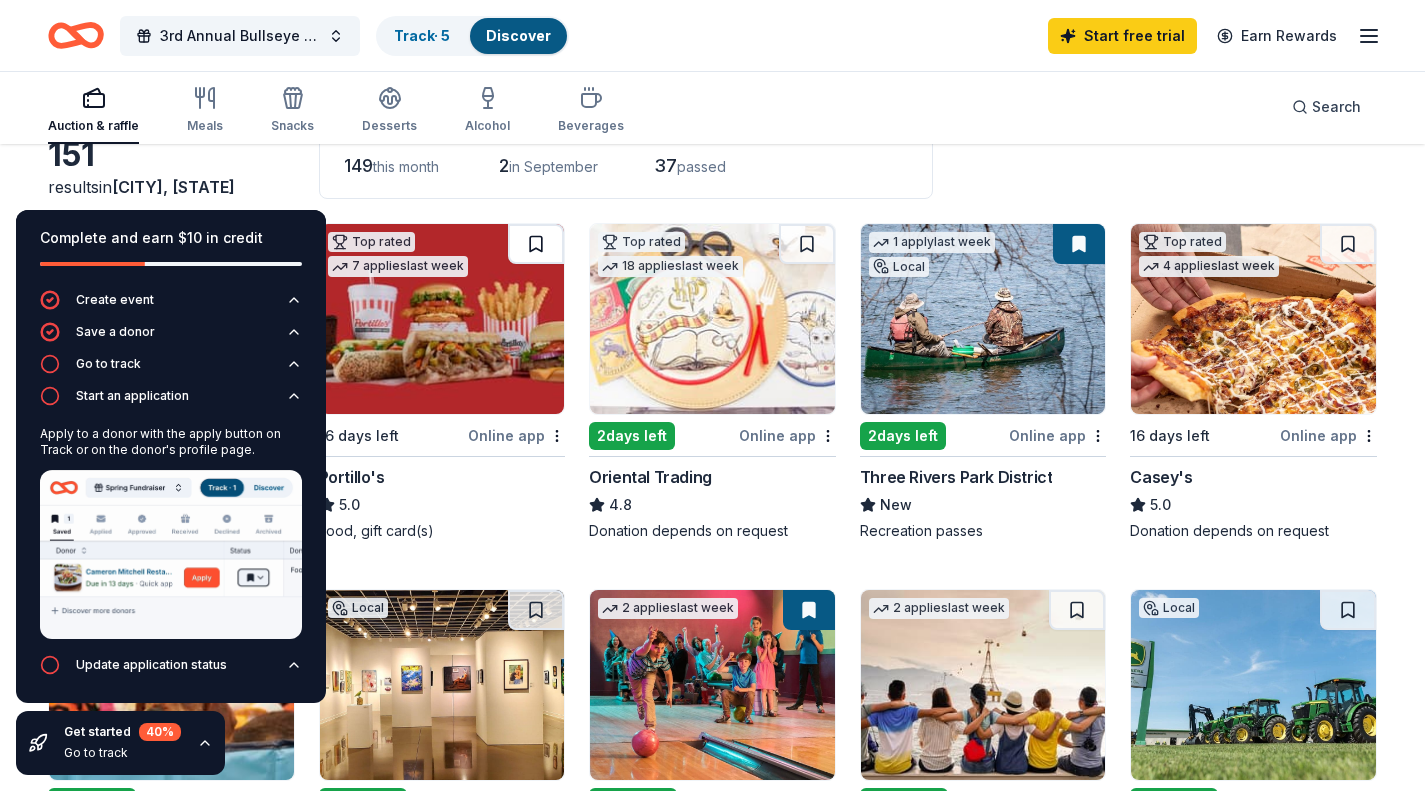 click at bounding box center [536, 244] 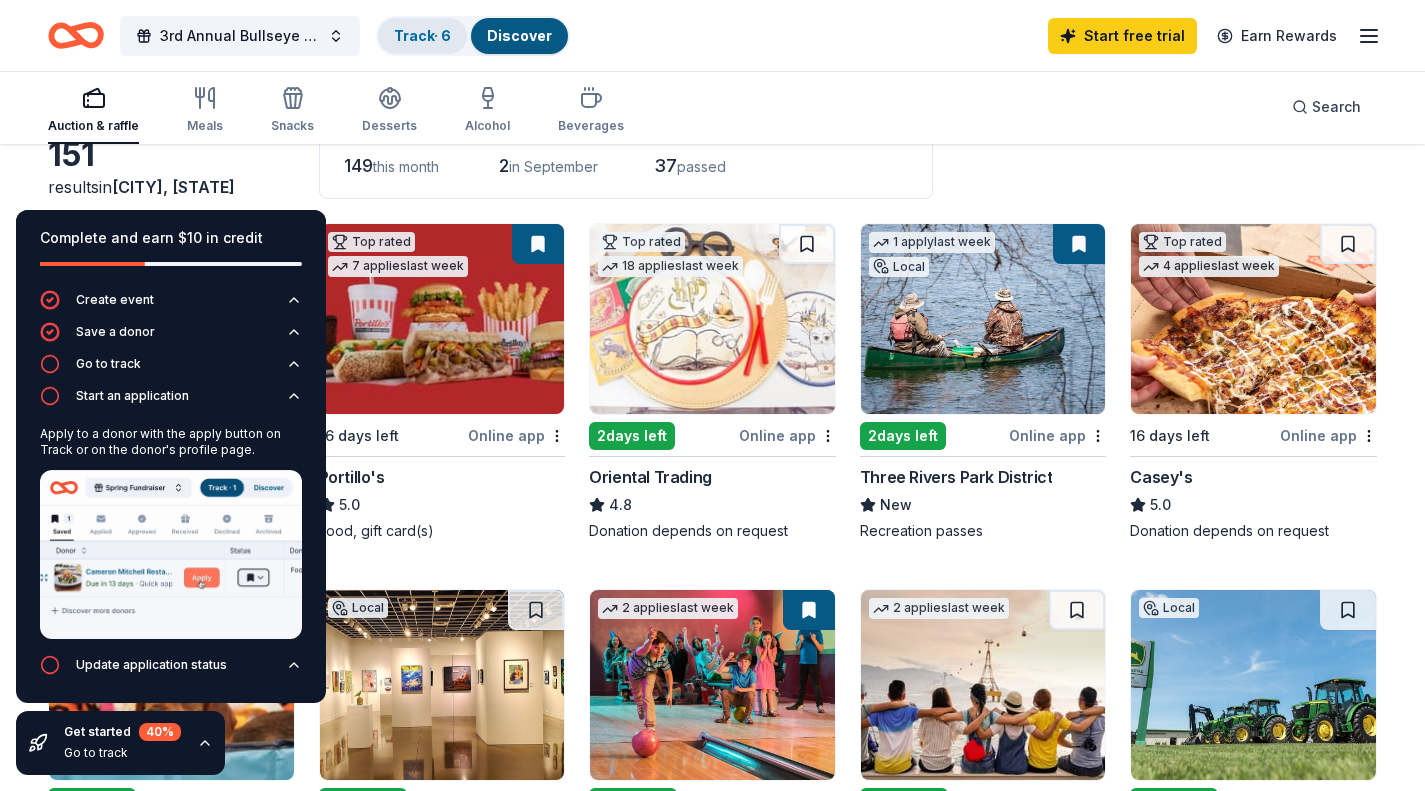 click on "Track  · 6" at bounding box center [422, 35] 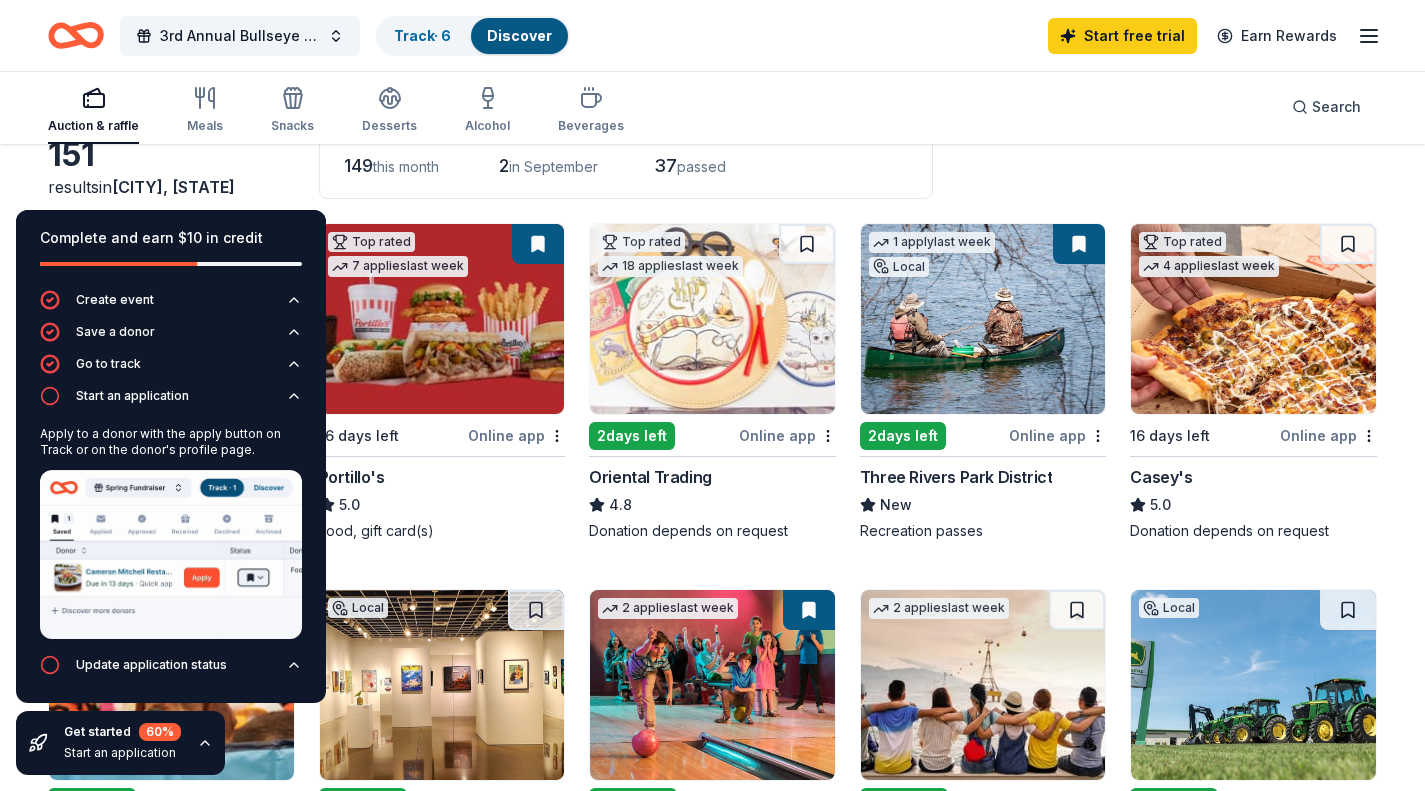 scroll, scrollTop: 1, scrollLeft: 0, axis: vertical 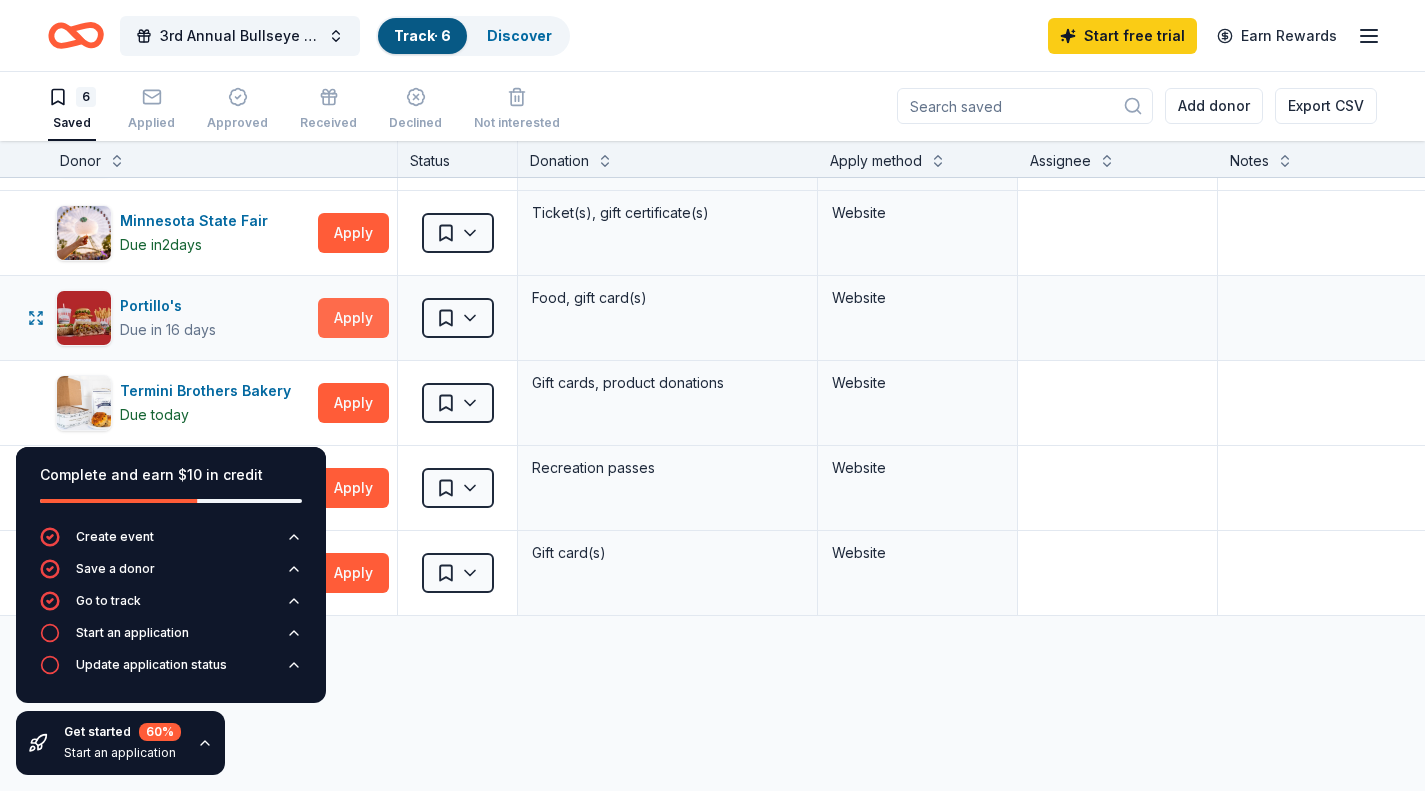 click on "Apply" at bounding box center [353, 318] 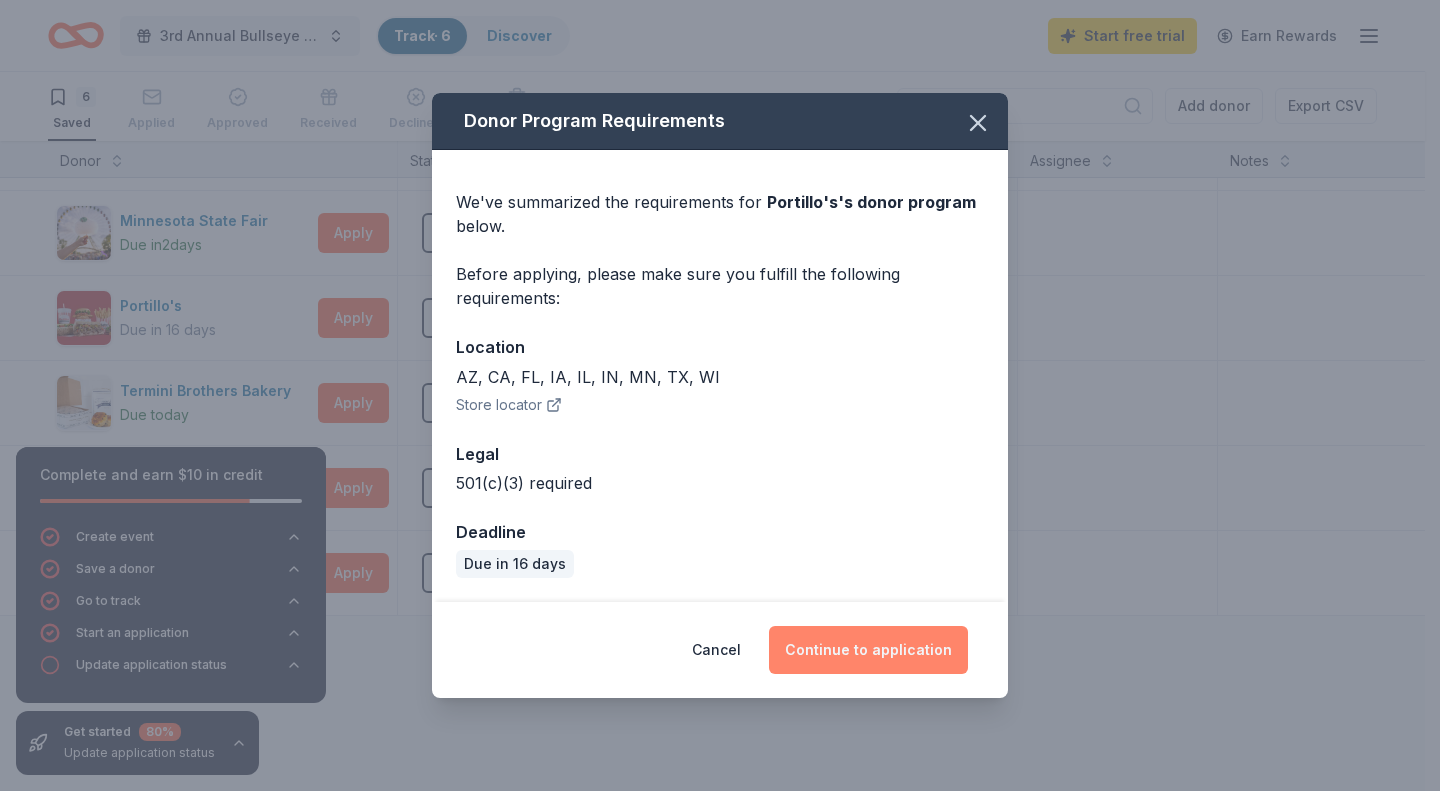 click on "Continue to application" at bounding box center [868, 650] 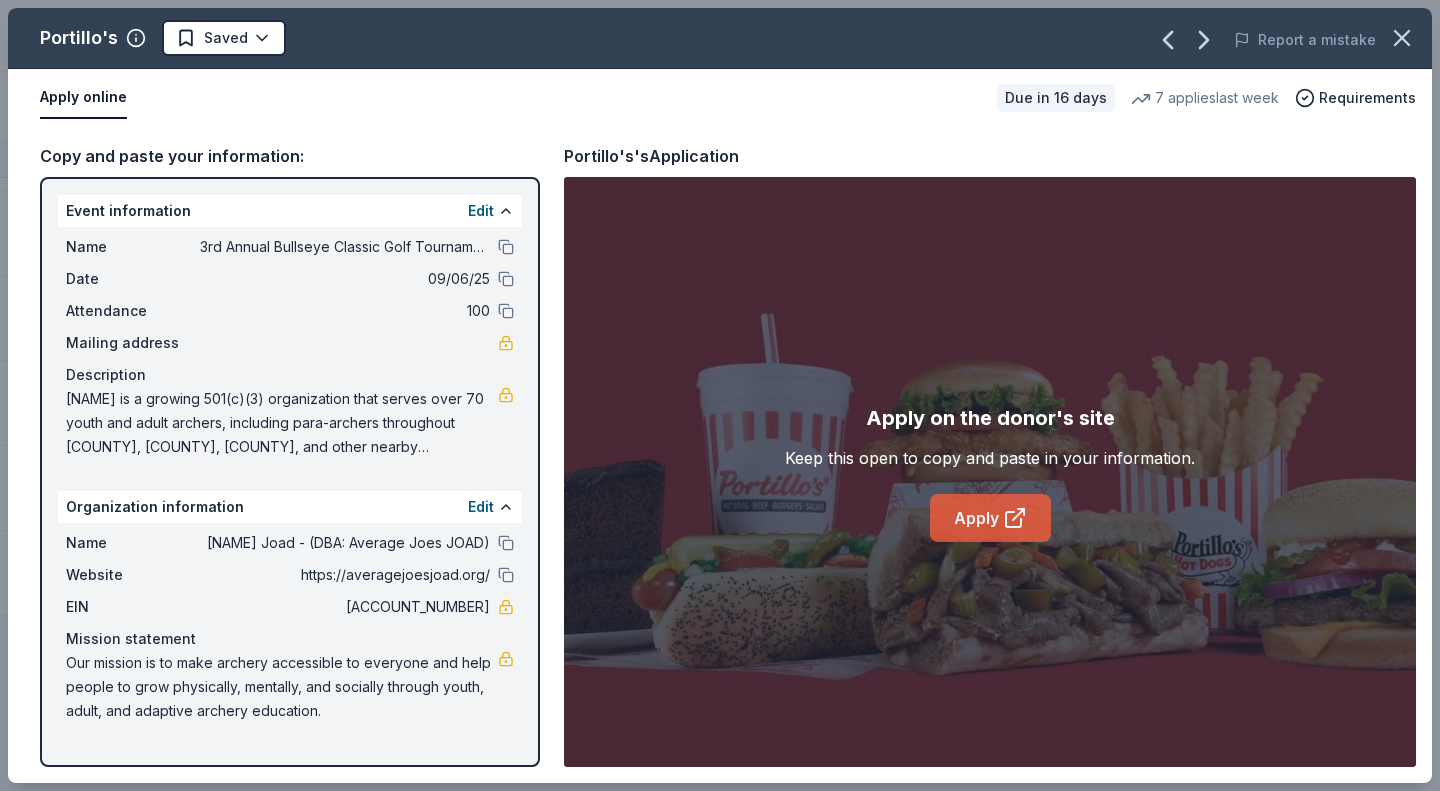 click on "Apply" at bounding box center [990, 518] 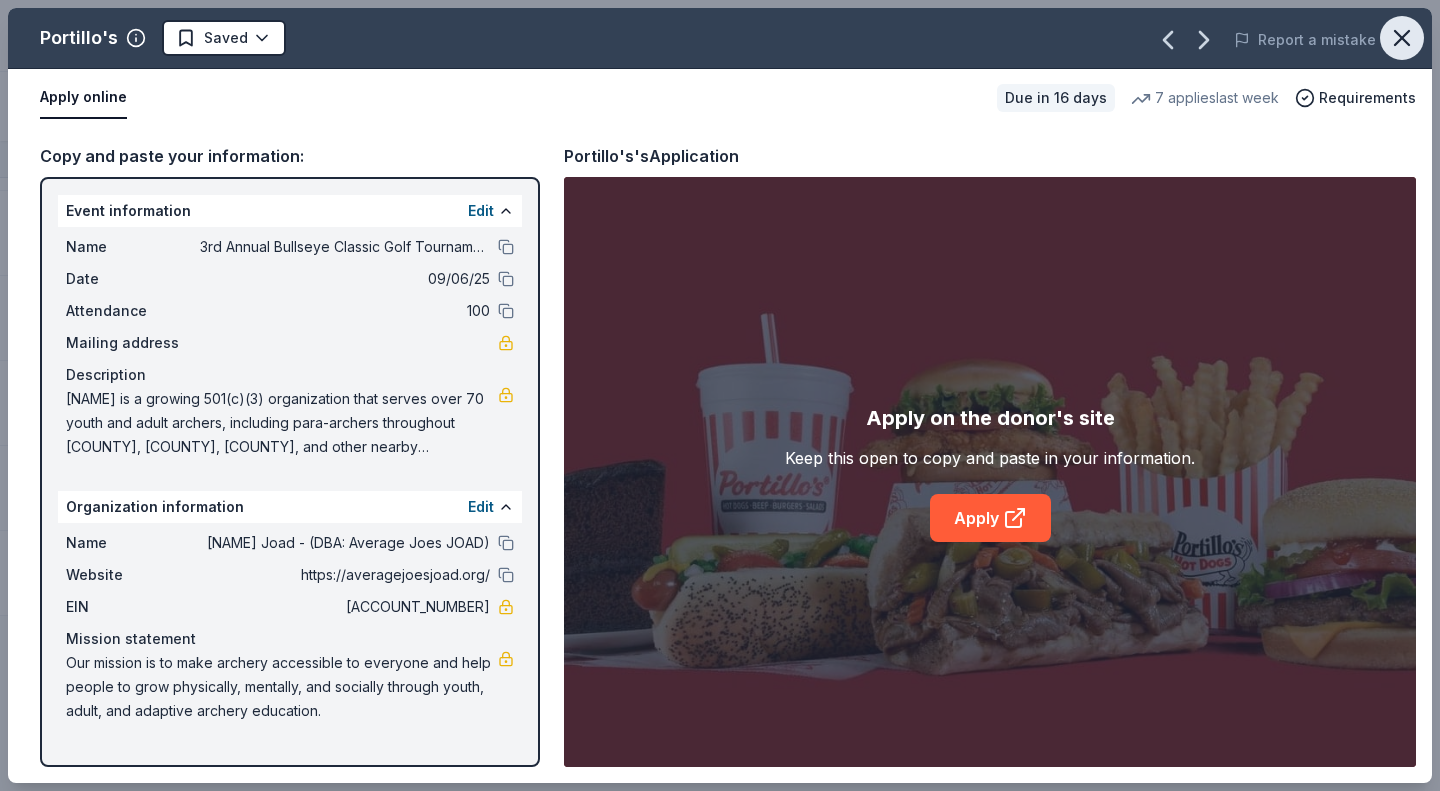 click 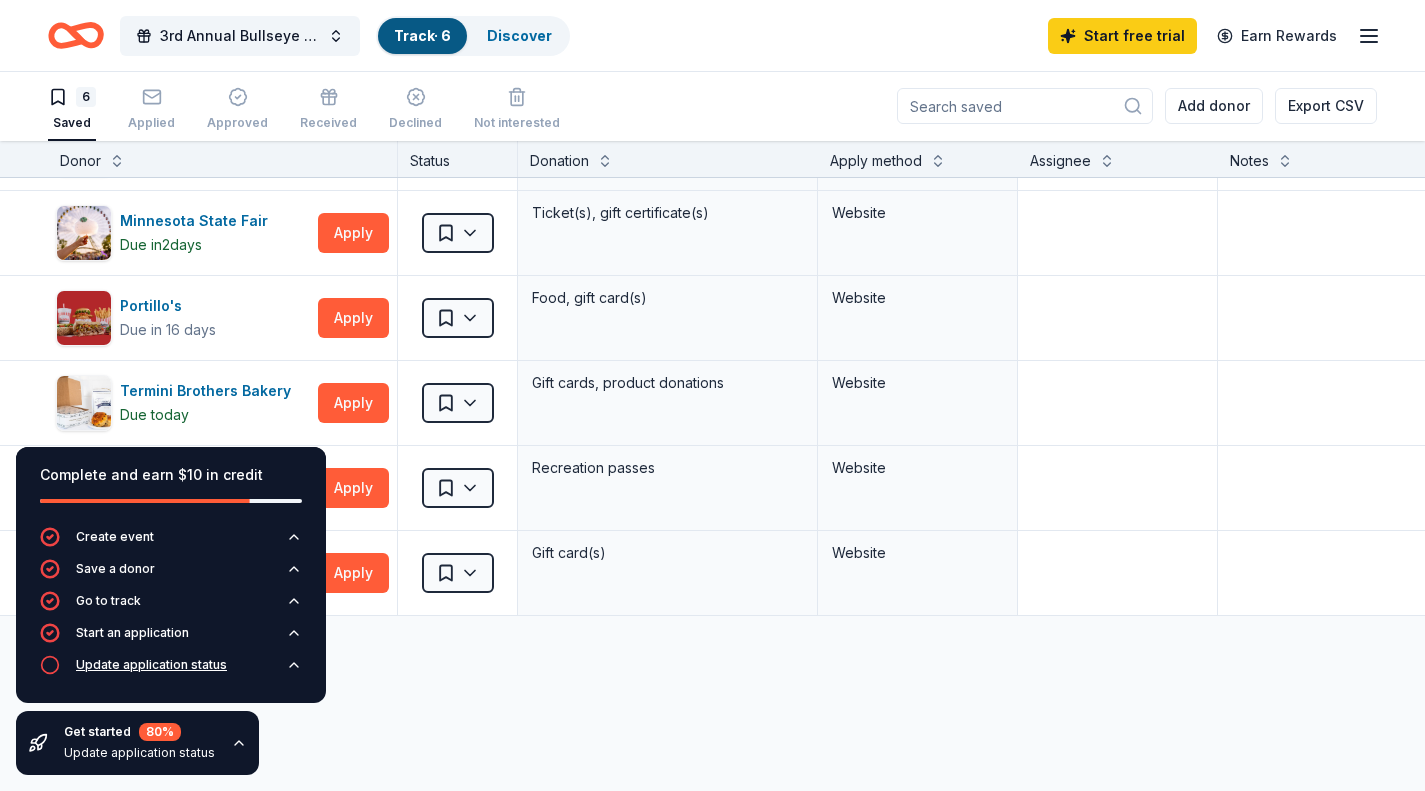 click on "Update application status" at bounding box center [151, 665] 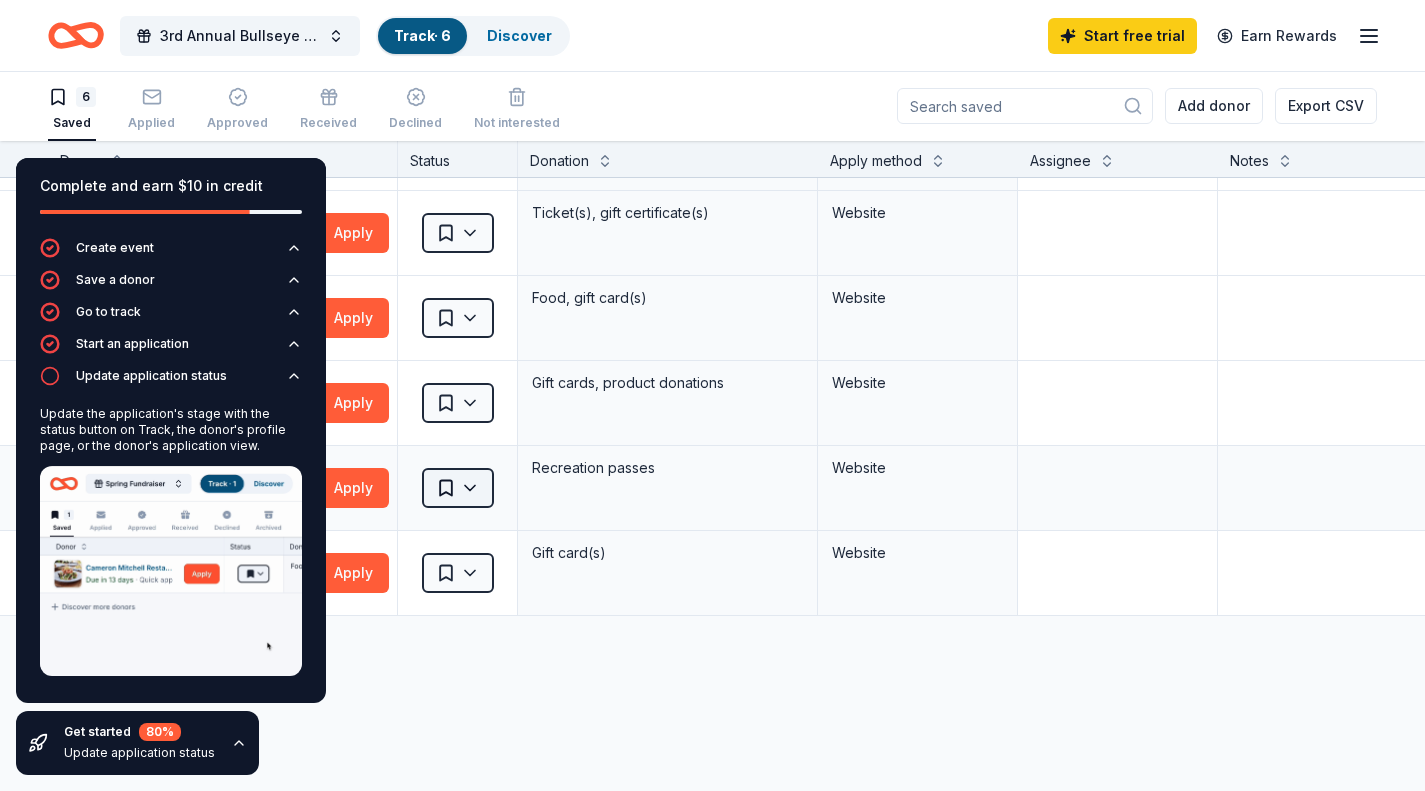 click on "3rd Annual Bullseye Classic Golf Tournament  Track  · 6 Discover Start free  trial Earn Rewards 6 Saved Applied Approved Received Declined Not interested Add donor Export CSV Complete and earn $10 in credit Create event Save a donor Go to track Start an application Update application status Update the application's stage with the status button on Track, the donor's profile page, or the donor's application view. Get started 80 % Update application status Donor Status Donation Apply method Assignee Notes 10K Brewing Due today Apply Saved Snack(s), event ticket(s), gift card(s) Website Minnesota State Fair Due in  2  days Apply Saved Ticket(s), gift certificate(s) Website Portillo's Due in 16 days Apply Saved Food, gift card(s) Website Termini Brothers Bakery Due today Apply Saved Gift cards, product donations Website Three Rivers Park District Due in  2  days Apply Saved Recreation passes Website Triple Shift Entertainment Due today Apply Saved Gift card(s) Website   Discover more donors Saved" at bounding box center (712, 394) 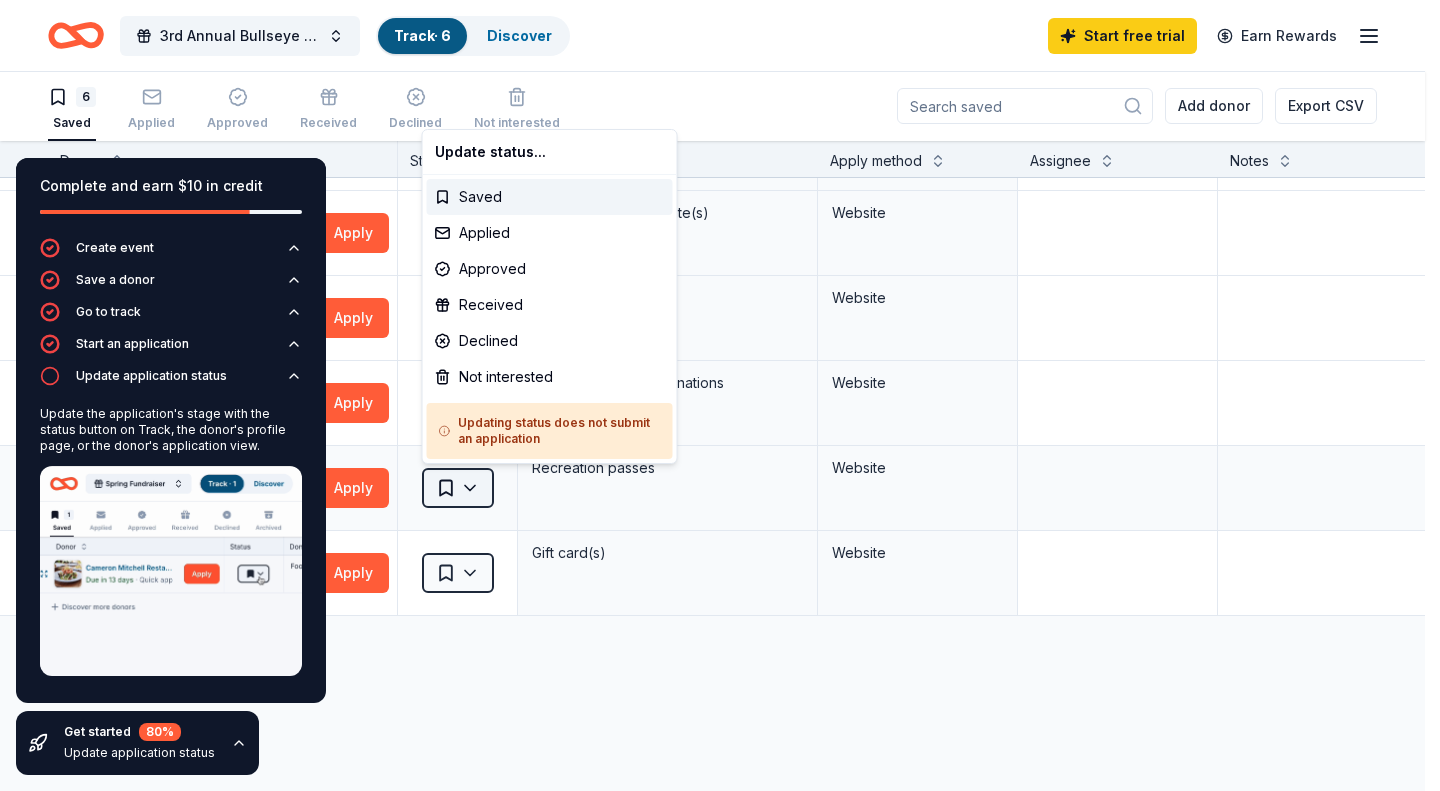 click on "3rd Annual Bullseye Classic Golf Tournament  Track  · 6 Discover Start free  trial Earn Rewards 6 Saved Applied Approved Received Declined Not interested Add donor Export CSV Complete and earn $10 in credit Create event Save a donor Go to track Start an application Update application status Update the application's stage with the status button on Track, the donor's profile page, or the donor's application view. Get started 80 % Update application status Donor Status Donation Apply method Assignee Notes 10K Brewing Due today Apply Saved Snack(s), event ticket(s), gift card(s) Website Minnesota State Fair Due in  2  days Apply Saved Ticket(s), gift certificate(s) Website Portillo's Due in 16 days Apply Saved Food, gift card(s) Website Termini Brothers Bakery Due today Apply Saved Gift cards, product donations Website Three Rivers Park District Due in  2  days Apply Saved Recreation passes Website Triple Shift Entertainment Due today Apply Saved Gift card(s) Website   Discover more donors Saved Update status..." at bounding box center (720, 394) 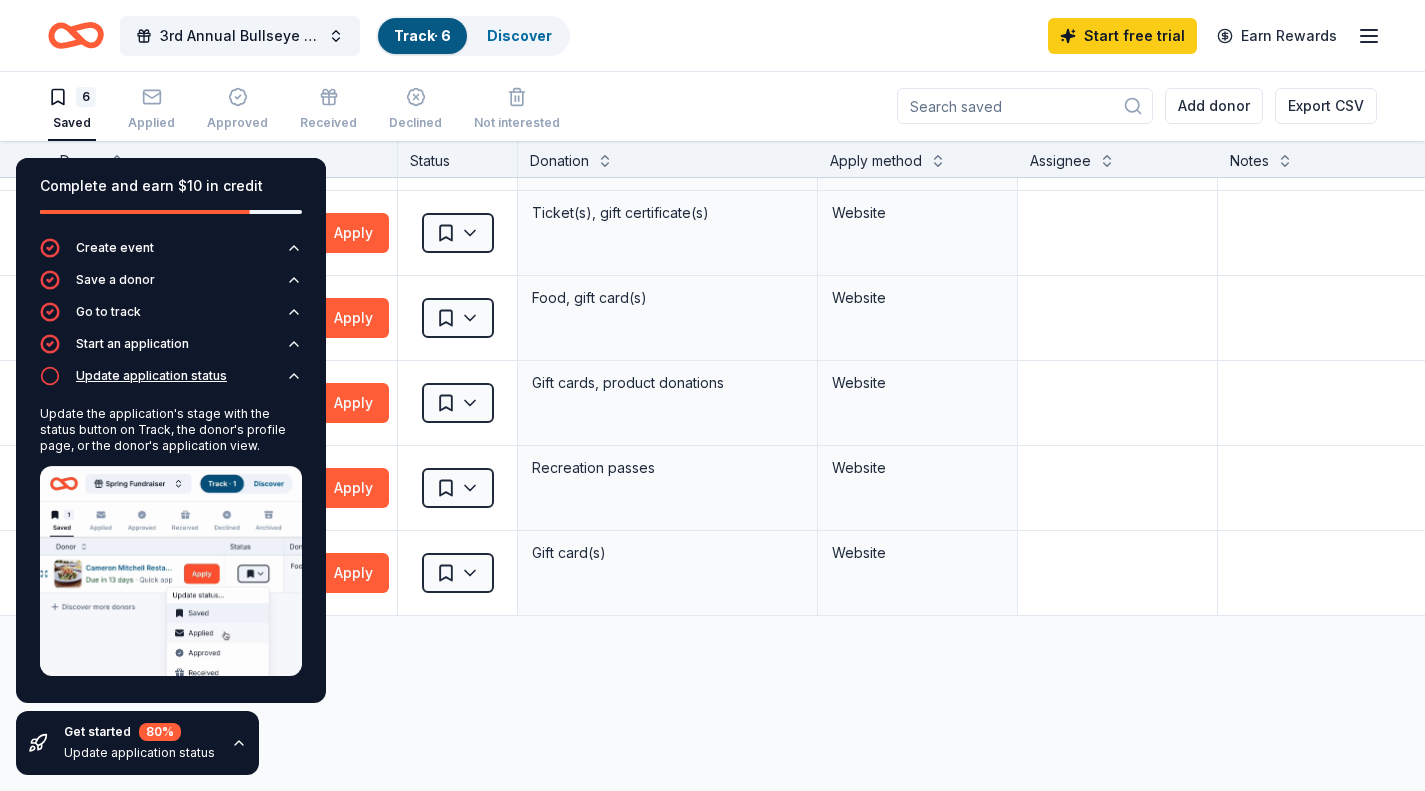 click on "Update application status" at bounding box center (171, 382) 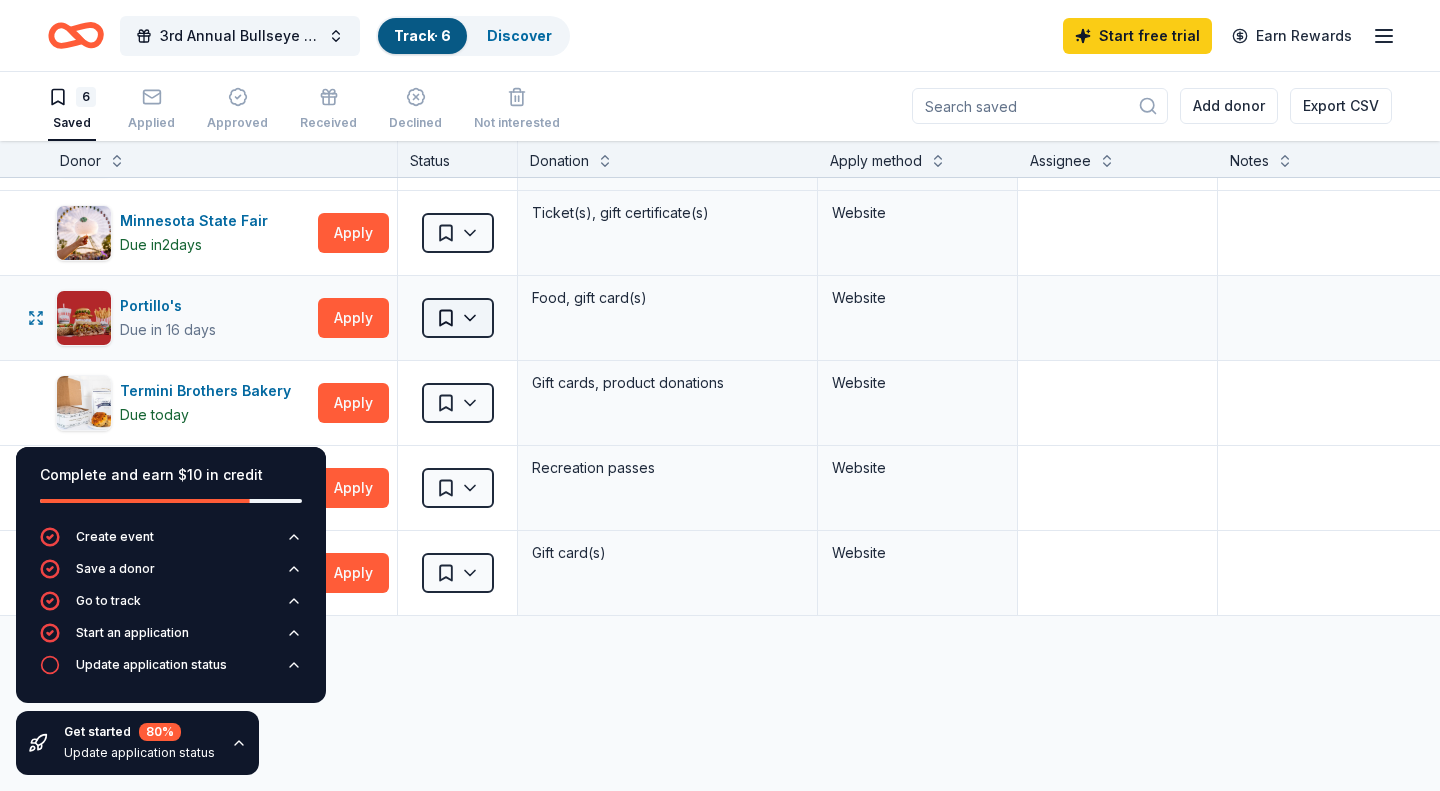 click on "3rd Annual Bullseye Classic Golf Tournament  Track  · 6 Discover Start free  trial Earn Rewards 6 Saved Applied Approved Received Declined Not interested Add donor Export CSV Complete and earn $10 in credit Create event Save a donor Go to track Start an application Update application status Get started 80 % Update application status Donor Status Donation Apply method Assignee Notes 10K Brewing Due today Apply Saved Snack(s), event ticket(s), gift card(s) Website Minnesota State Fair Due in  2  days Apply Saved Ticket(s), gift certificate(s) Website Portillo's Due in 16 days Apply Saved Food, gift card(s) Website Termini Brothers Bakery Due today Apply Saved Gift cards, product donations Website Three Rivers Park District Due in  2  days Apply Saved Recreation passes Website Triple Shift Entertainment Due today Apply Saved Gift card(s) Website   Discover more donors Saved" at bounding box center [720, 394] 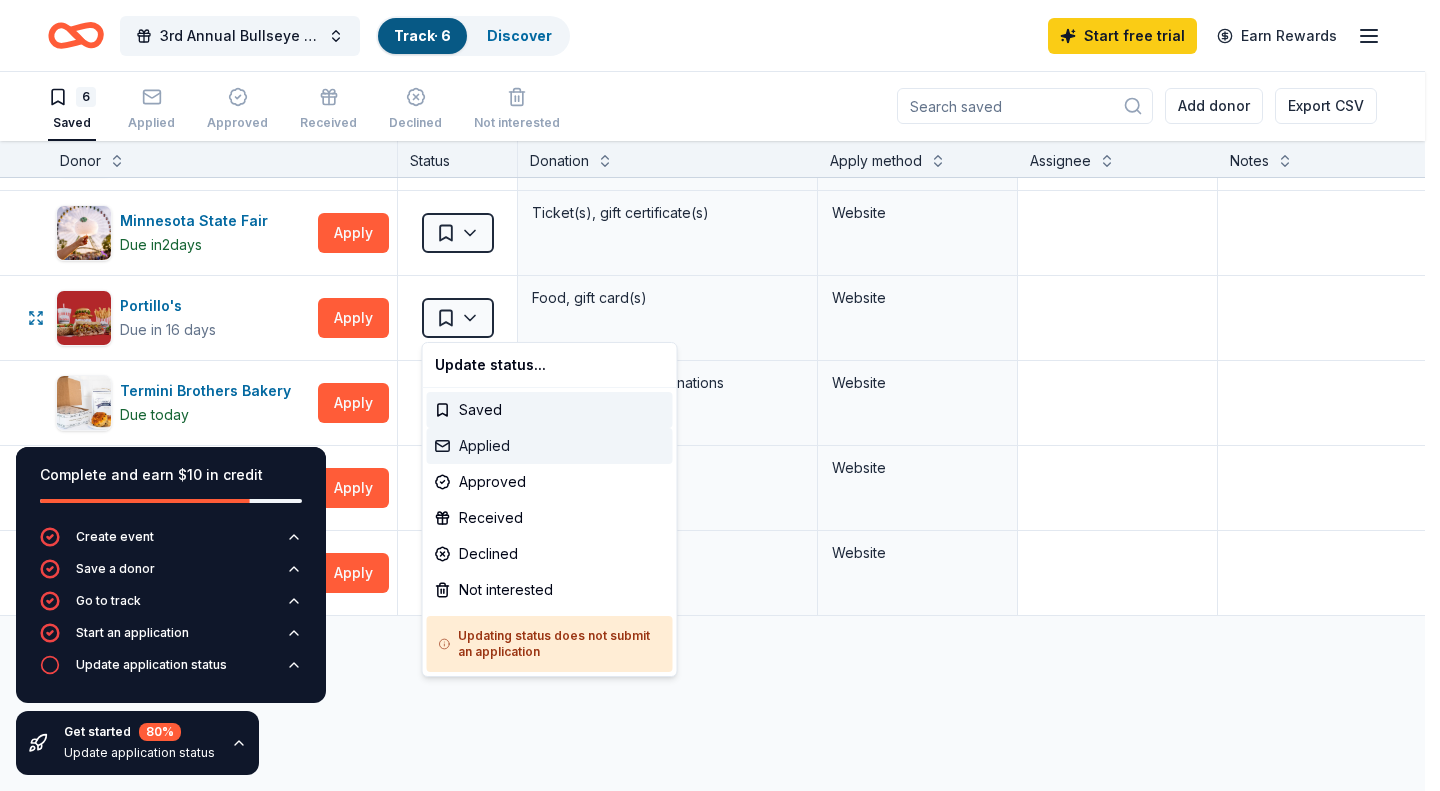 click on "Applied" at bounding box center [550, 446] 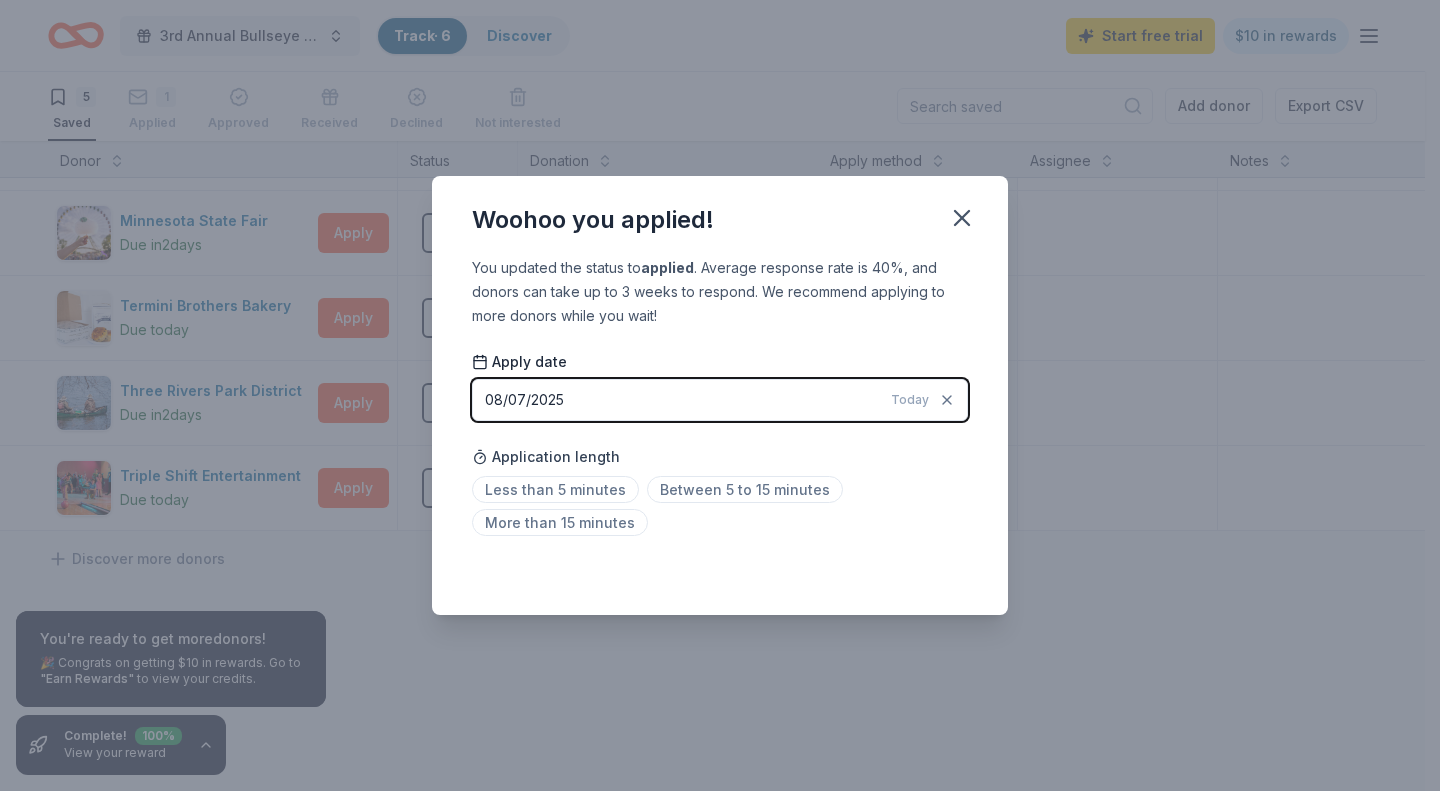 click on "08/07/2025 Today" at bounding box center (720, 400) 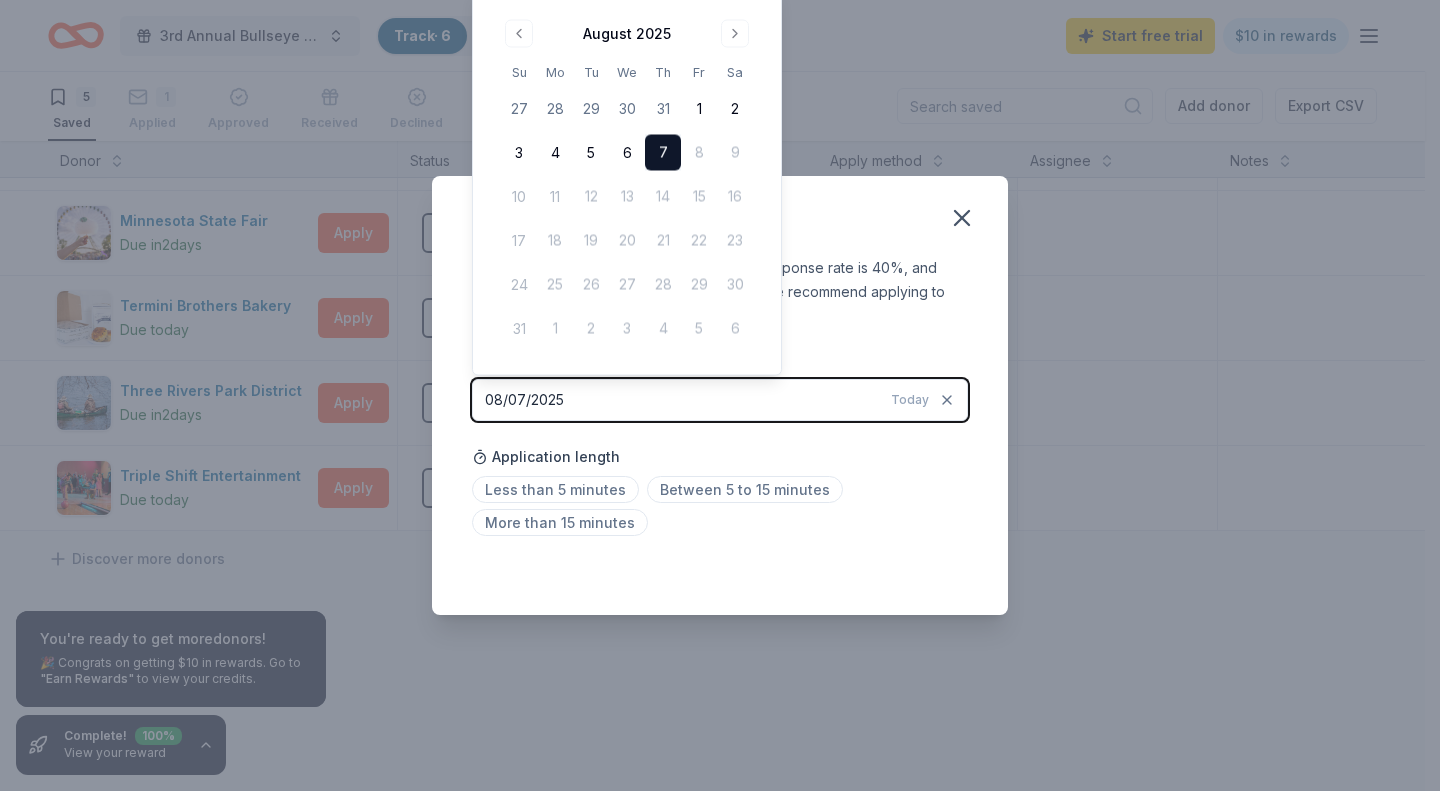 click on "08/07/2025 Today" at bounding box center [720, 400] 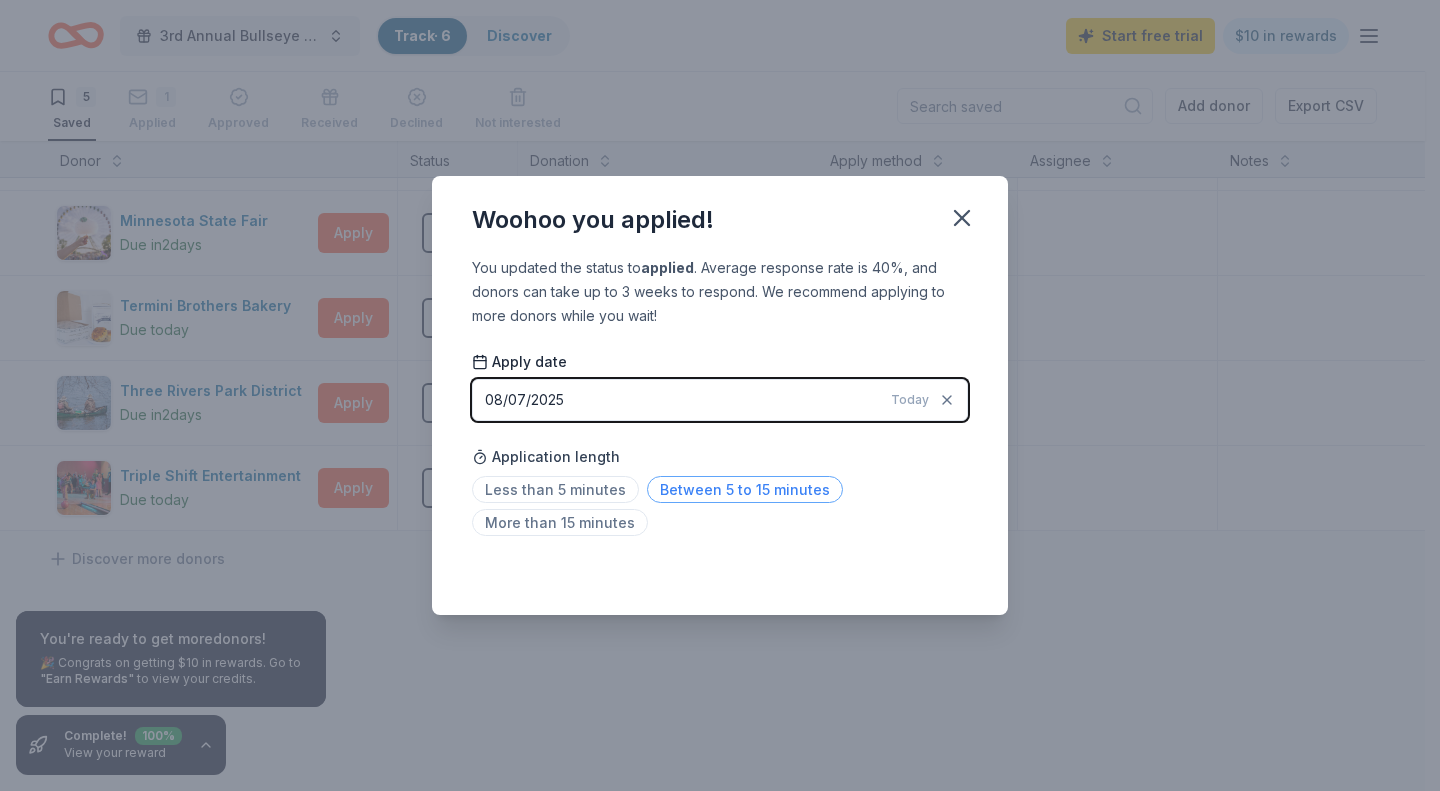 click on "Between 5 to 15 minutes" at bounding box center [745, 489] 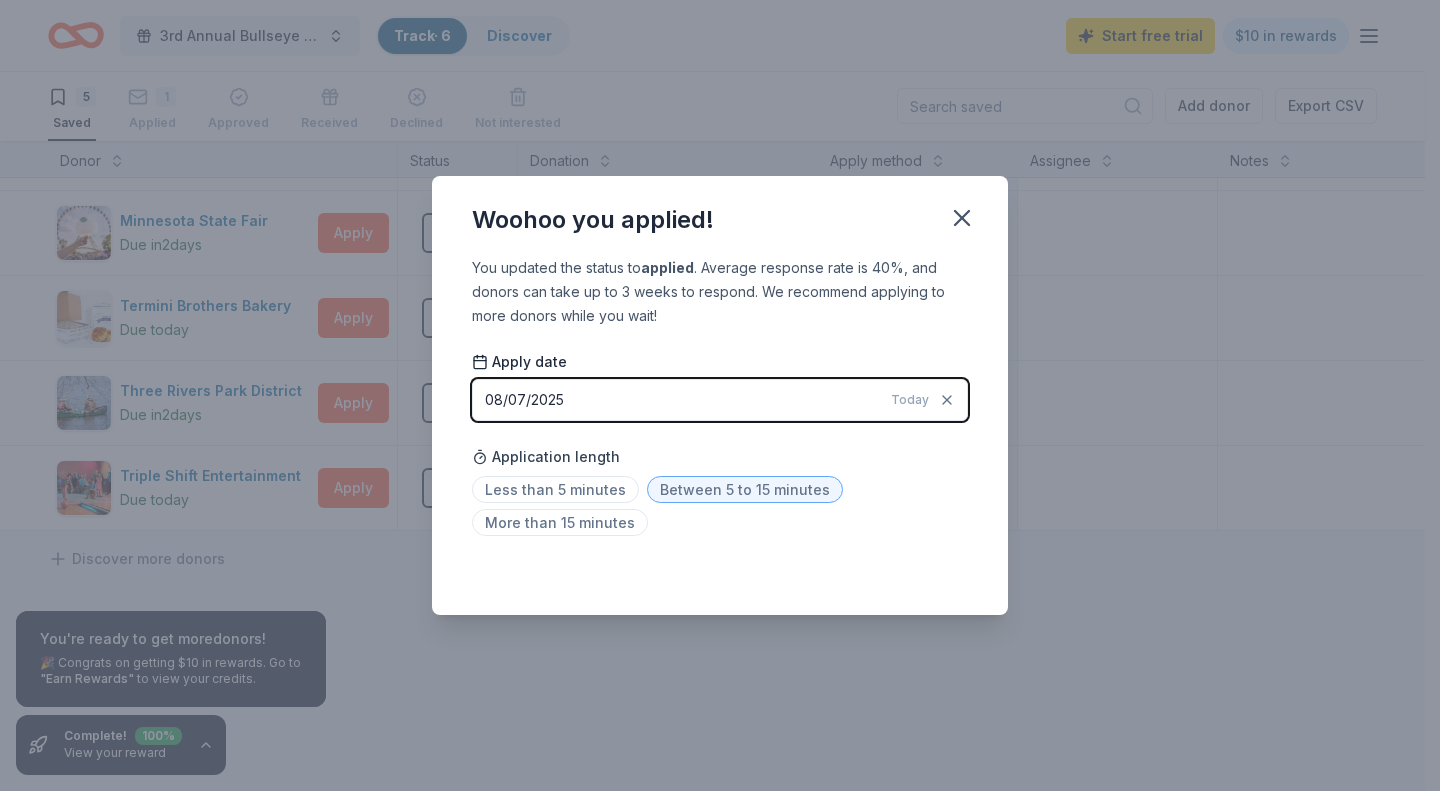 click on "Woohoo you applied! You updated the status to  applied . Average response rate is 40%, and donors can take up to 3 weeks to respond. We recommend applying to more donors while you wait! Apply date 08/07/2025 Today Application length Less than 5 minutes Between 5 to 15 minutes More than 15 minutes Saved" at bounding box center [720, 395] 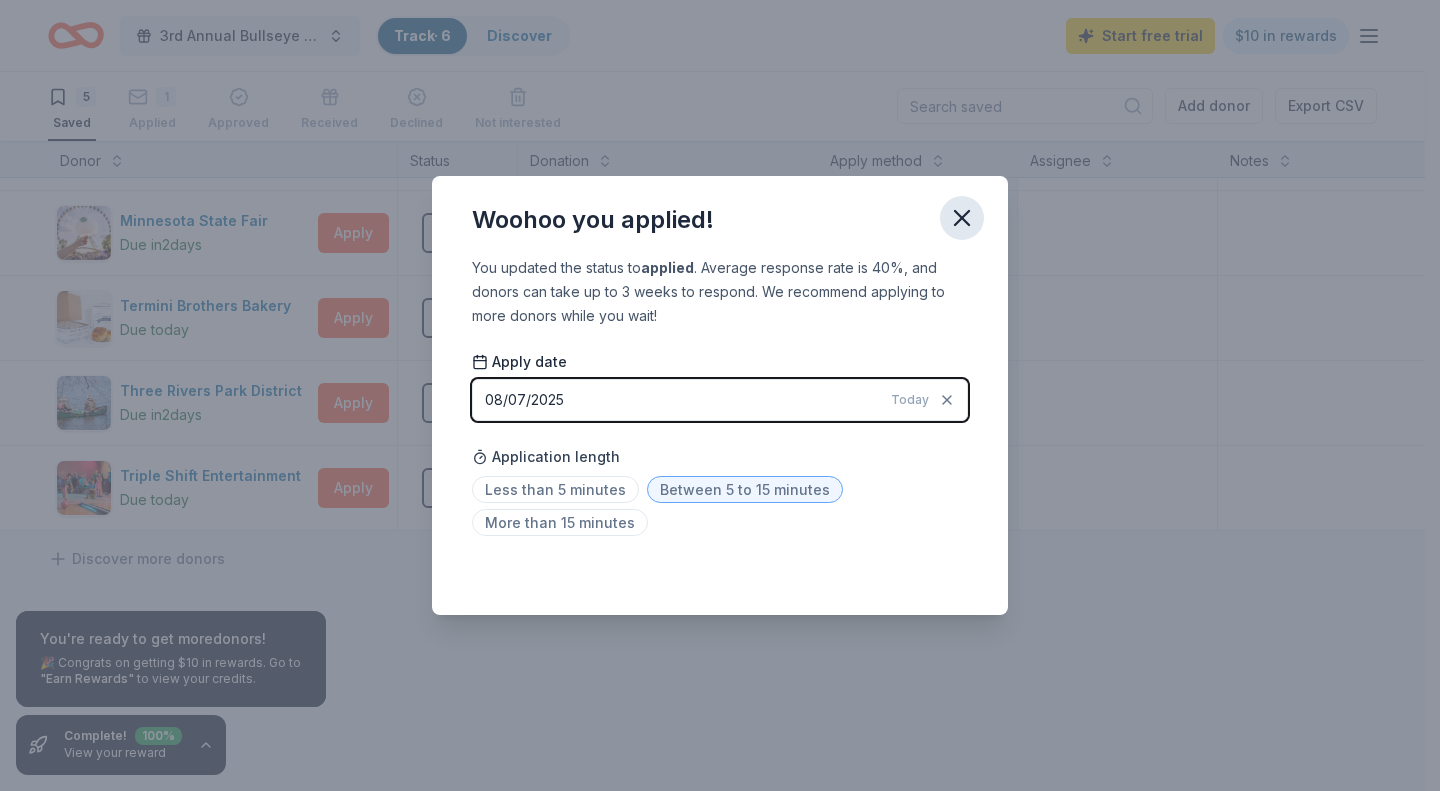 click 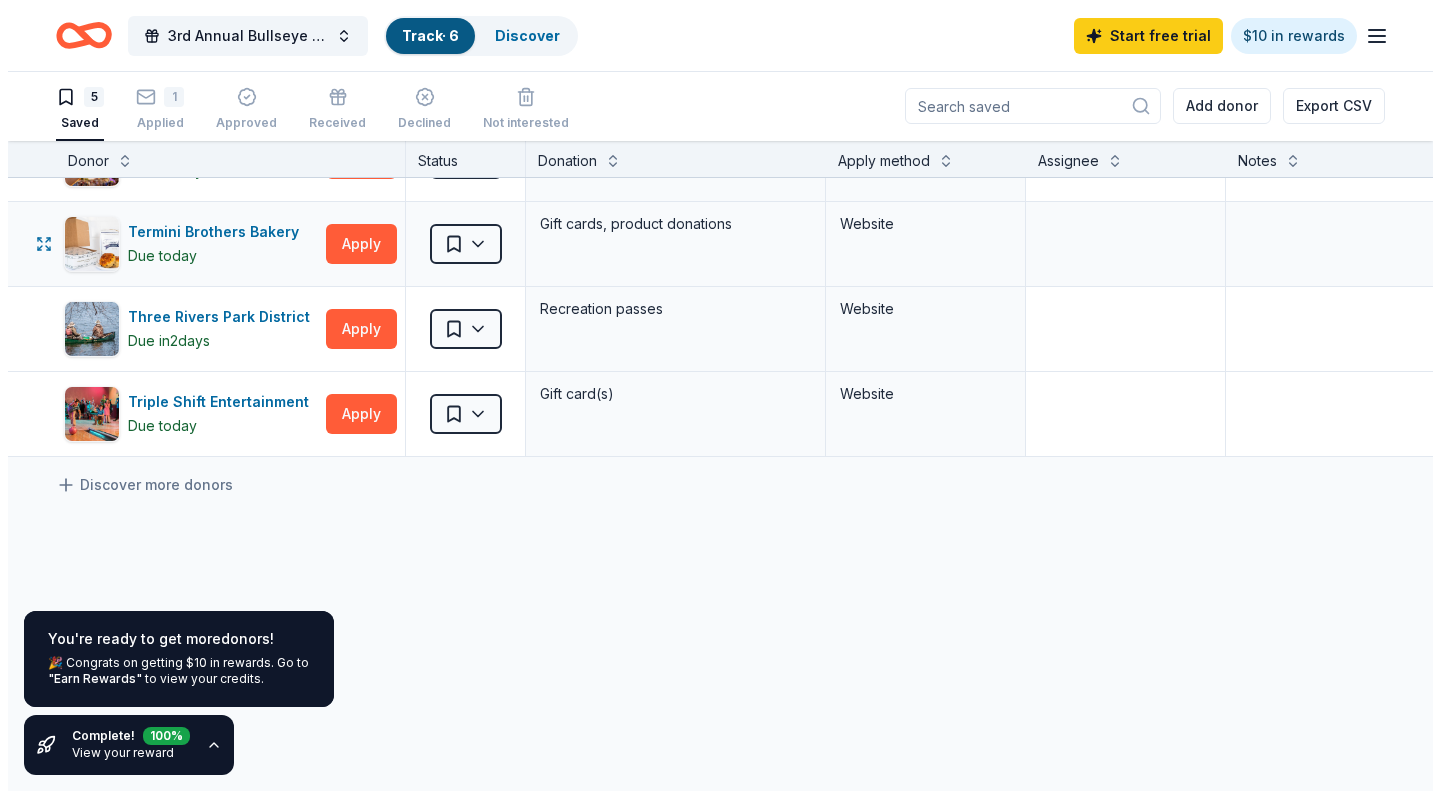 scroll, scrollTop: 0, scrollLeft: 0, axis: both 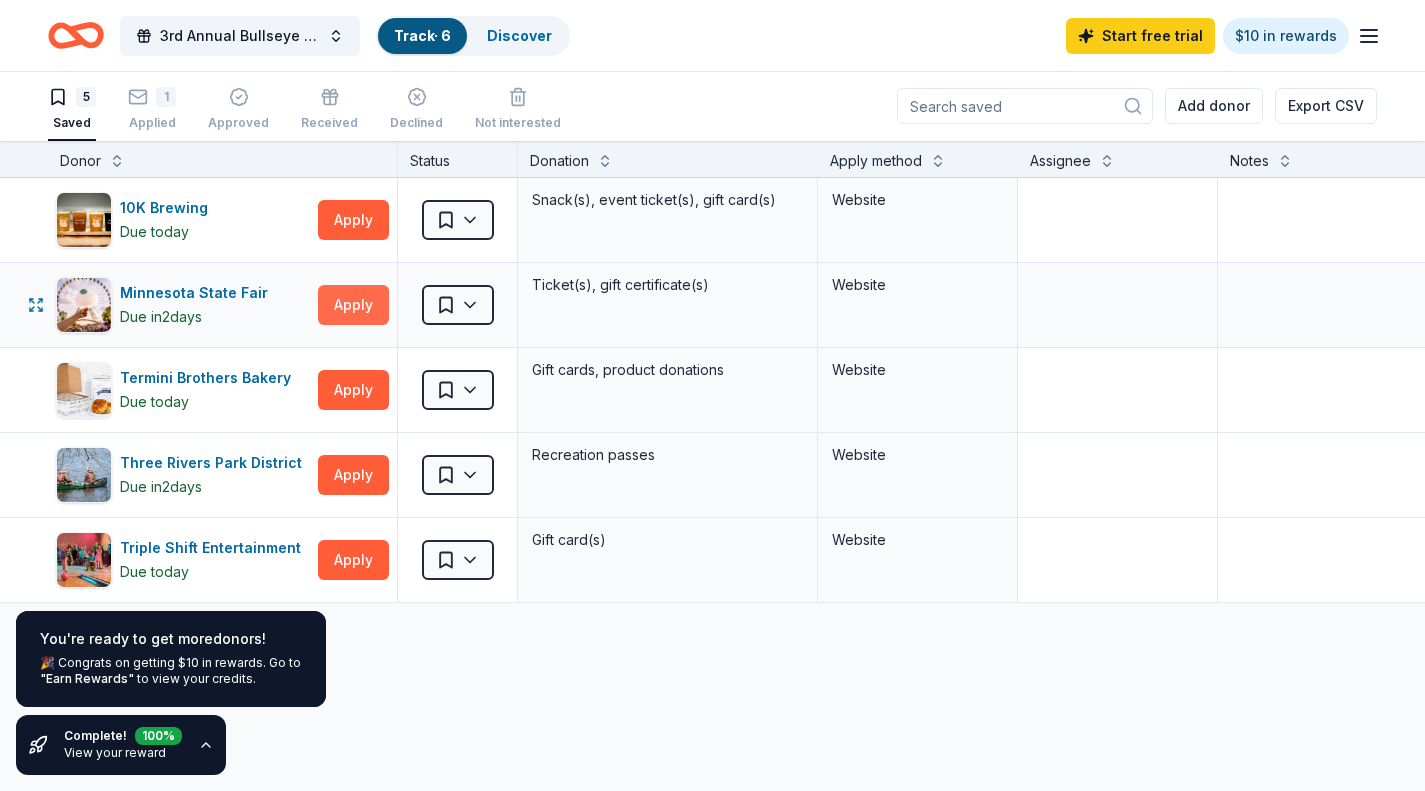 click on "Apply" at bounding box center (353, 305) 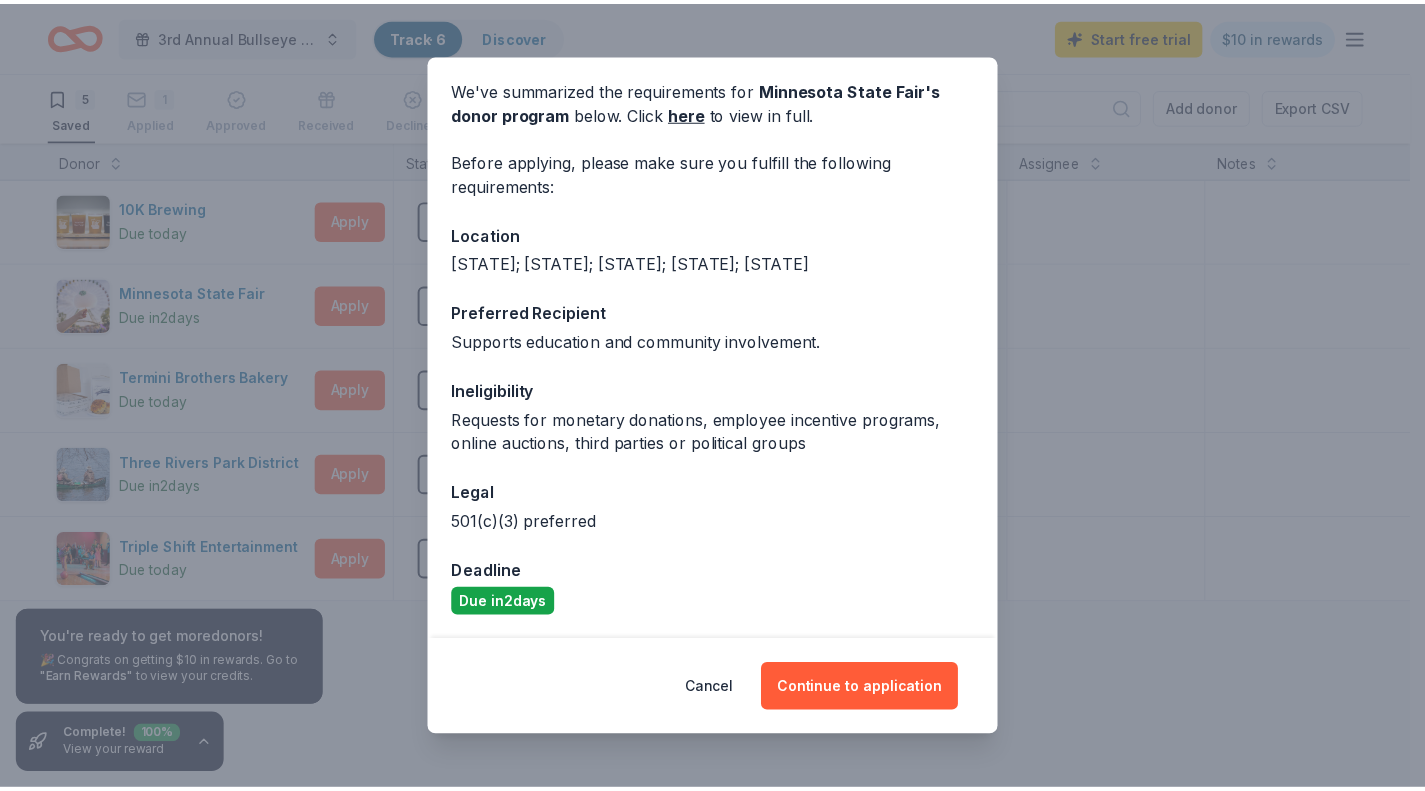 scroll, scrollTop: 0, scrollLeft: 0, axis: both 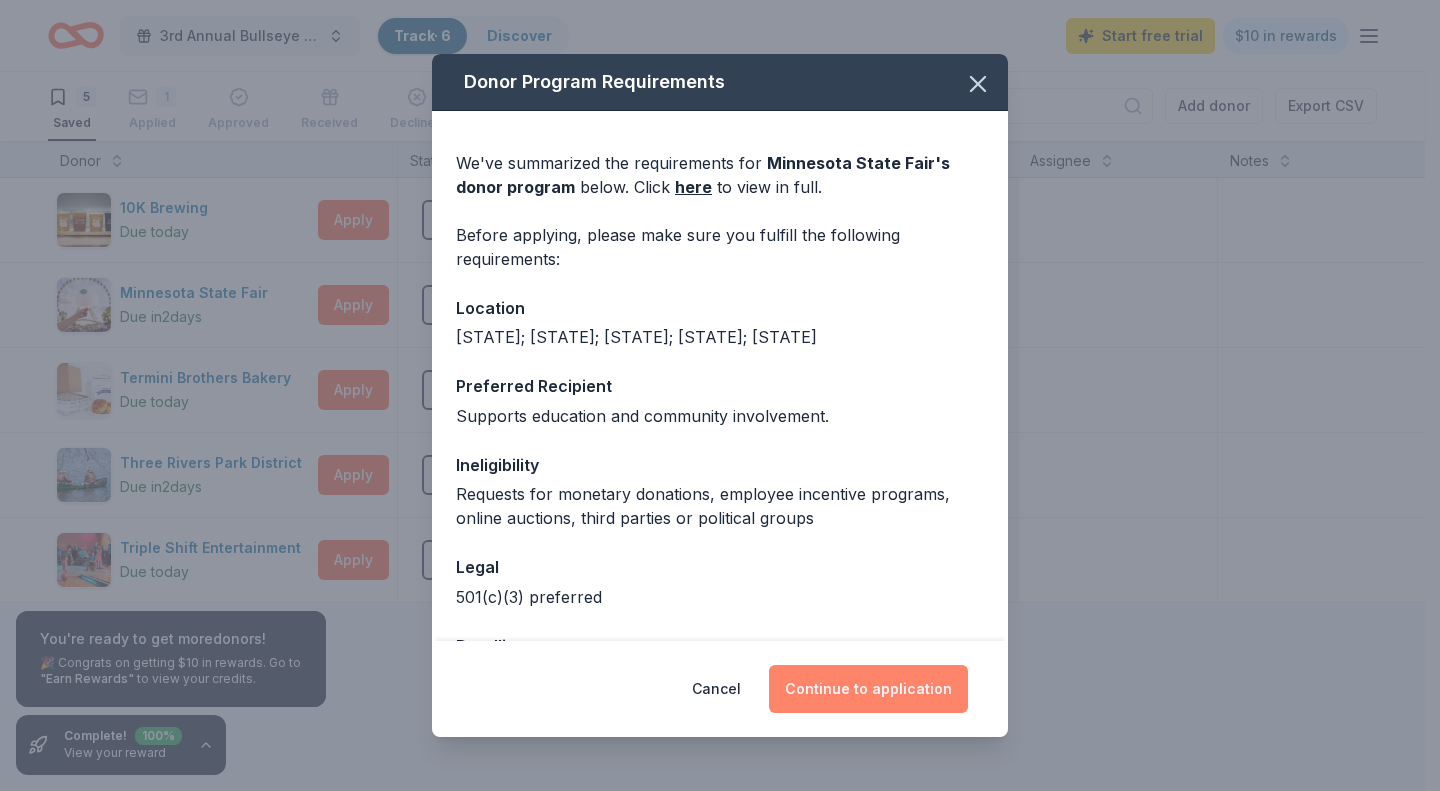 click on "Continue to application" at bounding box center (868, 689) 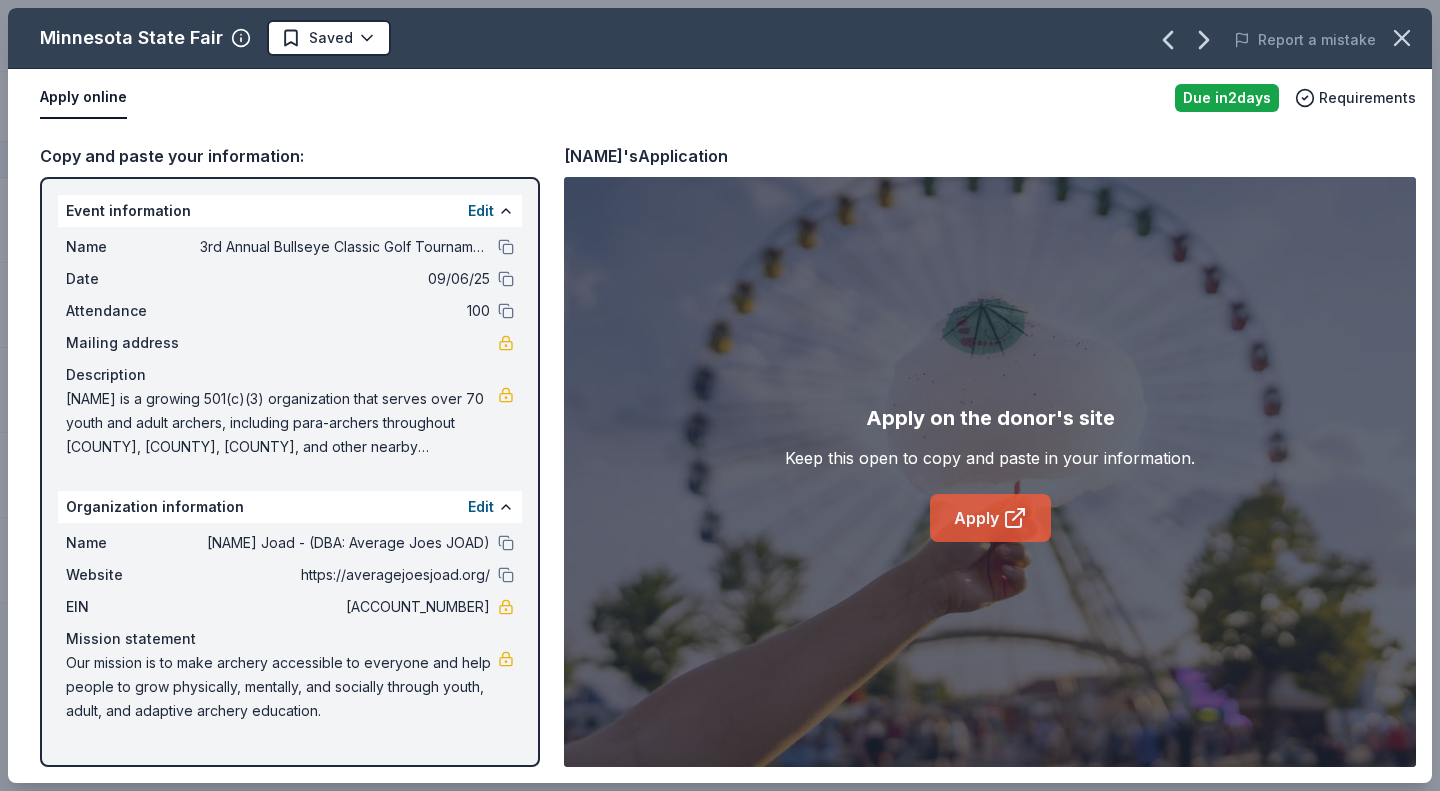 click on "Apply" at bounding box center (990, 518) 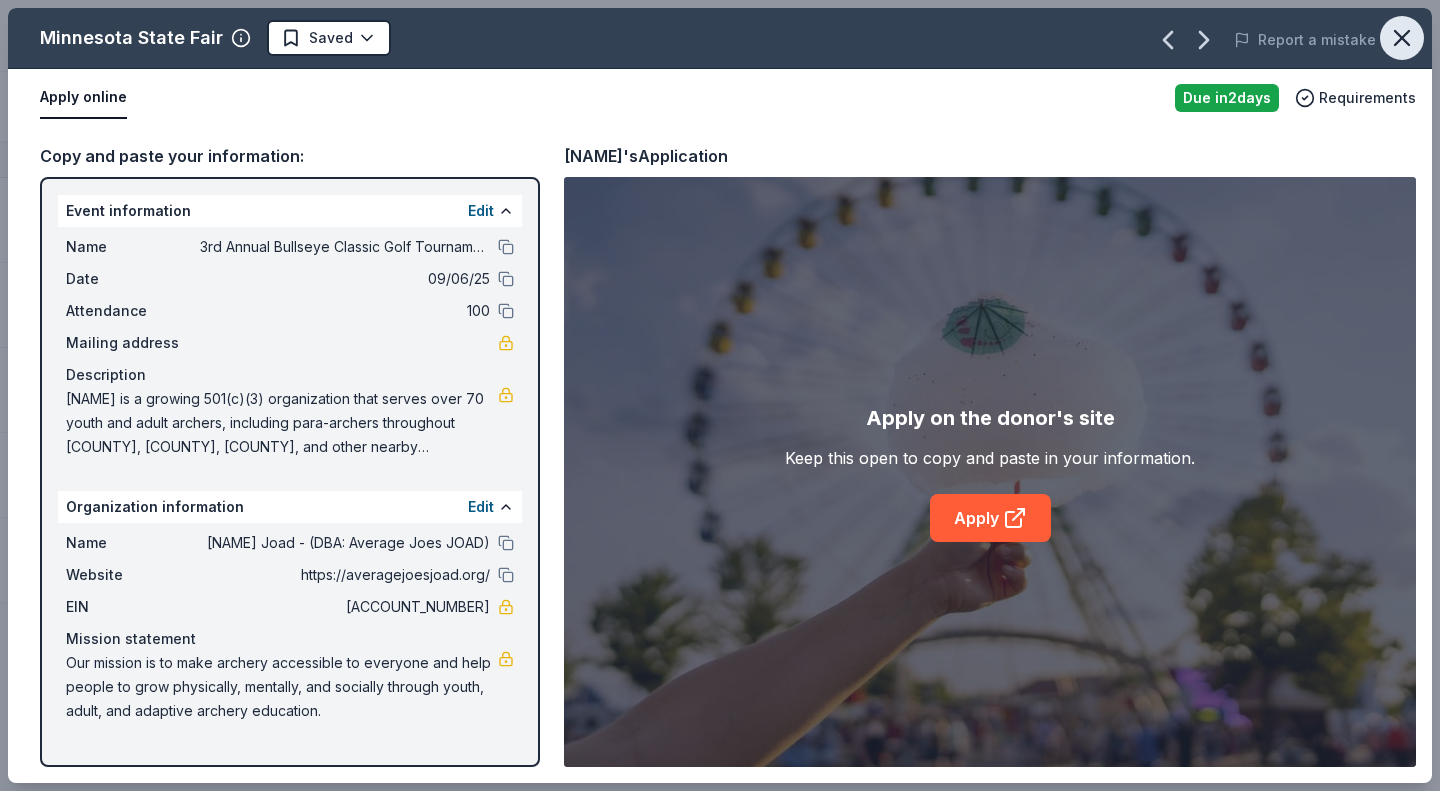 click 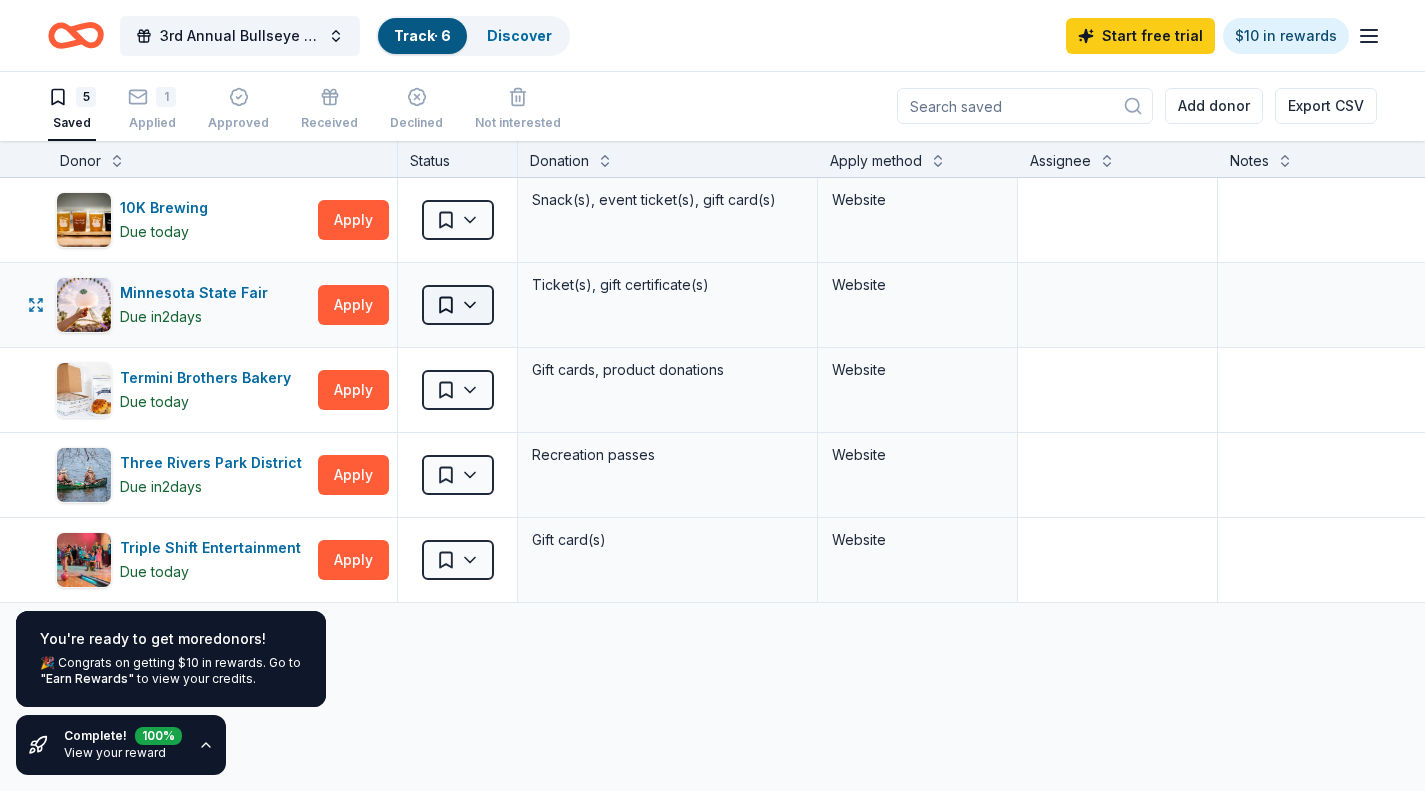 click on "3rd Annual Bullseye Classic Golf Tournament  Track  · 6 Discover Start free  trial $10 in rewards 5 Saved 1 Applied Approved Received Declined Not interested Add donor Export CSV You're ready to get more  donors ! 🎉 Congrats on getting $10 in rewards. Go to   "Earn Rewards"   to view your credits. Complete! 100 % View your reward Donor Status Donation Apply method Assignee Notes 10K Brewing Due today Apply Saved Snack(s), event ticket(s), gift card(s) Website Minnesota State Fair Due in  2  days Apply Saved Ticket(s), gift certificate(s) Website Termini Brothers Bakery Due today Apply Saved Gift cards, product donations Website Three Rivers Park District Due in  2  days Apply Saved Recreation passes Website Triple Shift Entertainment Due today Apply Saved Gift card(s) Website   Discover more donors Saved" at bounding box center (712, 394) 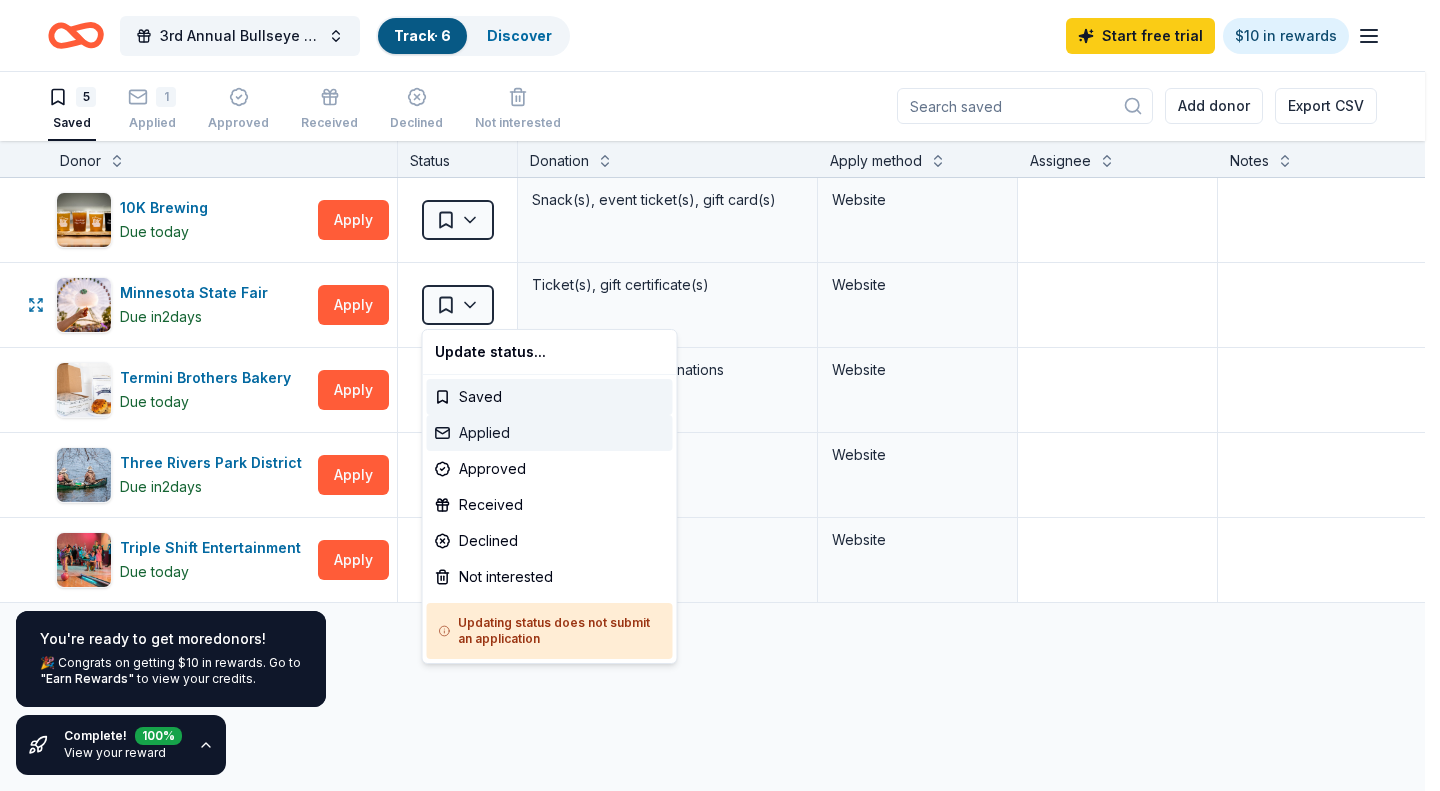 click on "Applied" at bounding box center (550, 433) 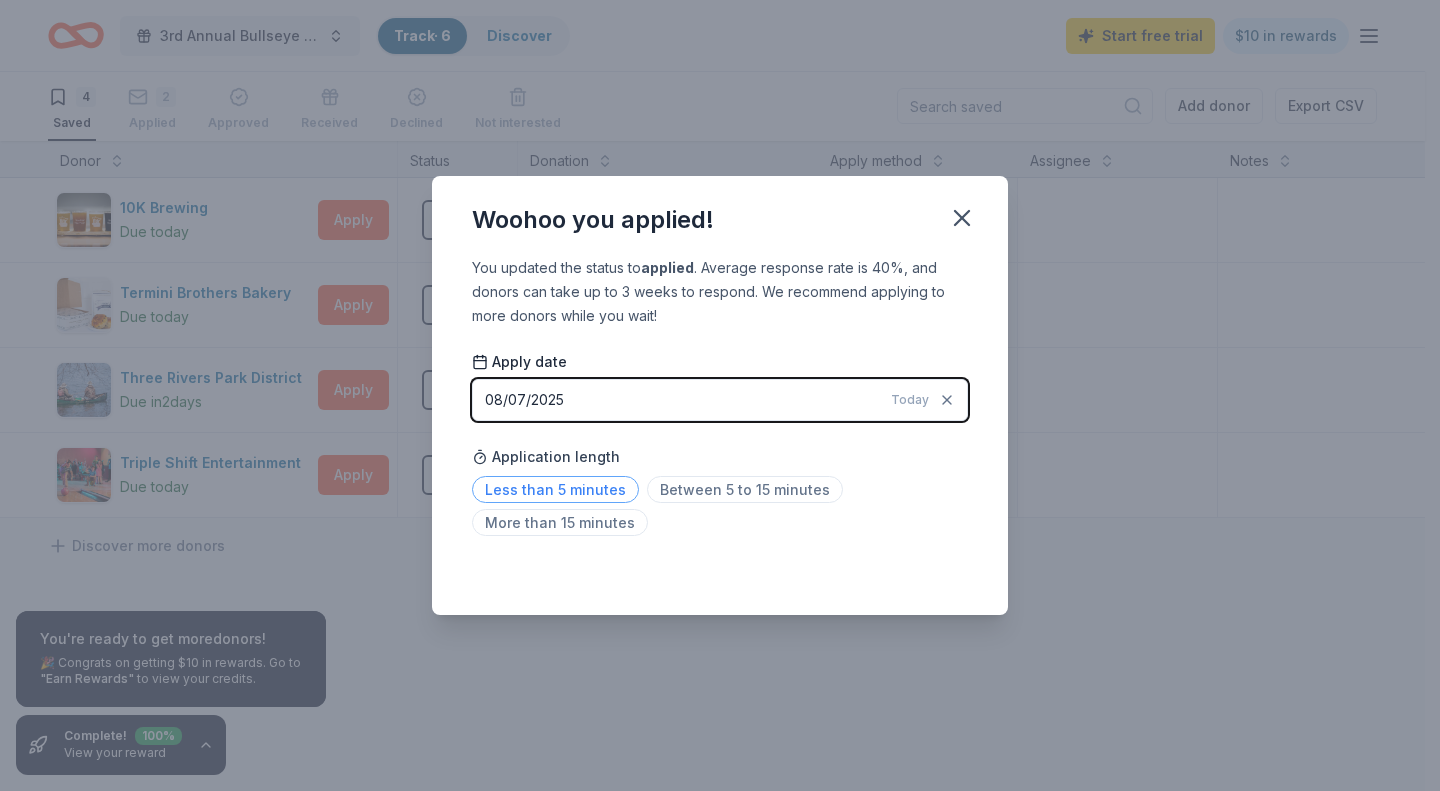 click on "Less than 5 minutes" at bounding box center [555, 489] 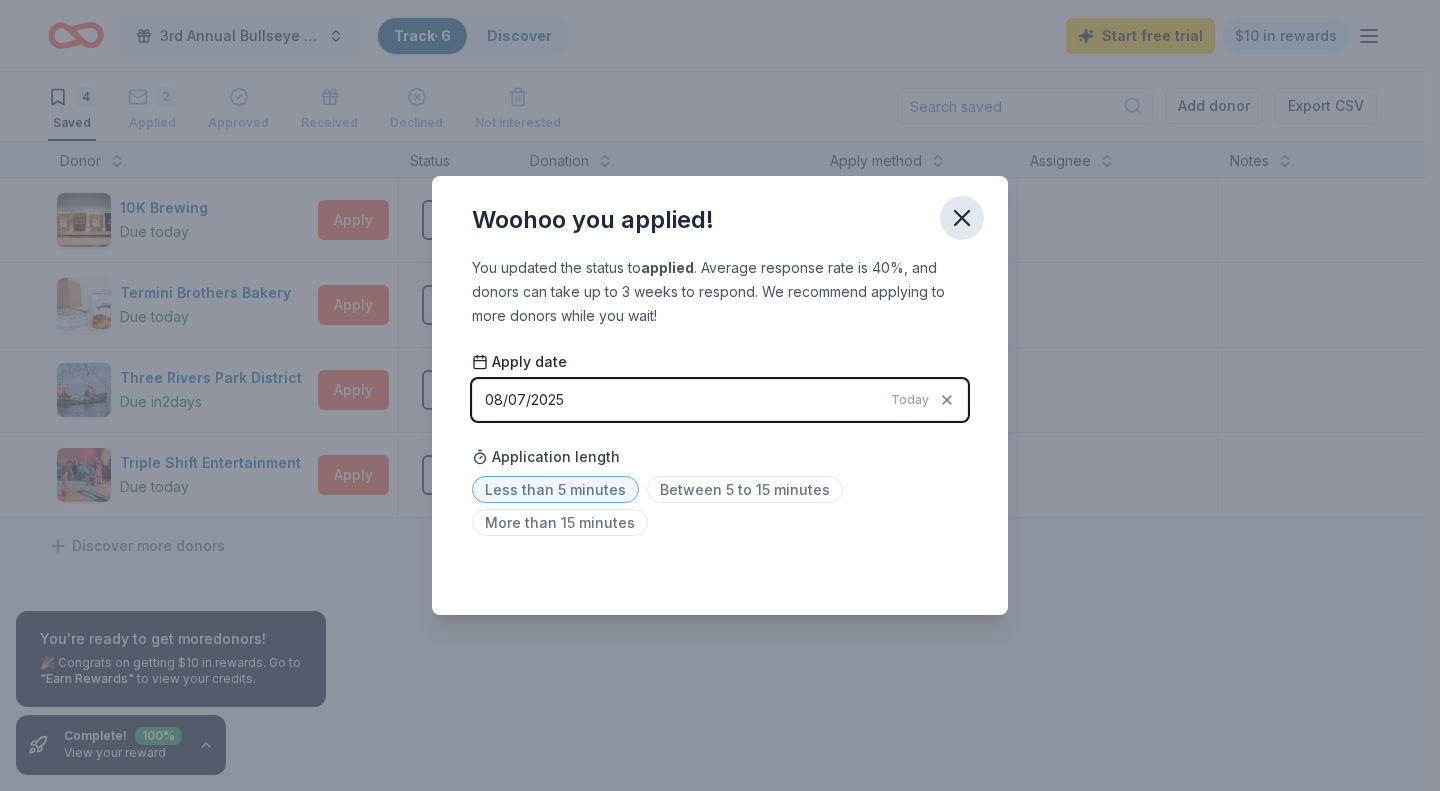 click at bounding box center [962, 218] 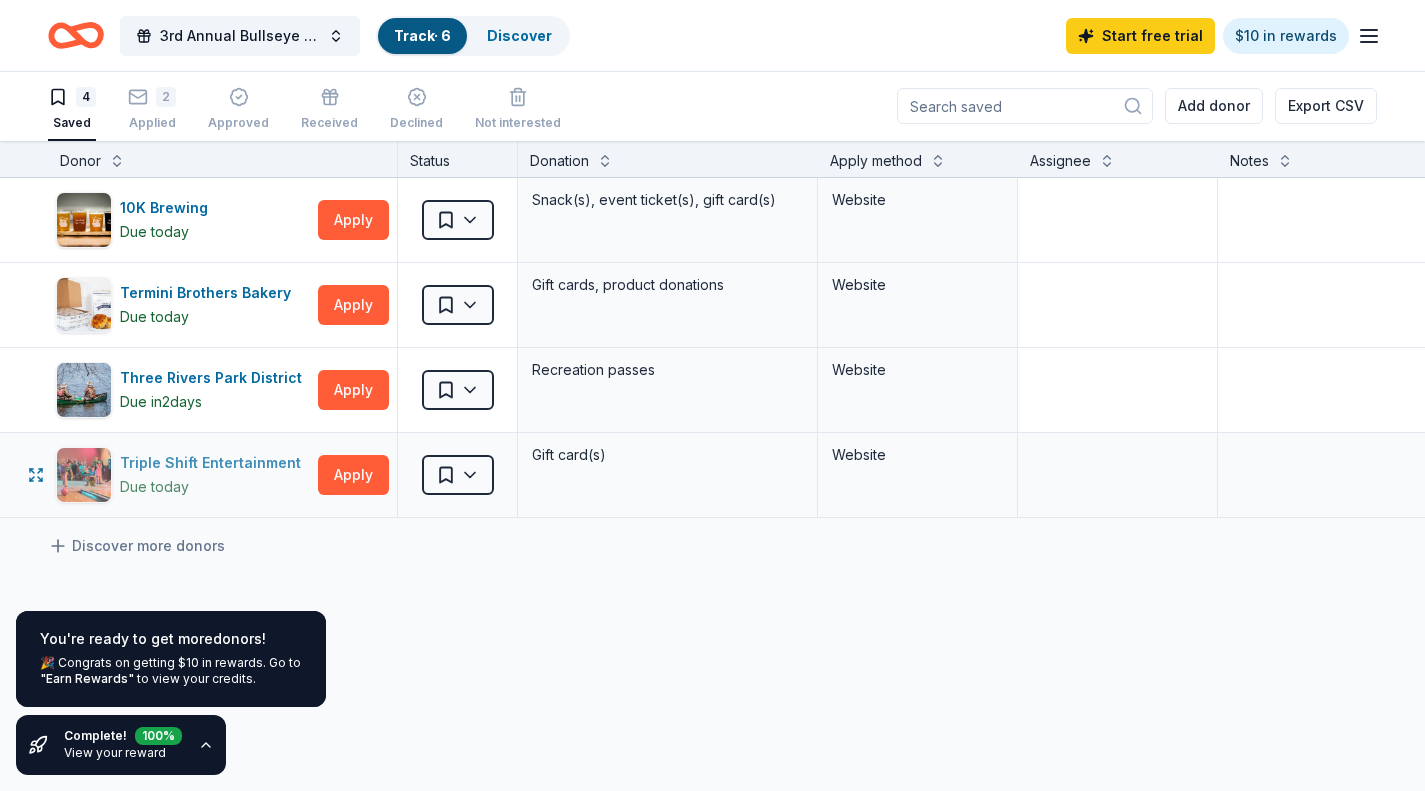 click on "Triple Shift Entertainment" at bounding box center (214, 463) 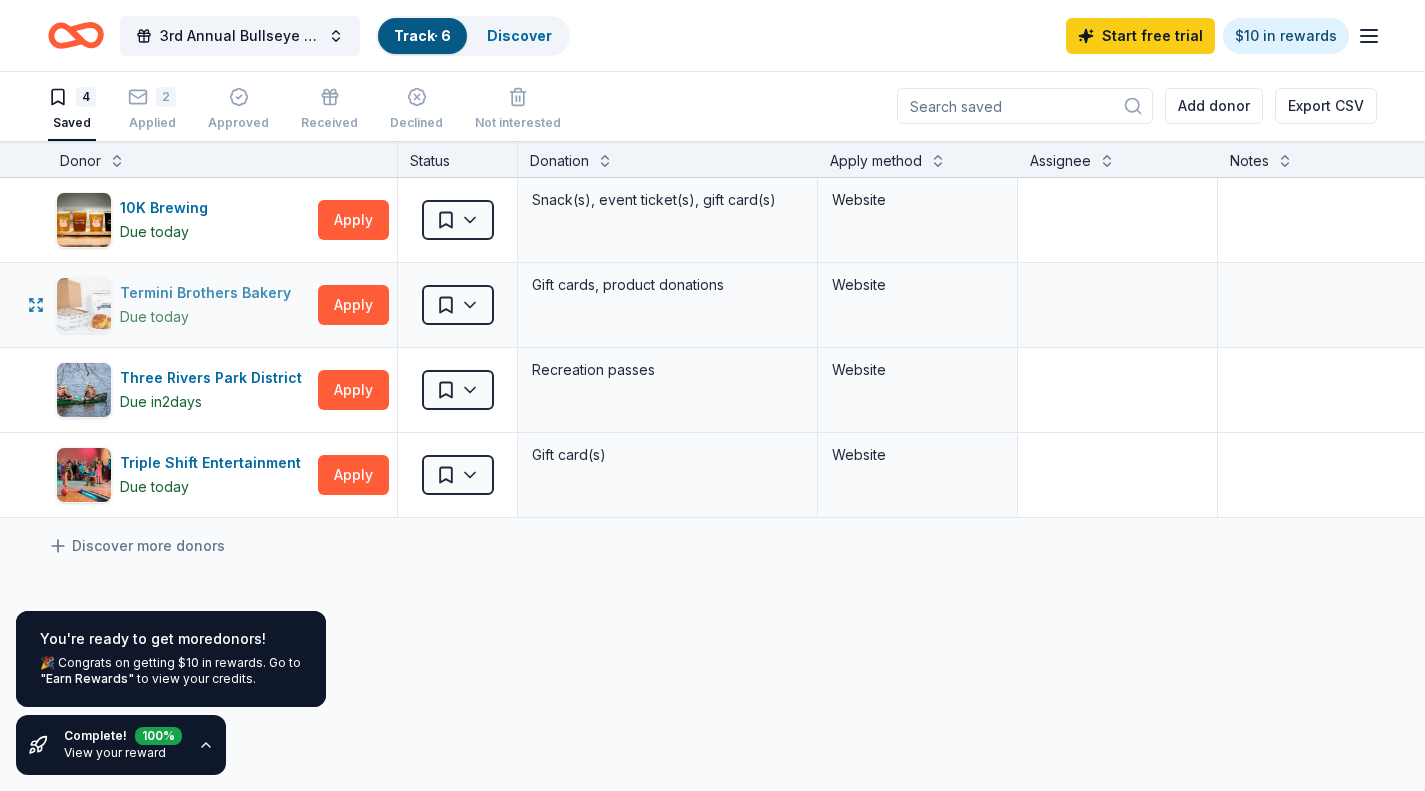 scroll, scrollTop: 0, scrollLeft: 0, axis: both 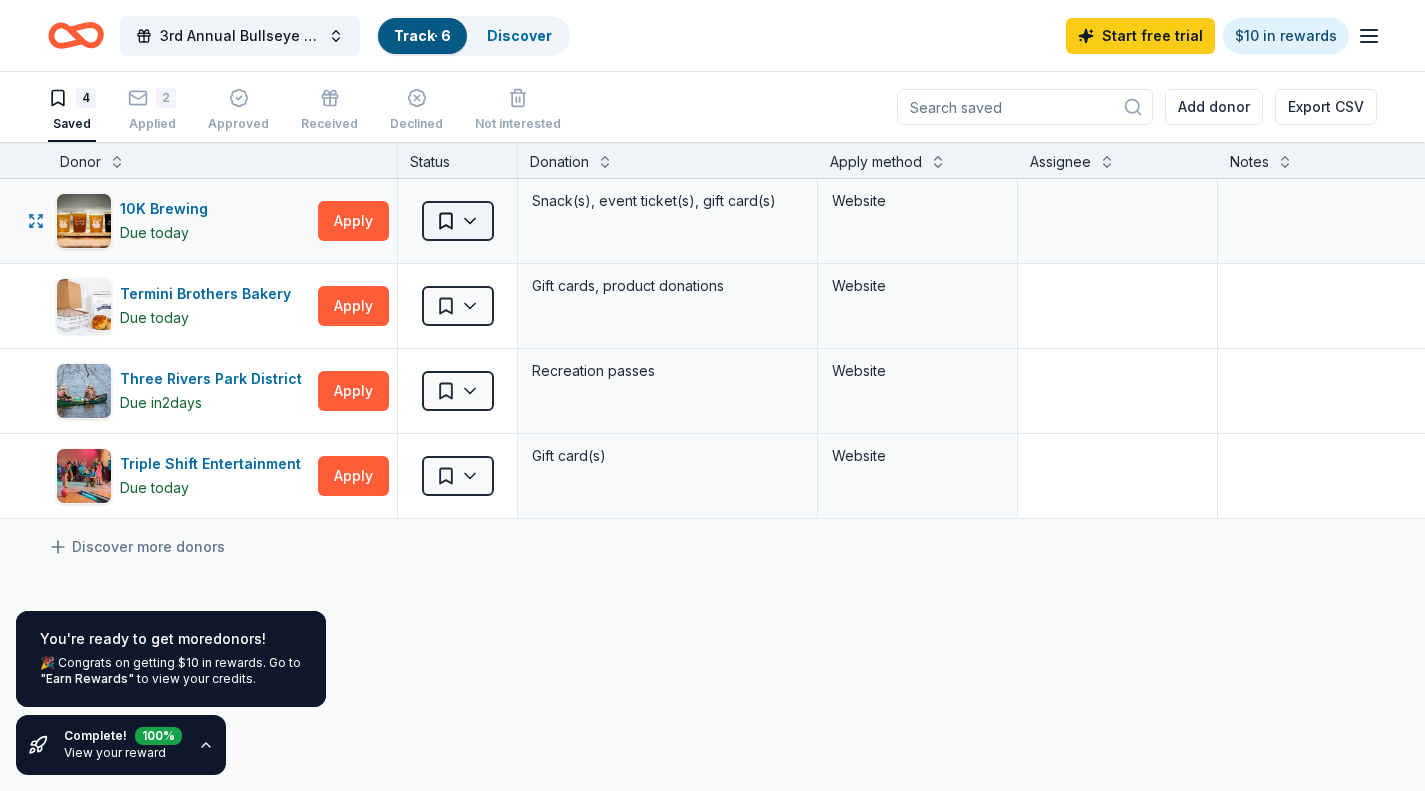 click on "3rd Annual Bullseye Classic Golf Tournament  Track  · 6 Discover Start free  trial $10 in rewards 4 Saved 2 Applied Approved Received Declined Not interested Add donor Export CSV You're ready to get more  donors ! 🎉 Congrats on getting $10 in rewards. Go to   "Earn Rewards"   to view your credits. Complete! 100 % View your reward Donor Status Donation Apply method Assignee Notes 10K Brewing Due today Apply Saved Snack(s), event ticket(s), gift card(s) Website Termini Brothers Bakery Due today Apply Saved Gift cards, product donations Website Three Rivers Park District Due in  2  days Apply Saved Recreation passes Website Triple Shift Entertainment Due today Apply Saved Gift card(s) Website   Discover more donors Saved" at bounding box center (712, 395) 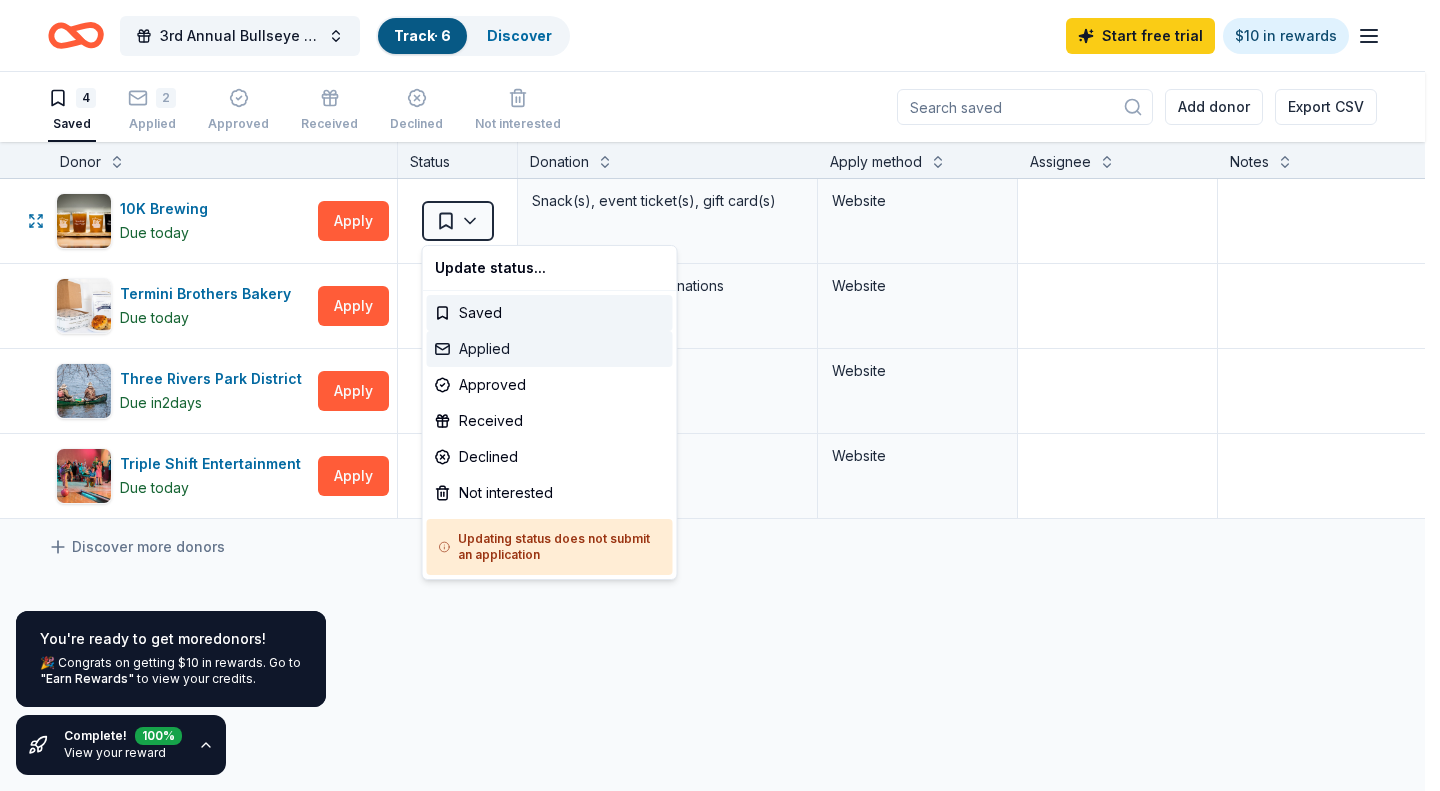 click on "Applied" at bounding box center [550, 349] 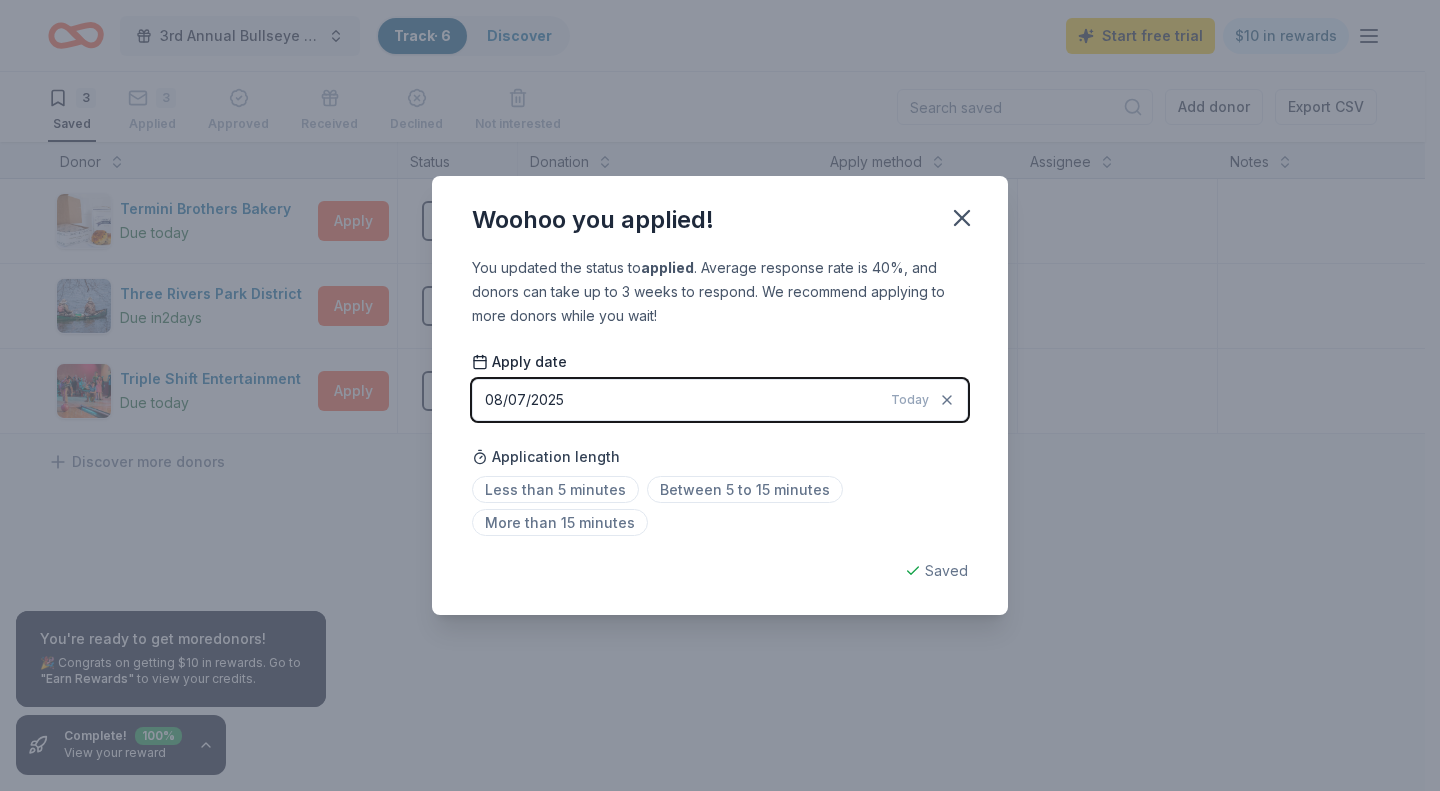 click on "Saved" at bounding box center (720, 571) 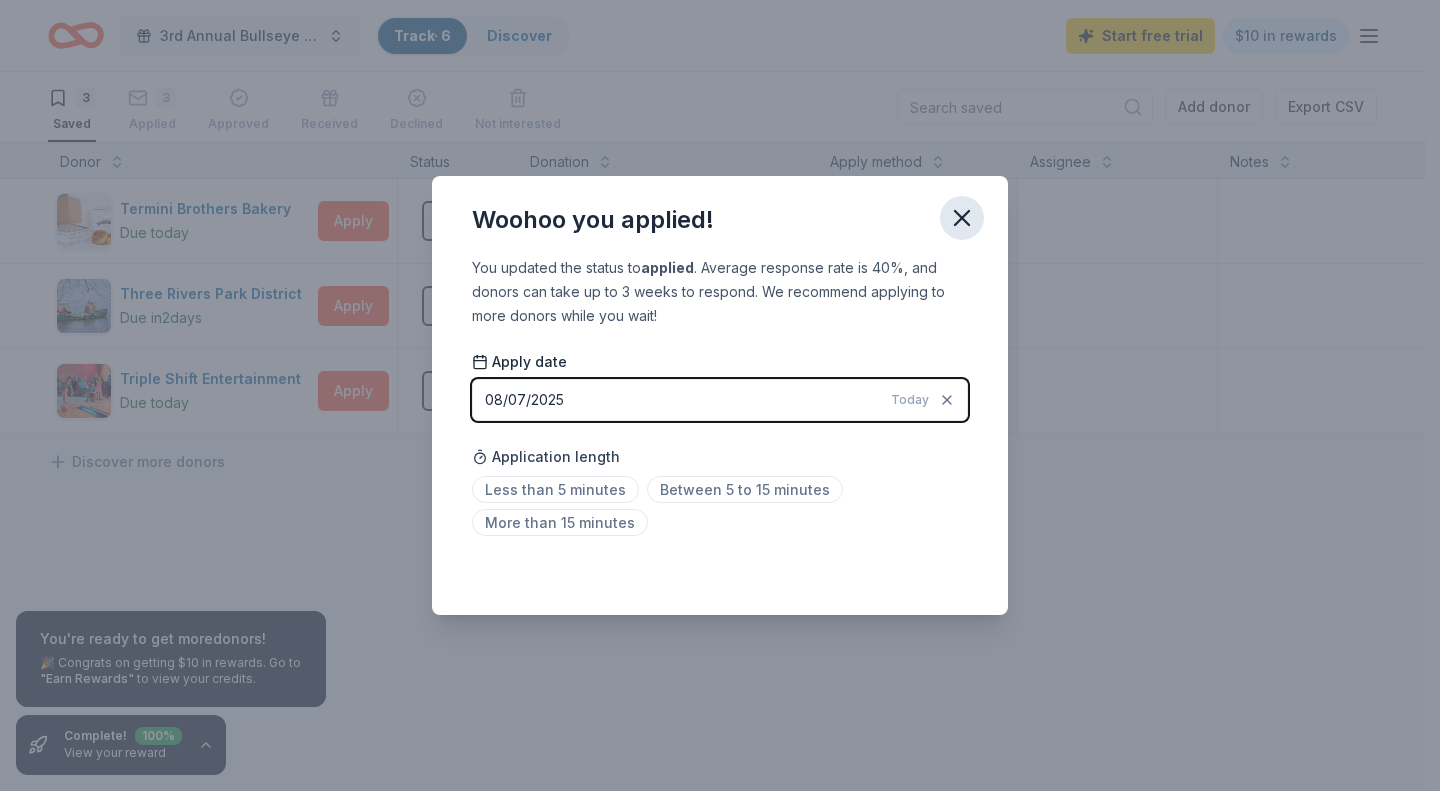 click 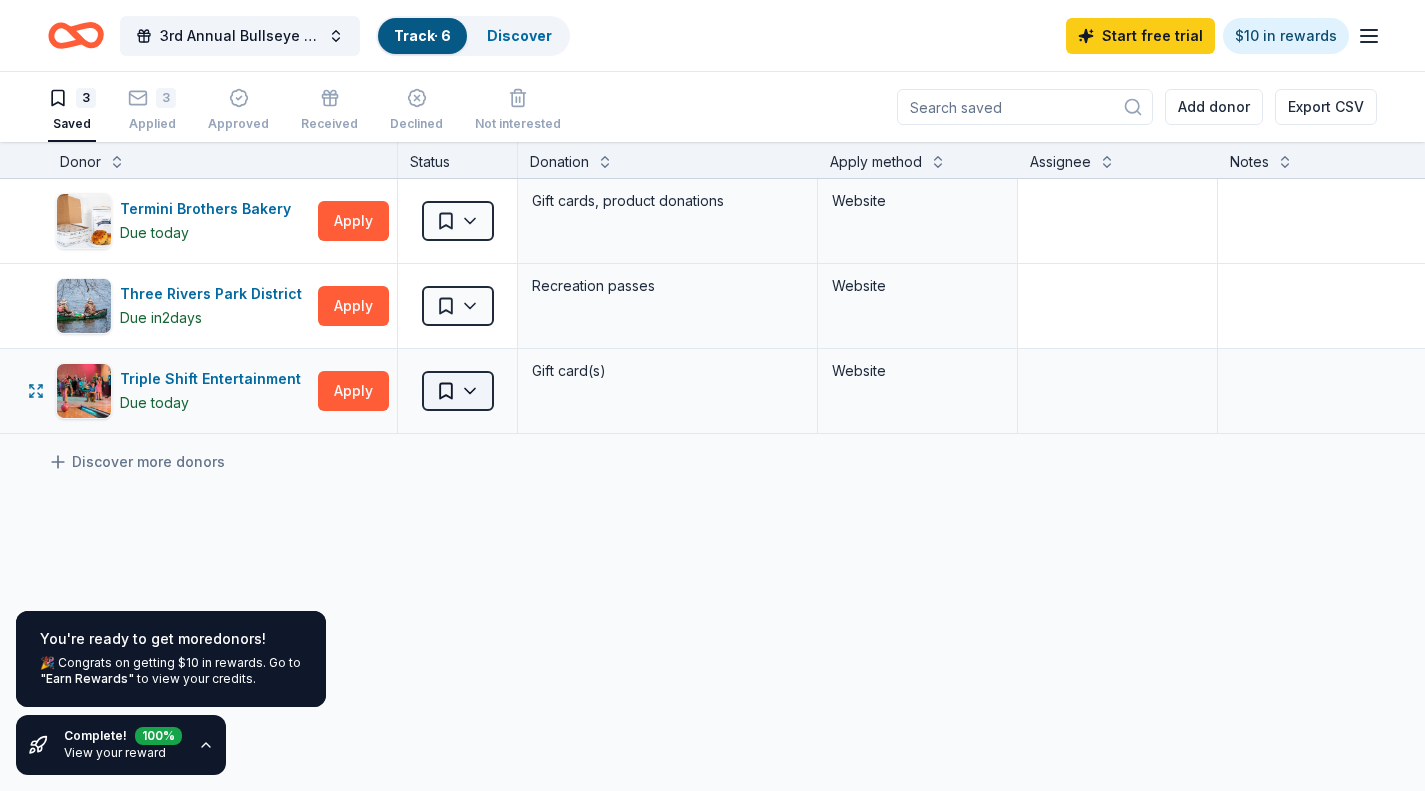 click on "3rd Annual Bullseye Classic Golf Tournament  Track  · 6 Discover Start free  trial $10 in rewards 3 Saved 3 Applied Approved Received Declined Not interested Add donor Export CSV You're ready to get more  donors ! 🎉 Congrats on getting $10 in rewards. Go to   "Earn Rewards"   to view your credits. Complete! 100 % View your reward Donor Status Donation Apply method Assignee Notes Termini Brothers Bakery Due today Apply Saved Gift cards, product donations Website Three Rivers Park District Due in  2  days Apply Saved Recreation passes Website Triple Shift Entertainment Due today Apply Saved Gift card(s) Website   Discover more donors Saved" at bounding box center [712, 395] 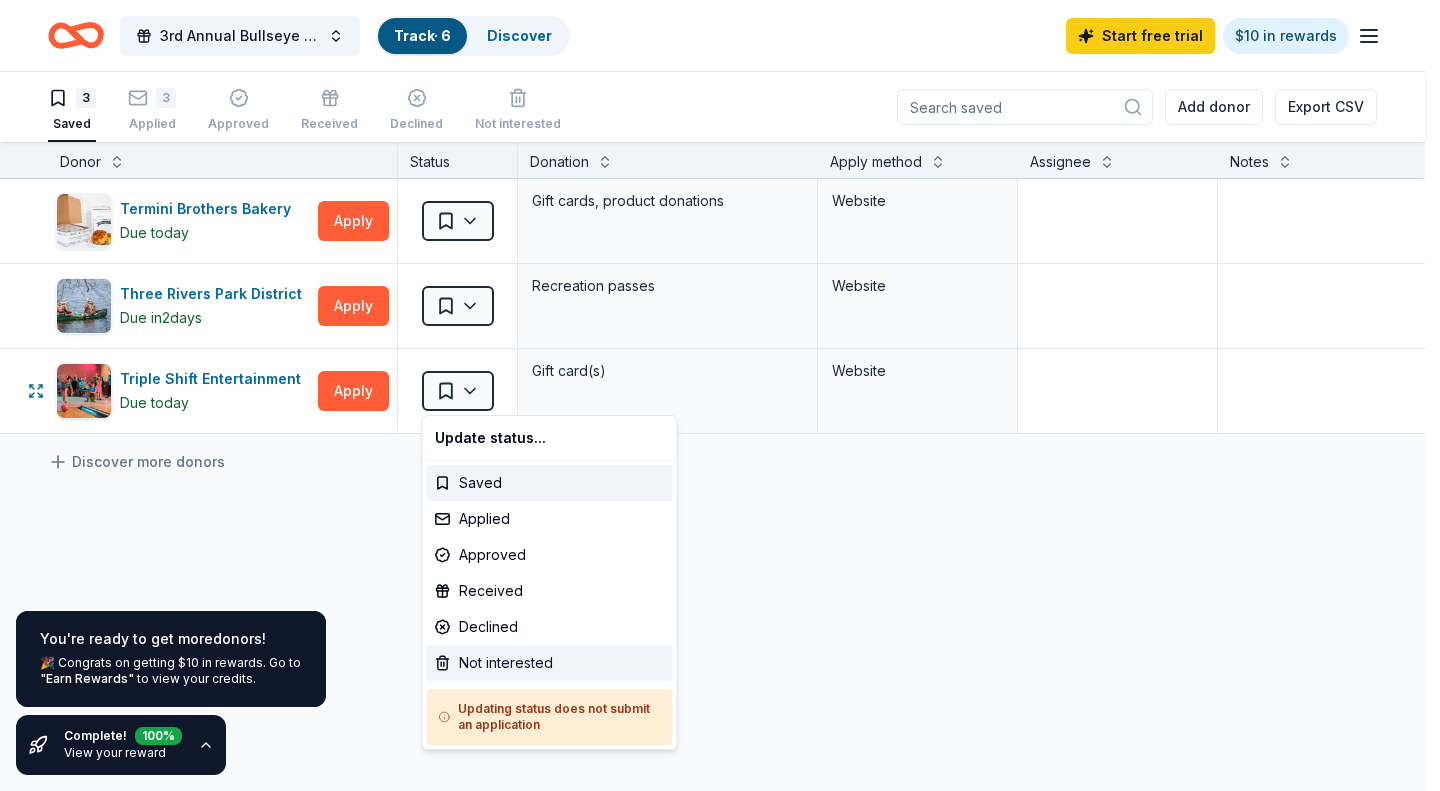 click on "Not interested" at bounding box center (550, 663) 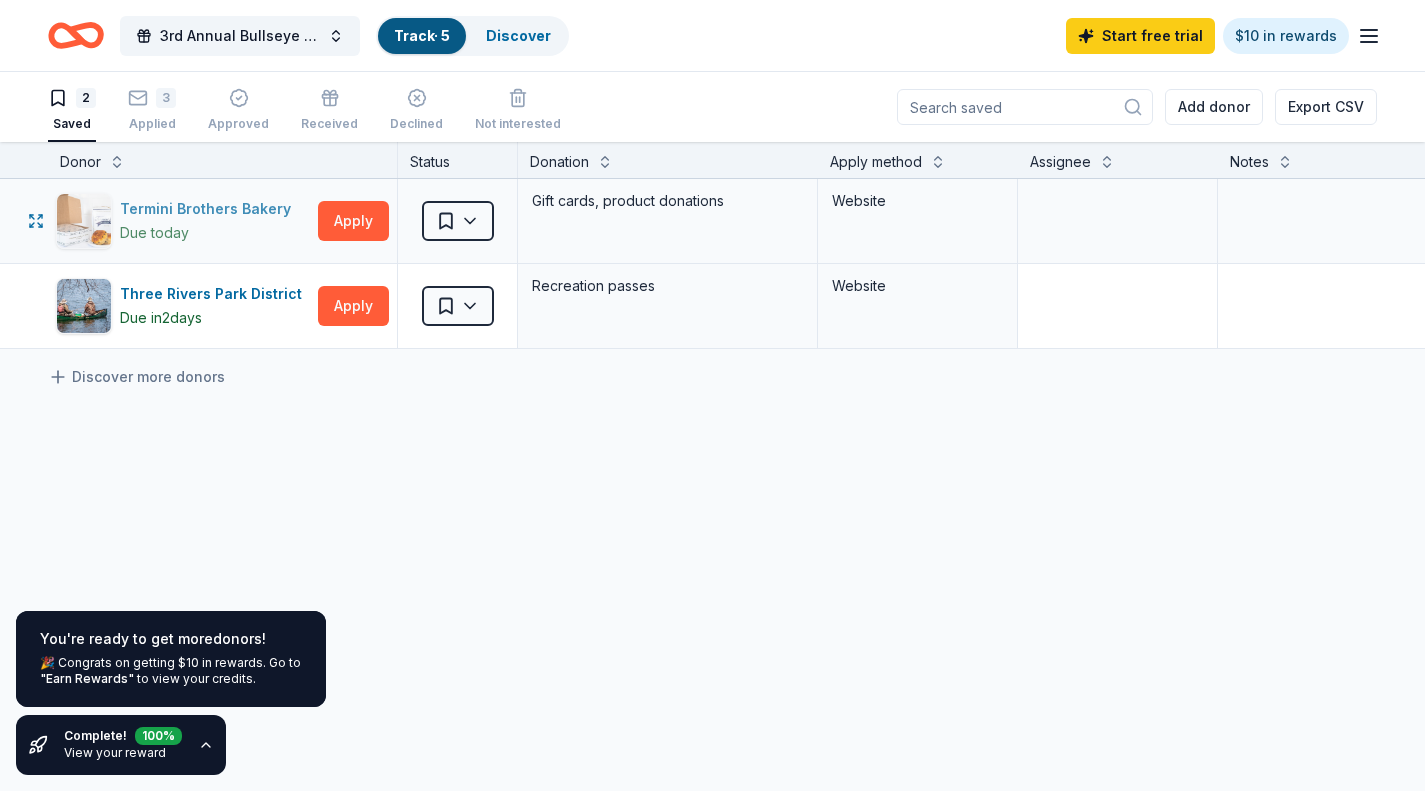 click on "Due today" at bounding box center (209, 233) 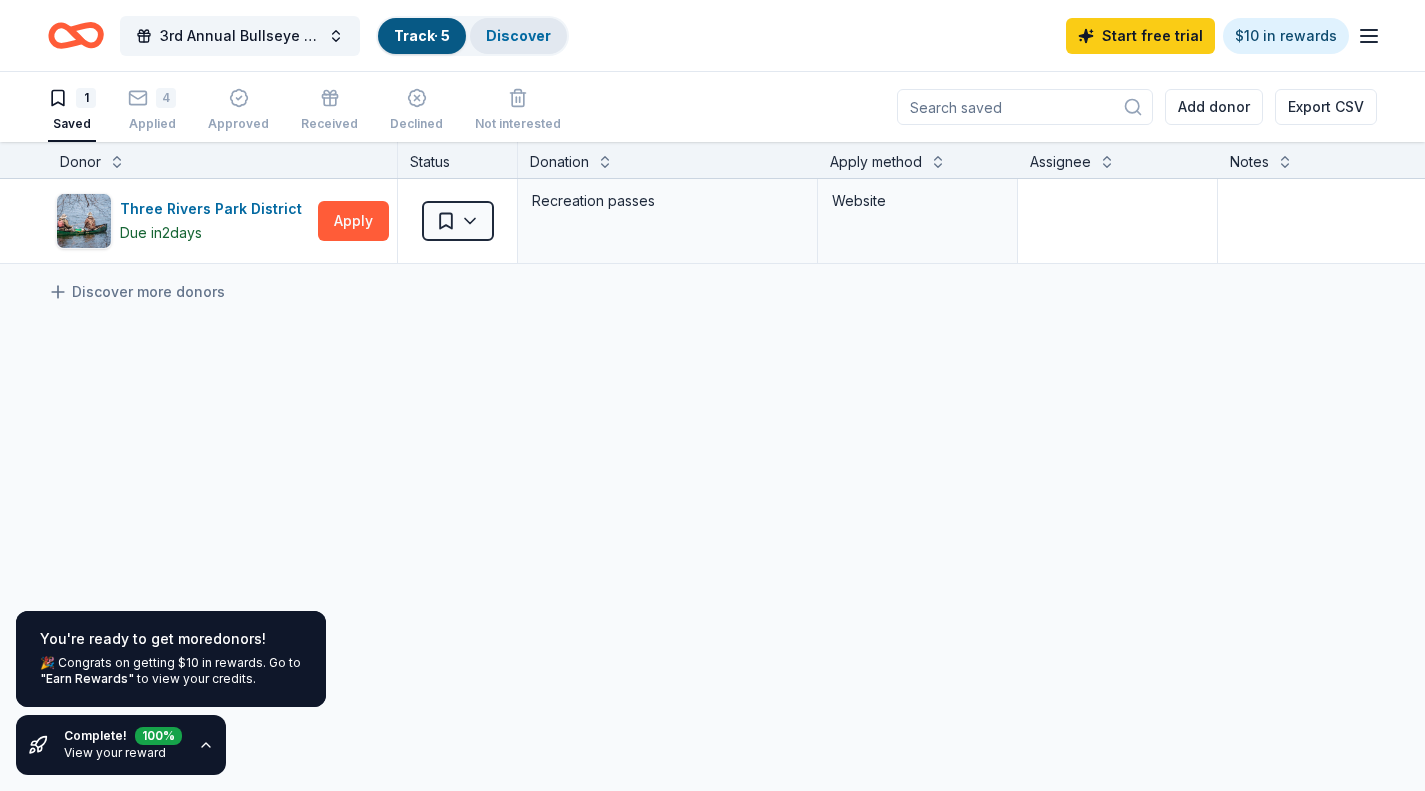 click on "Discover" at bounding box center (518, 35) 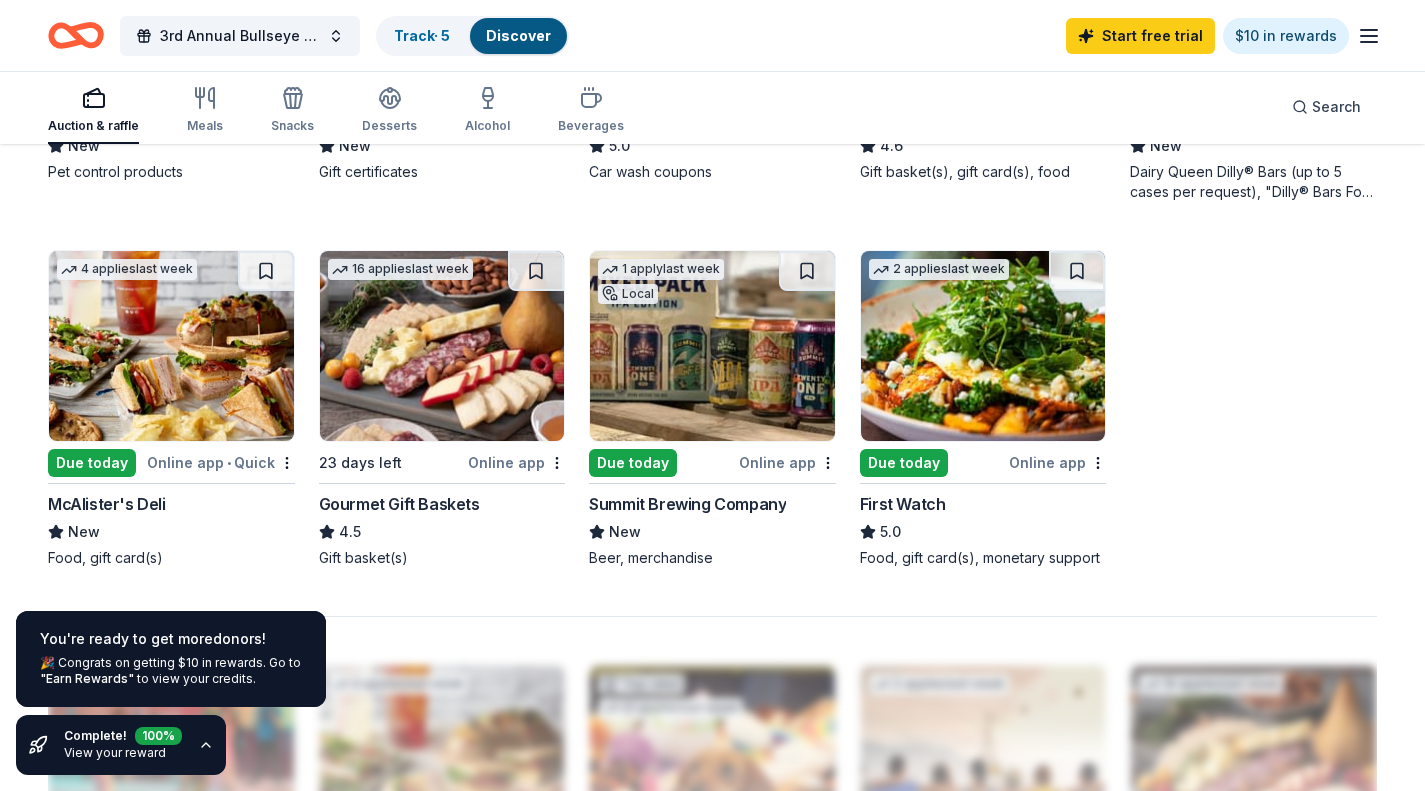 scroll, scrollTop: 1254, scrollLeft: 0, axis: vertical 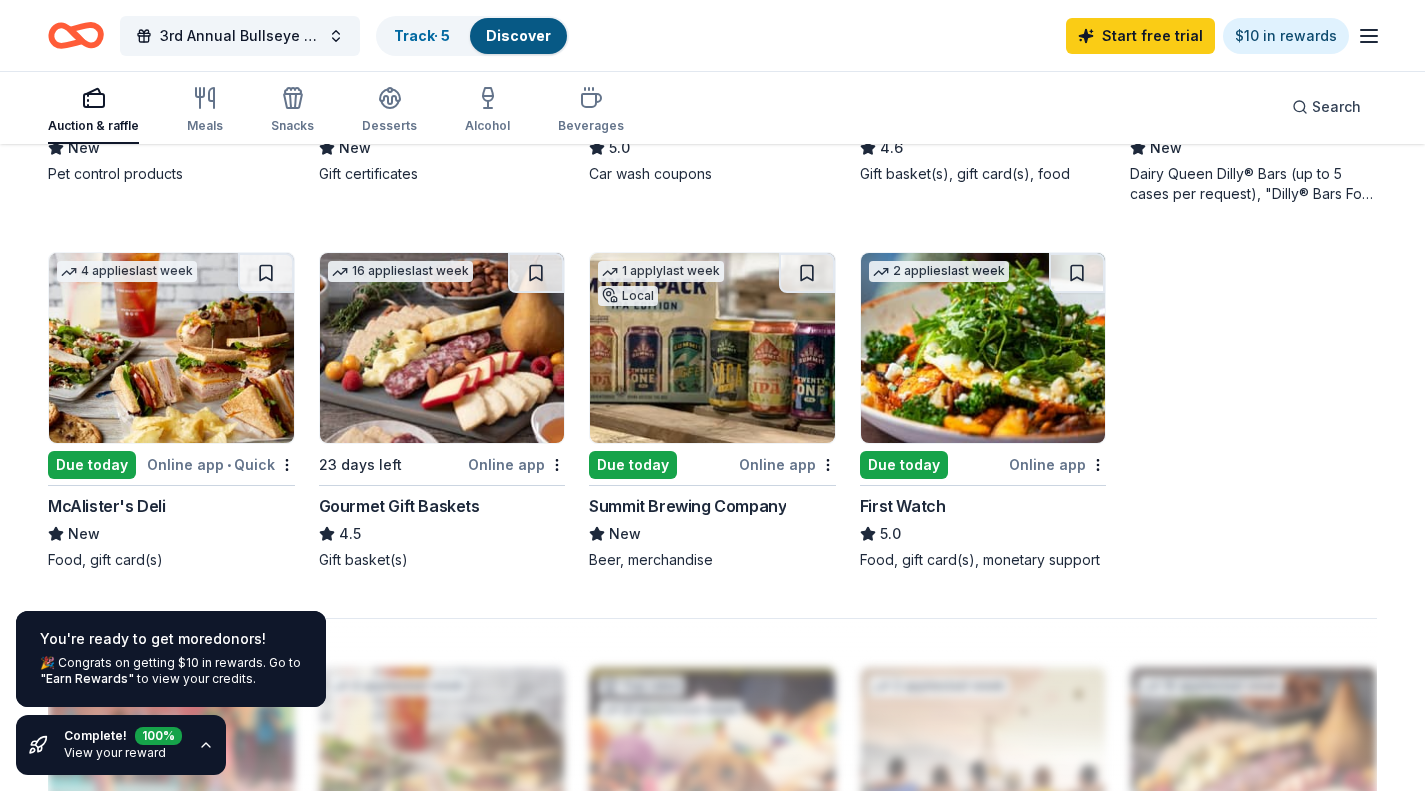click at bounding box center [712, 348] 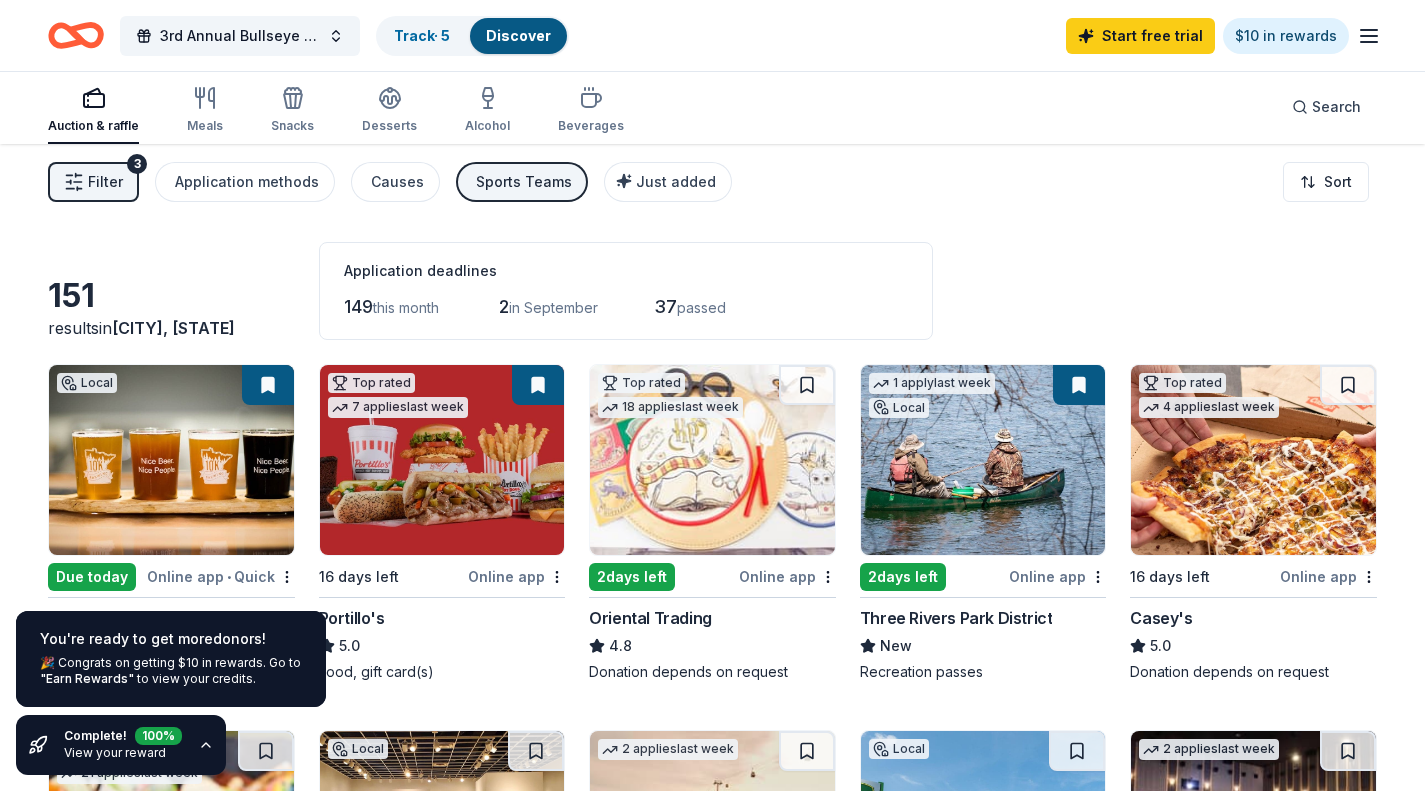 scroll, scrollTop: 0, scrollLeft: 0, axis: both 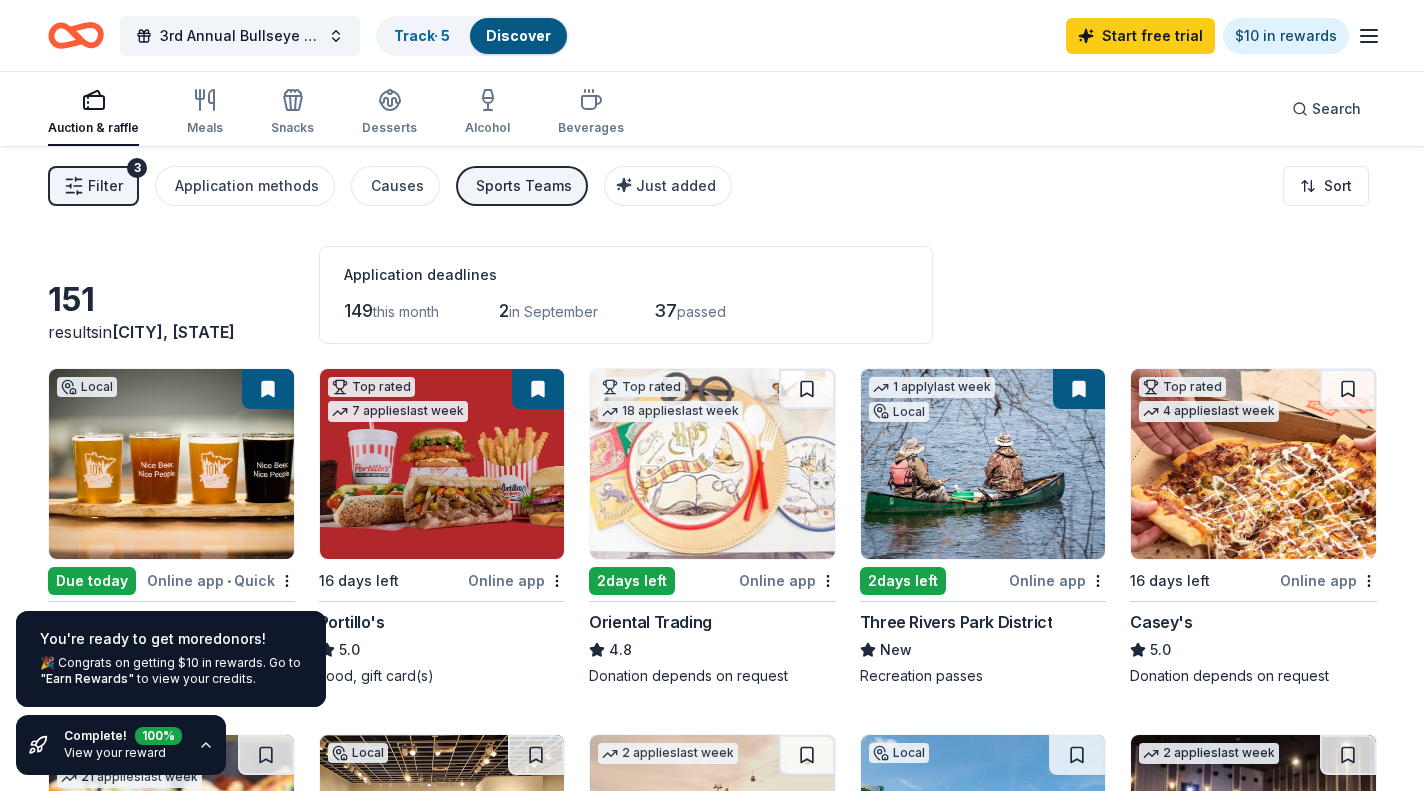 click on "100 %" at bounding box center [158, 732] 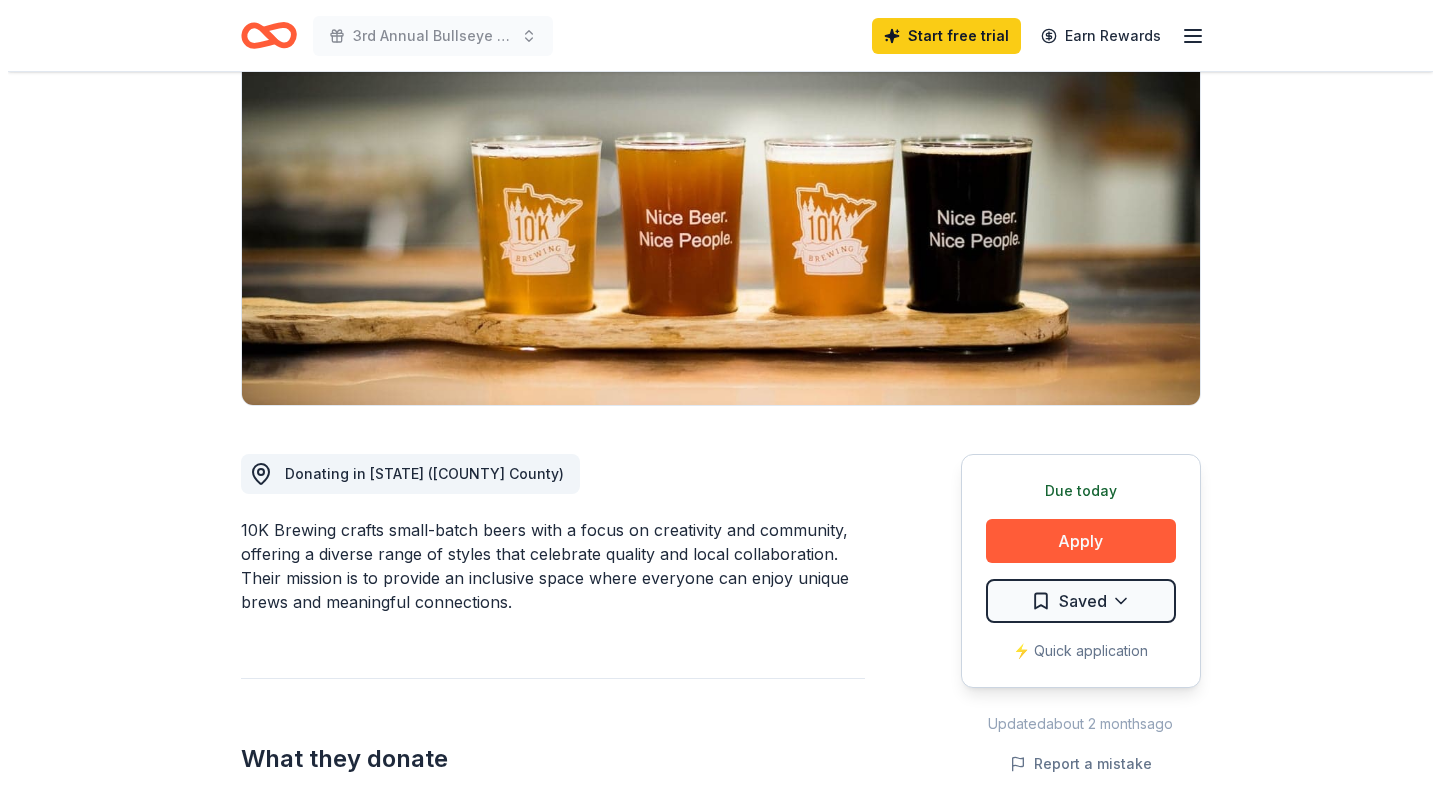scroll, scrollTop: 203, scrollLeft: 0, axis: vertical 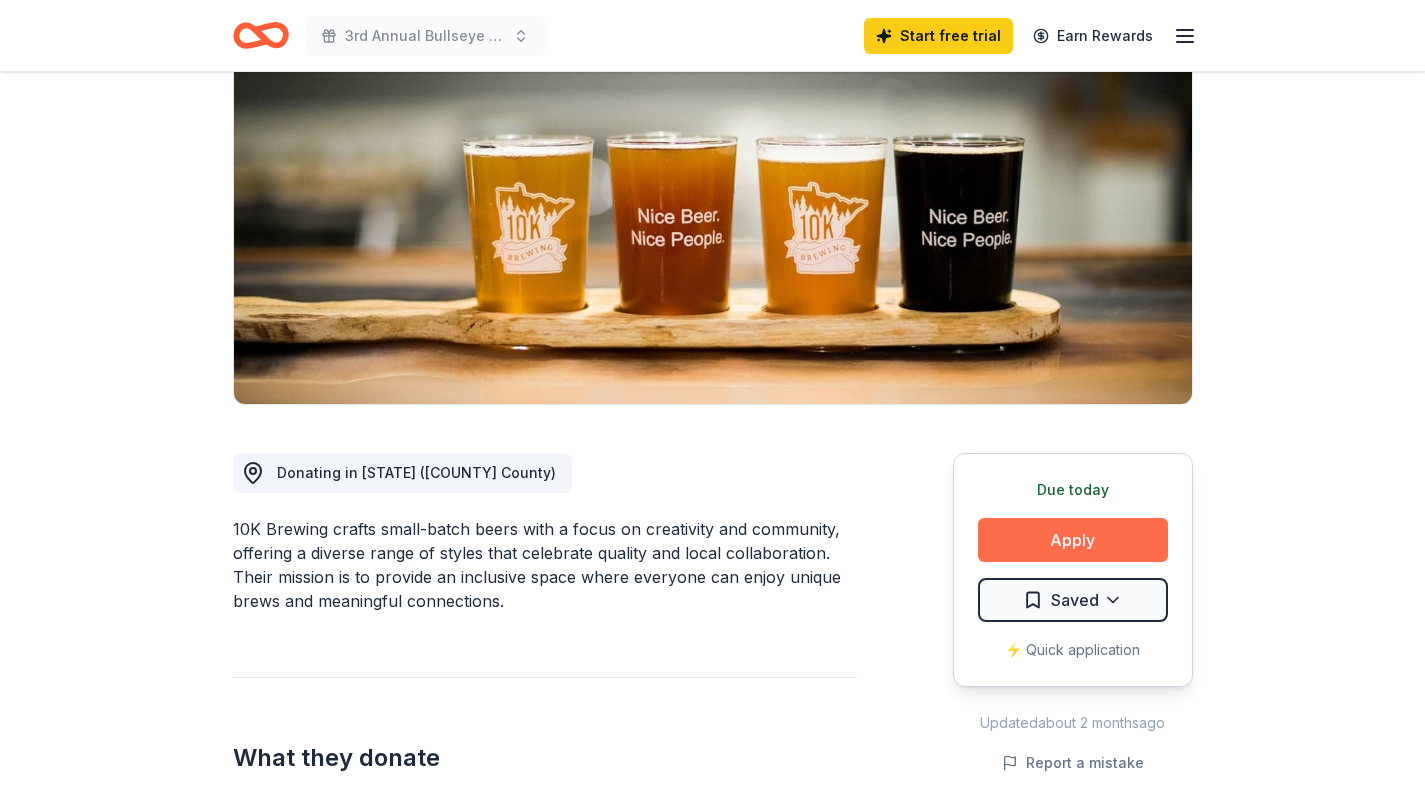 click on "Apply" at bounding box center (1073, 540) 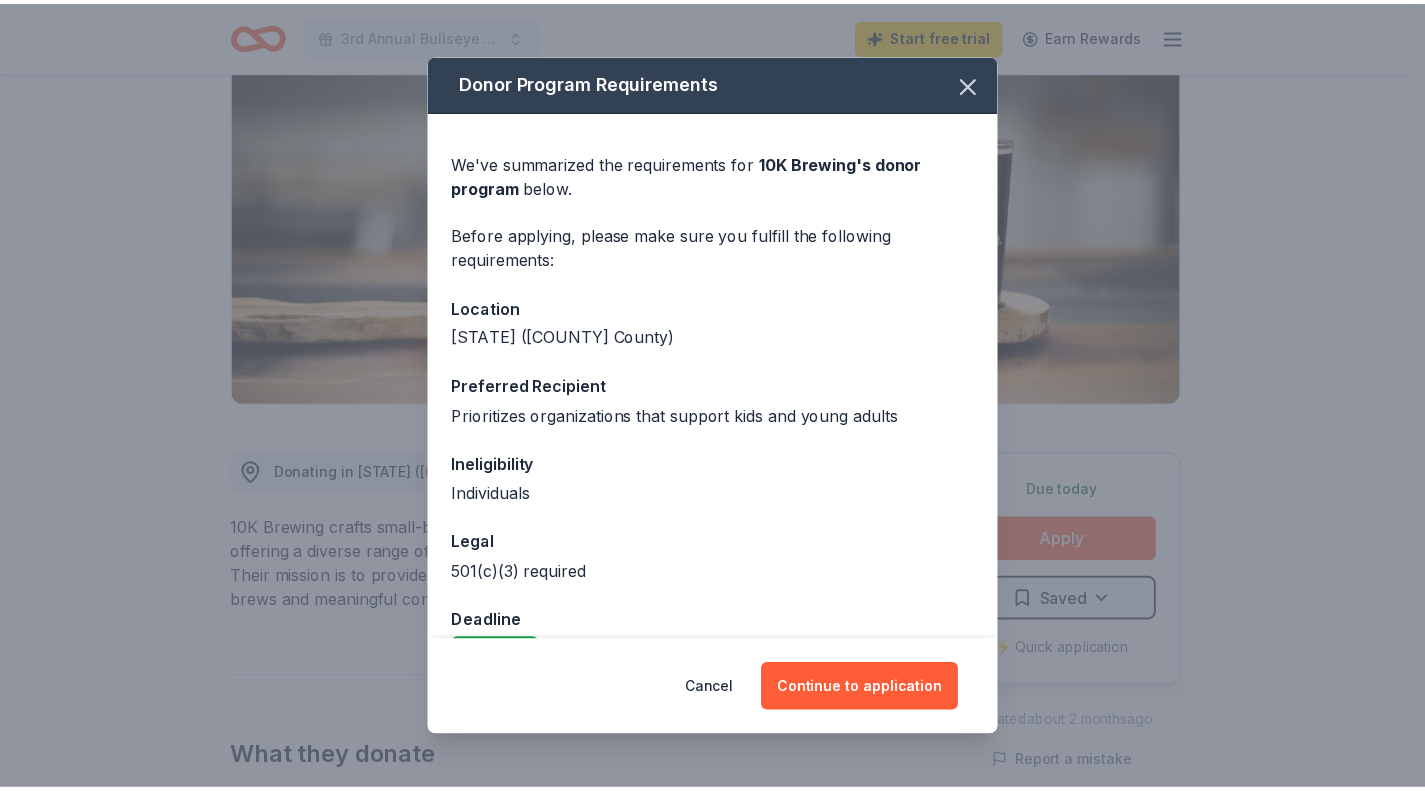scroll, scrollTop: 50, scrollLeft: 0, axis: vertical 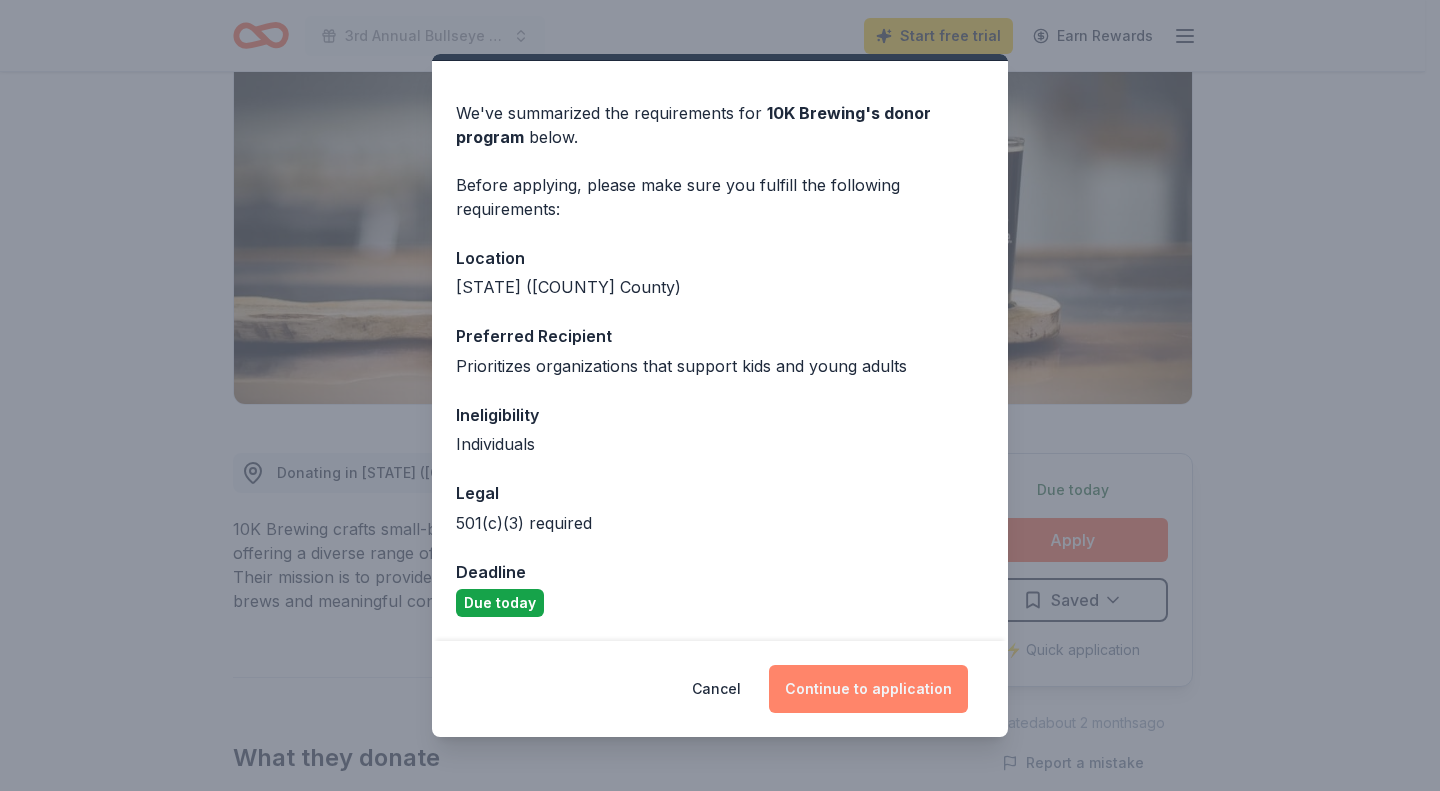 click on "Continue to application" at bounding box center [868, 689] 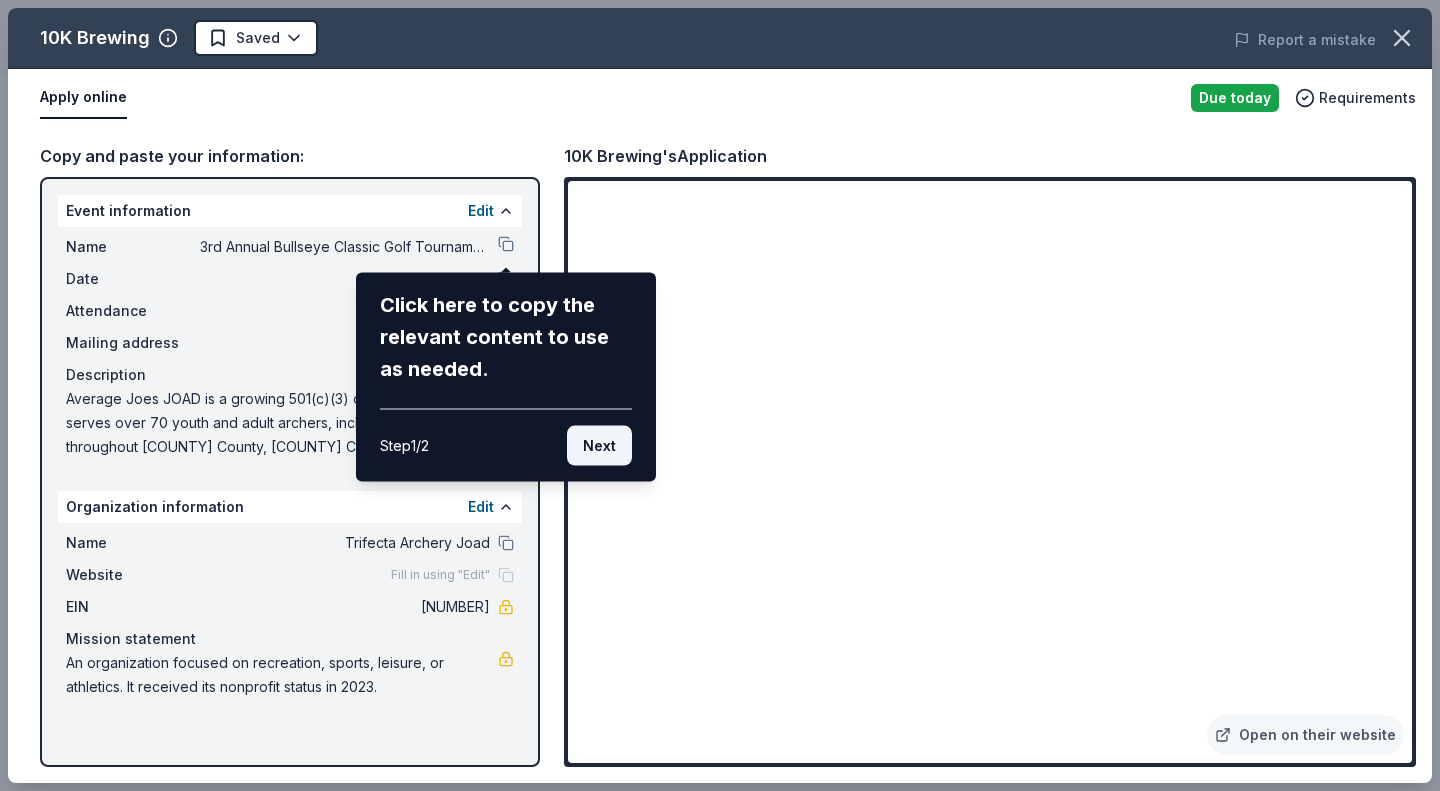 click on "Next" at bounding box center (599, 446) 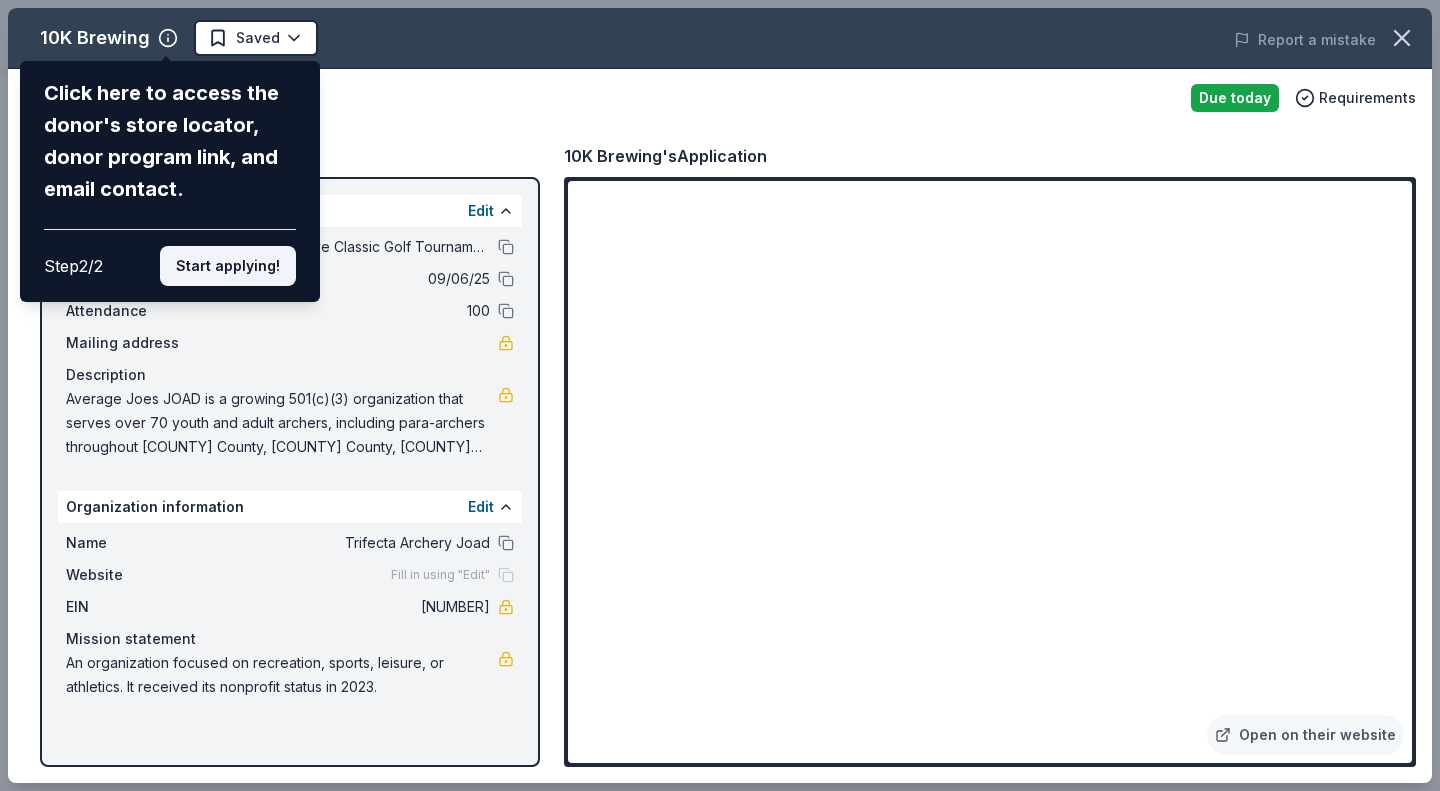click on "Start applying!" at bounding box center [228, 266] 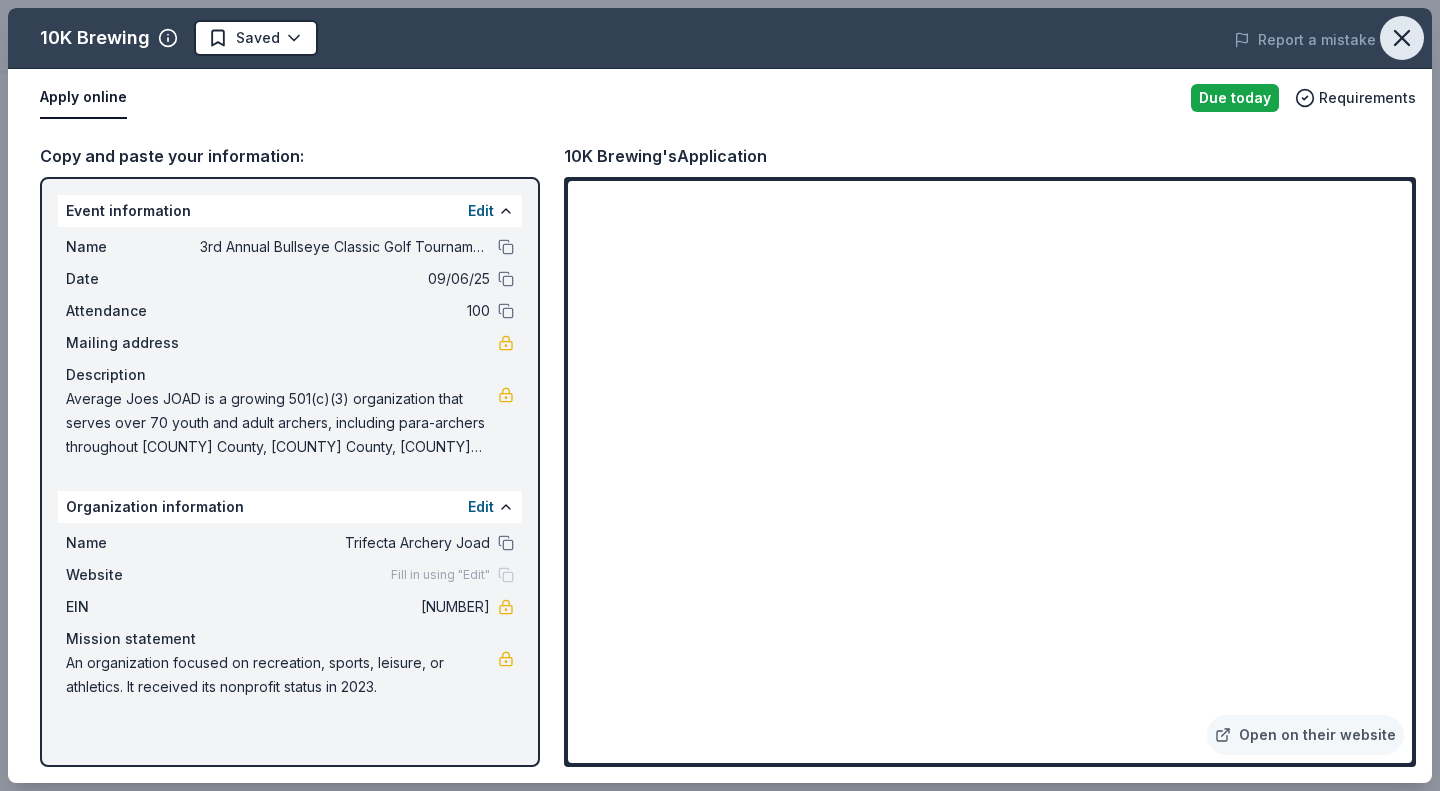 click 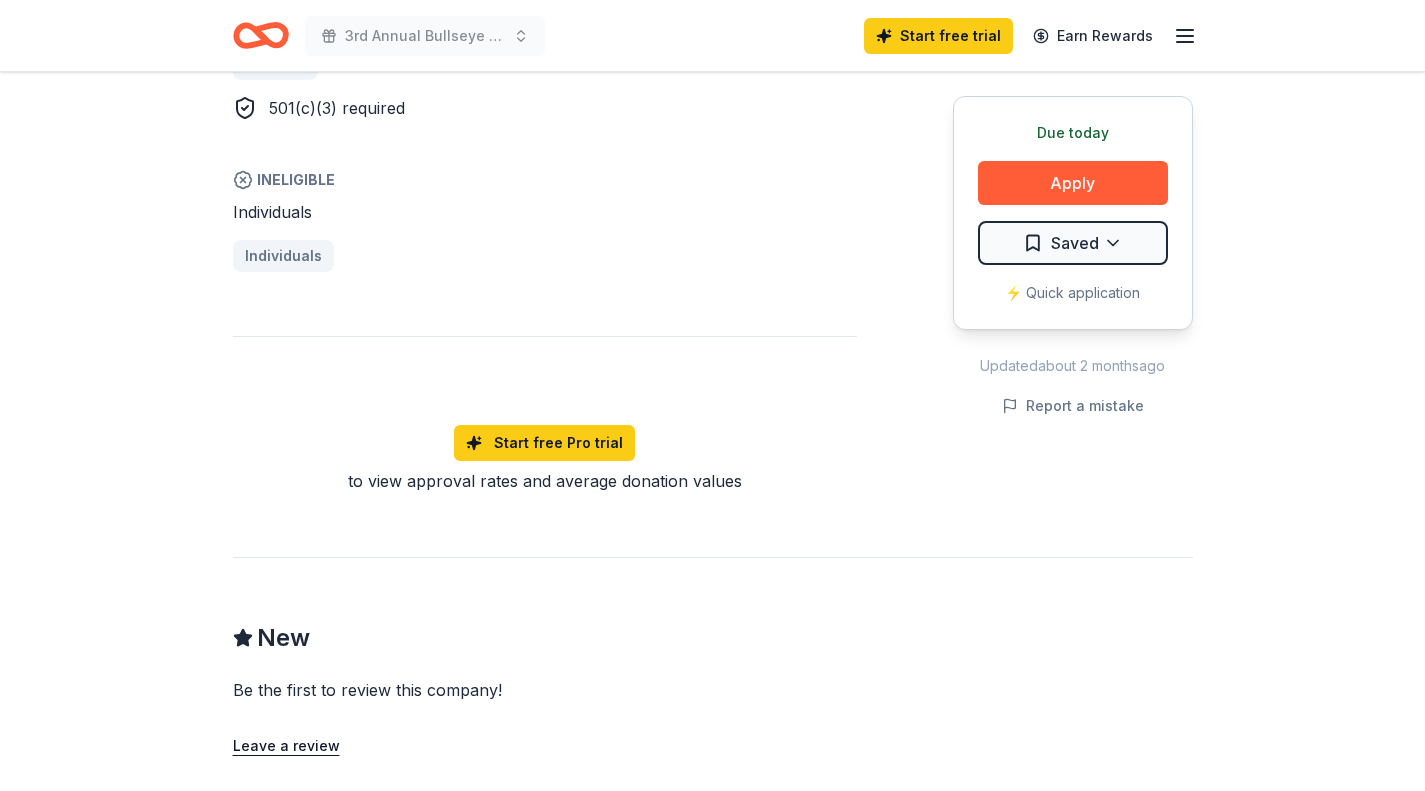 scroll, scrollTop: 1362, scrollLeft: 0, axis: vertical 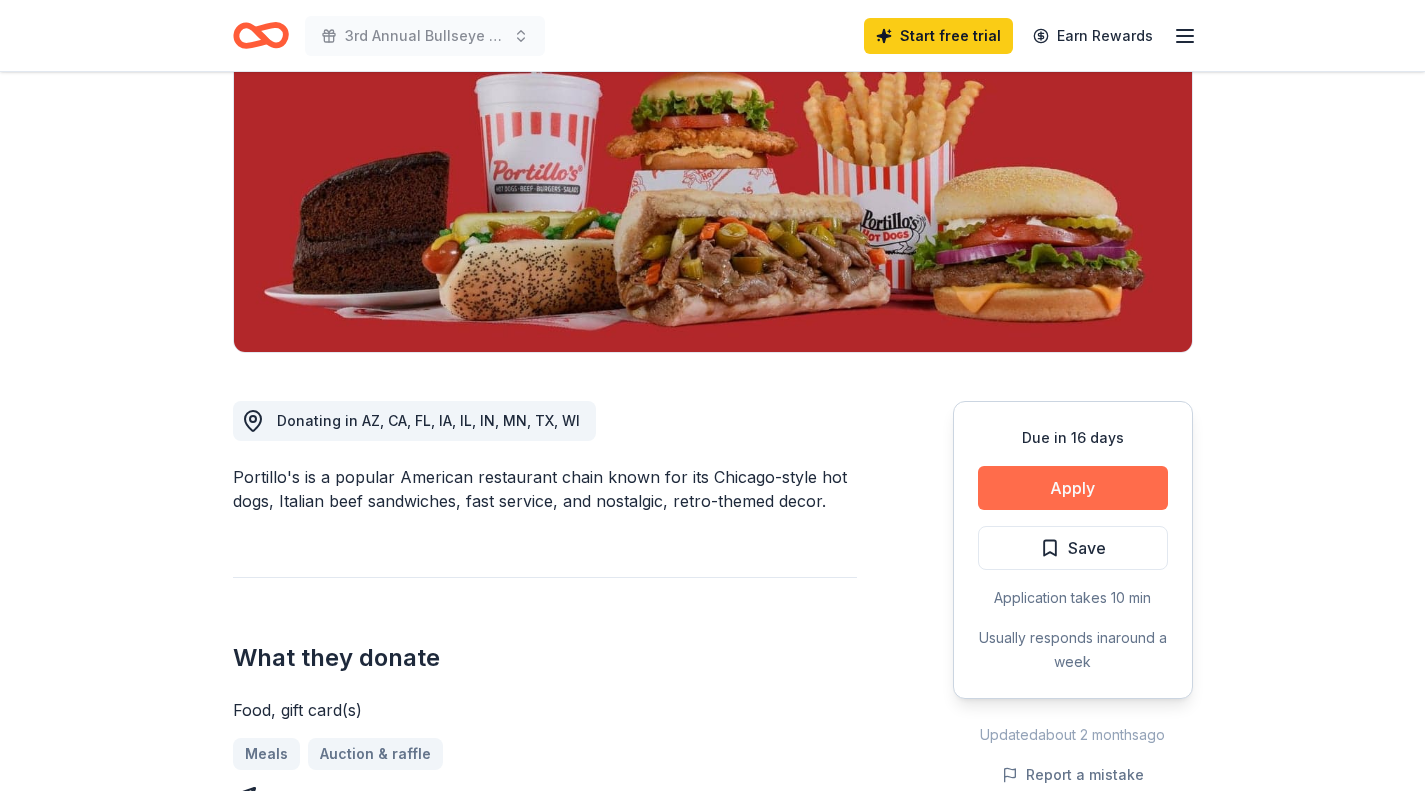 click on "Apply" at bounding box center (1073, 488) 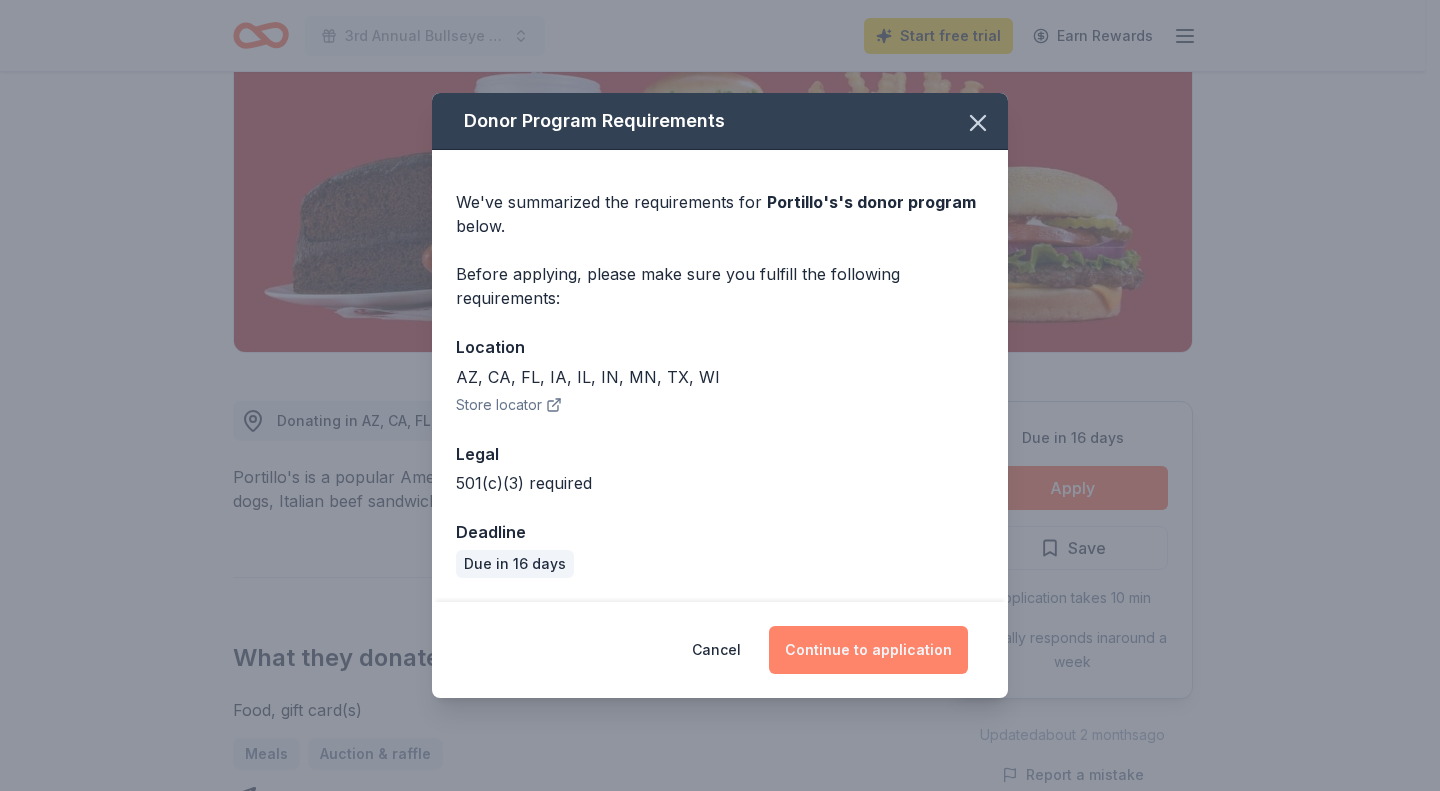 click on "Continue to application" at bounding box center [868, 650] 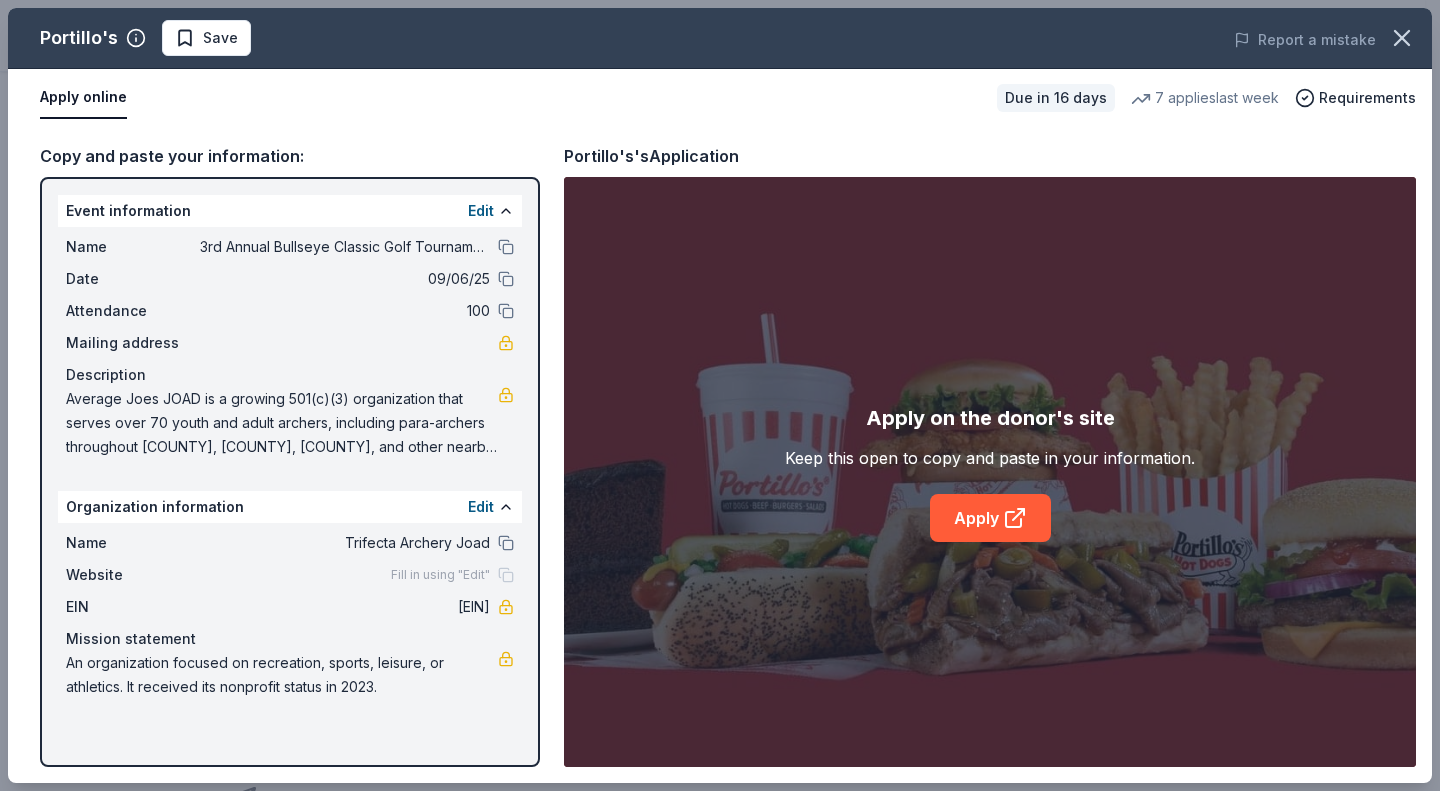 click on "Fill in using "Edit"" at bounding box center [452, 575] 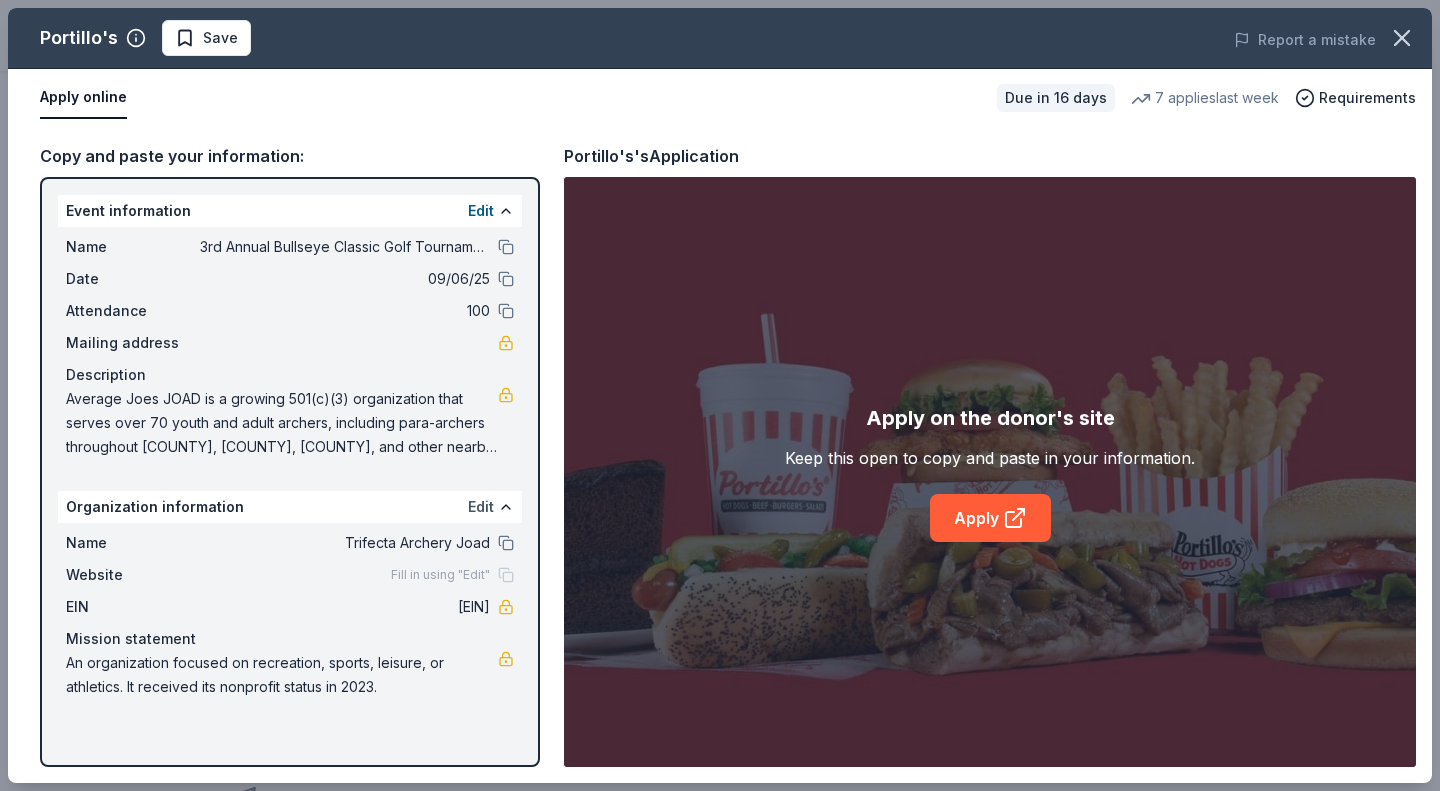 click on "Edit" at bounding box center (481, 507) 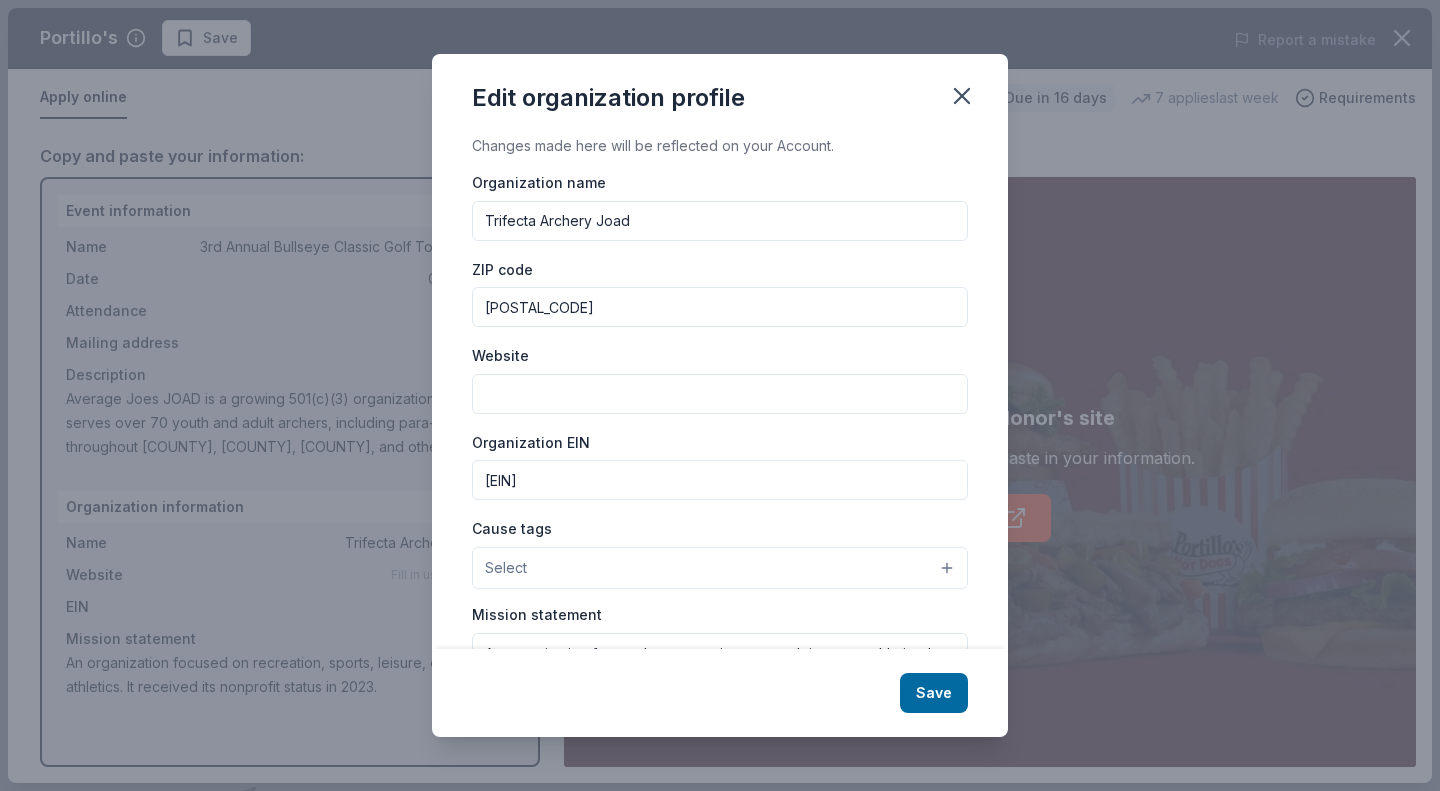 click on "Website" at bounding box center [720, 394] 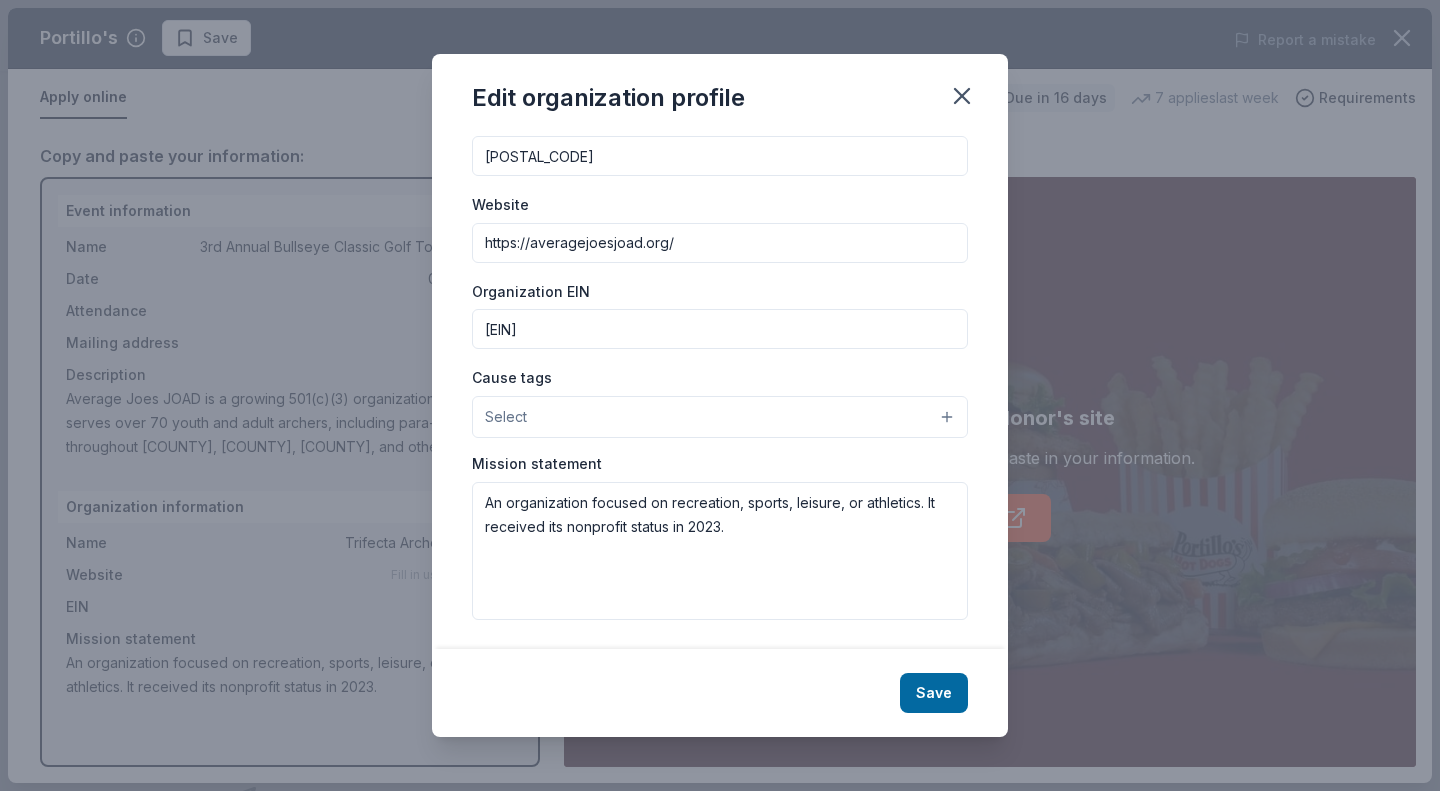 scroll, scrollTop: 153, scrollLeft: 0, axis: vertical 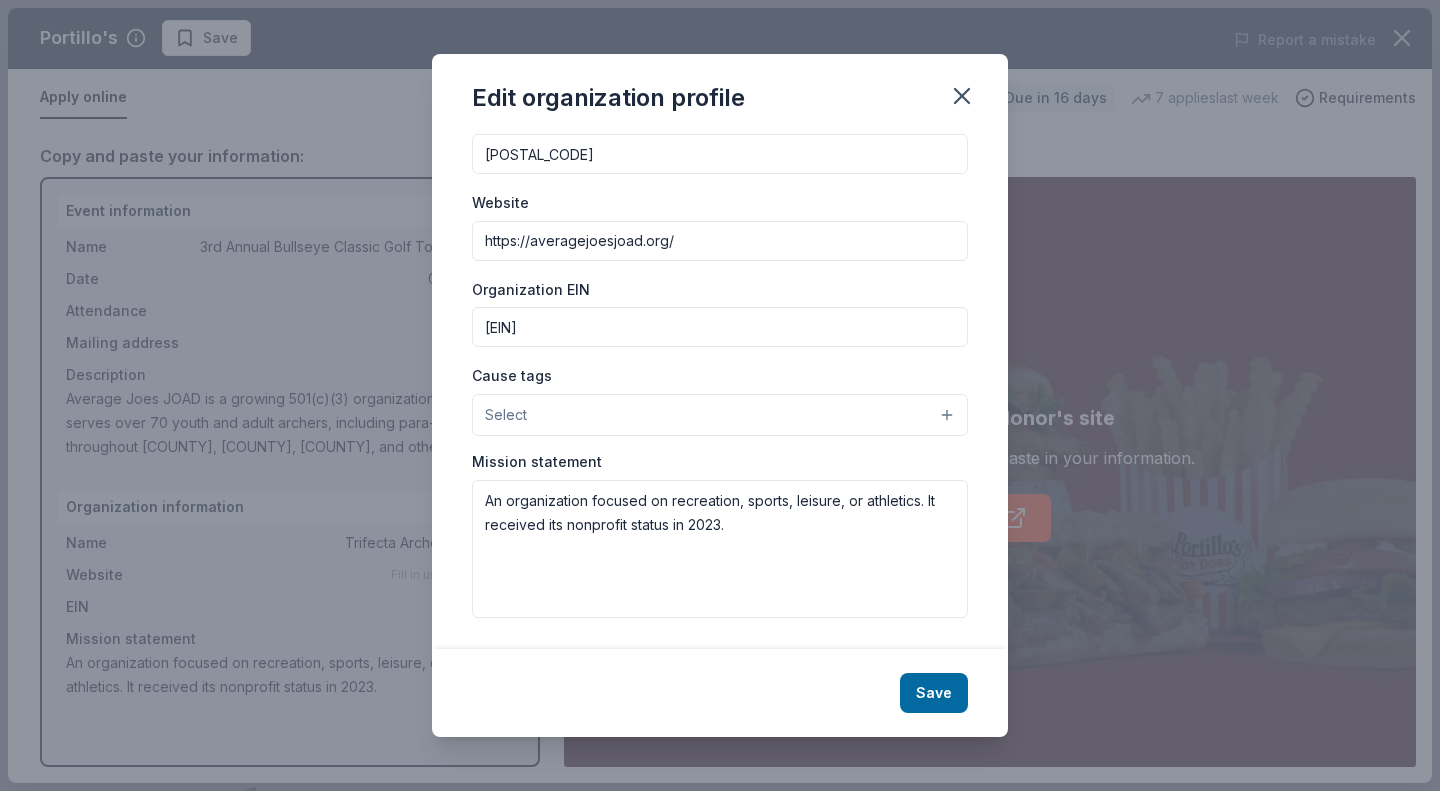 type on "https://averagejoesjoad.org/" 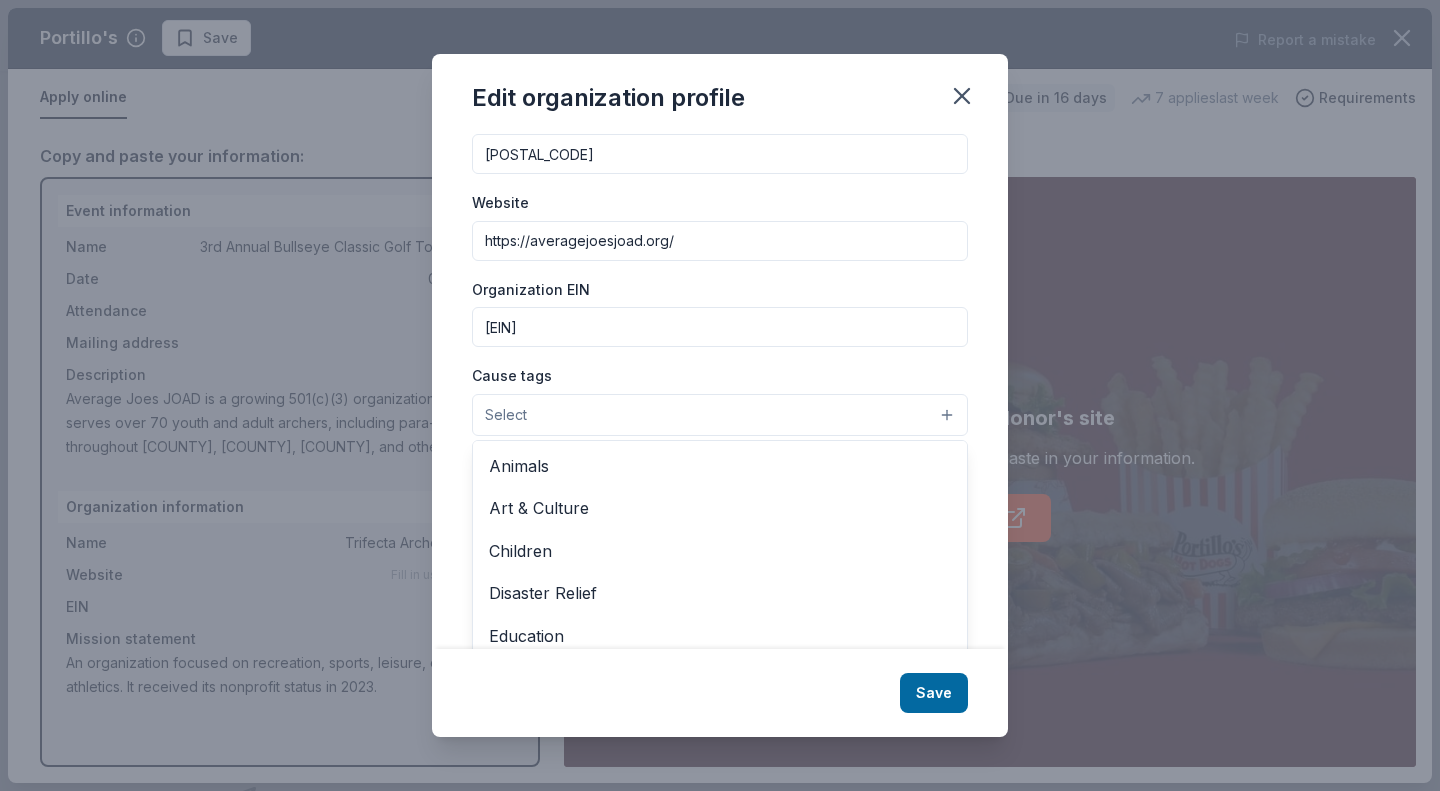 scroll, scrollTop: 184, scrollLeft: 0, axis: vertical 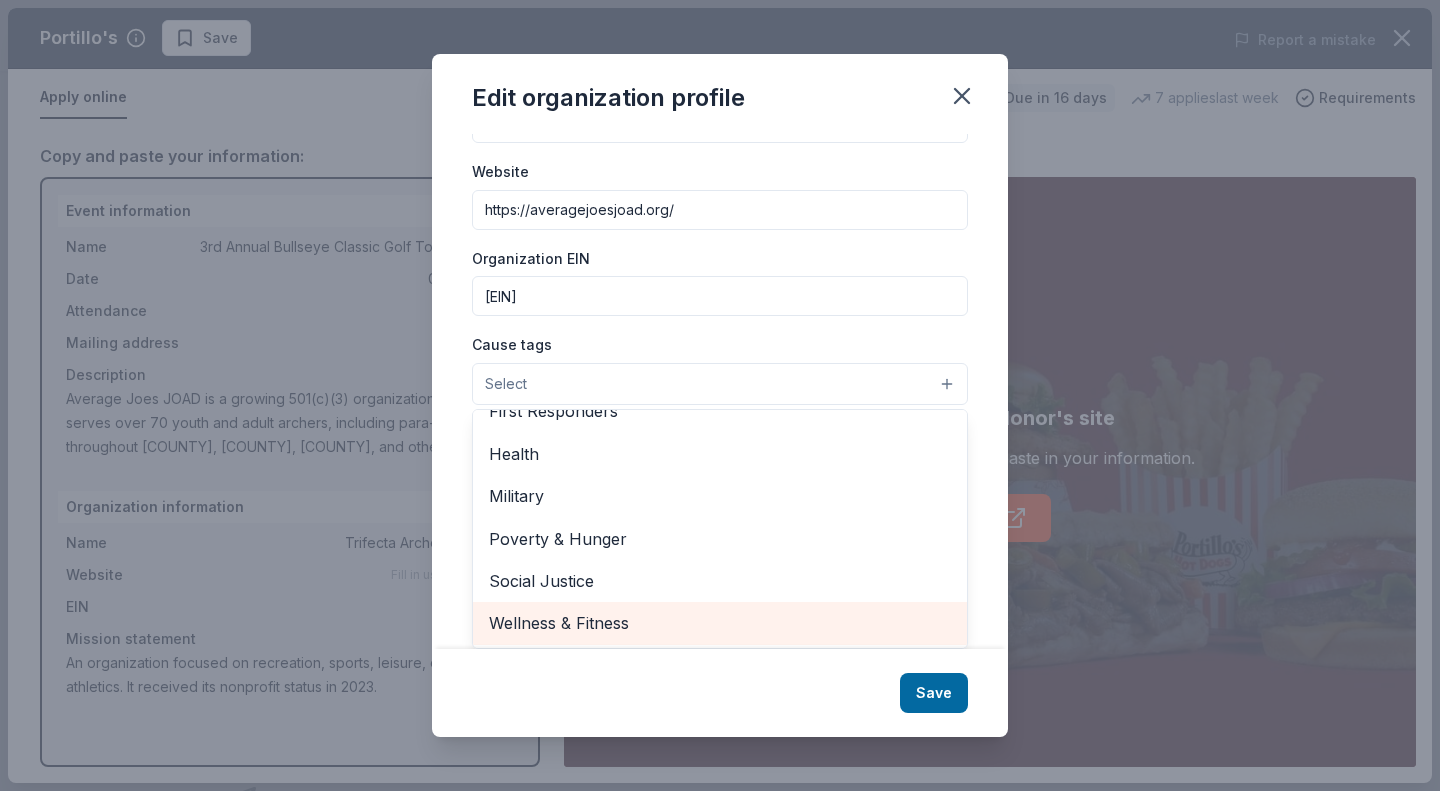 click on "Wellness & Fitness" at bounding box center [720, 623] 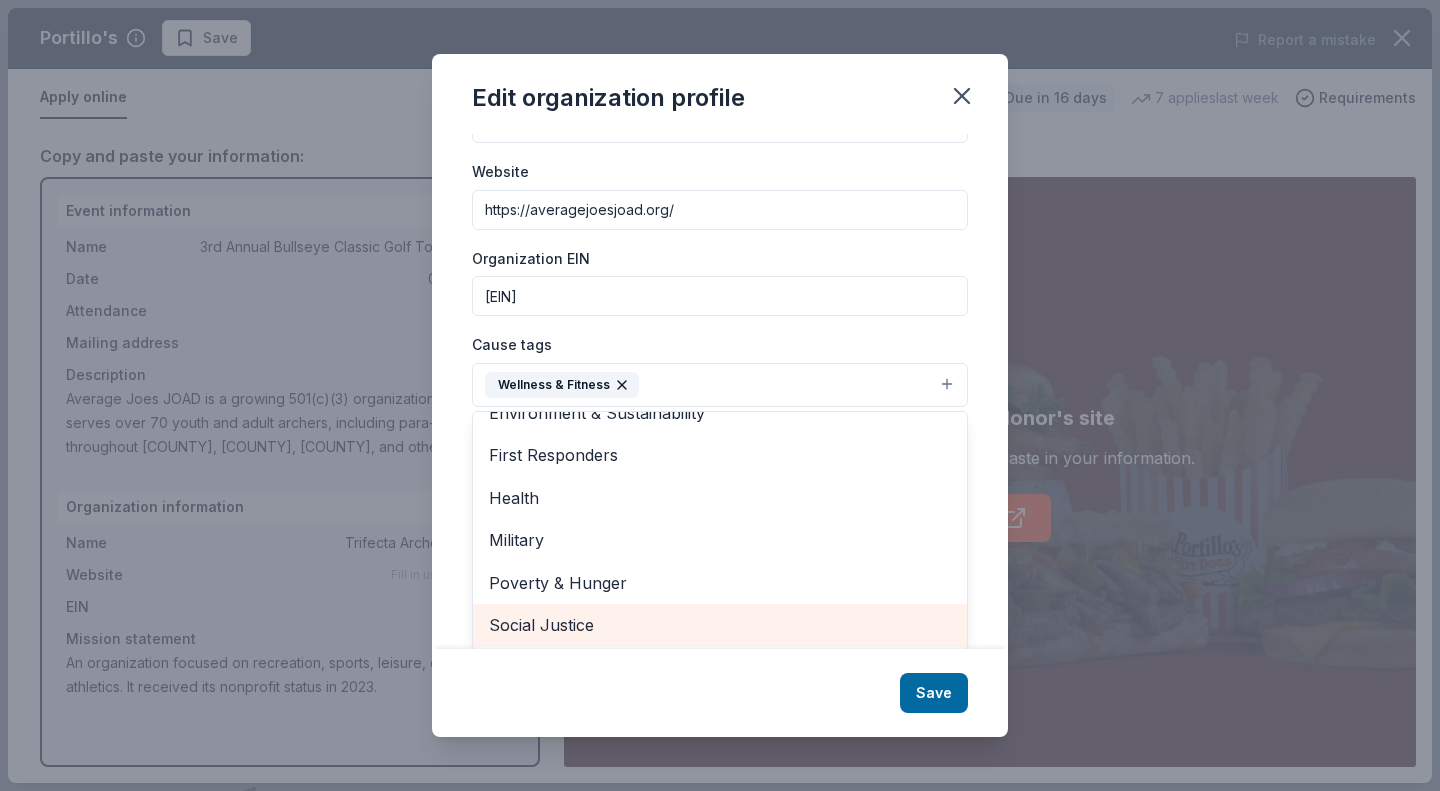 drag, startPoint x: 587, startPoint y: 627, endPoint x: 592, endPoint y: 637, distance: 11.18034 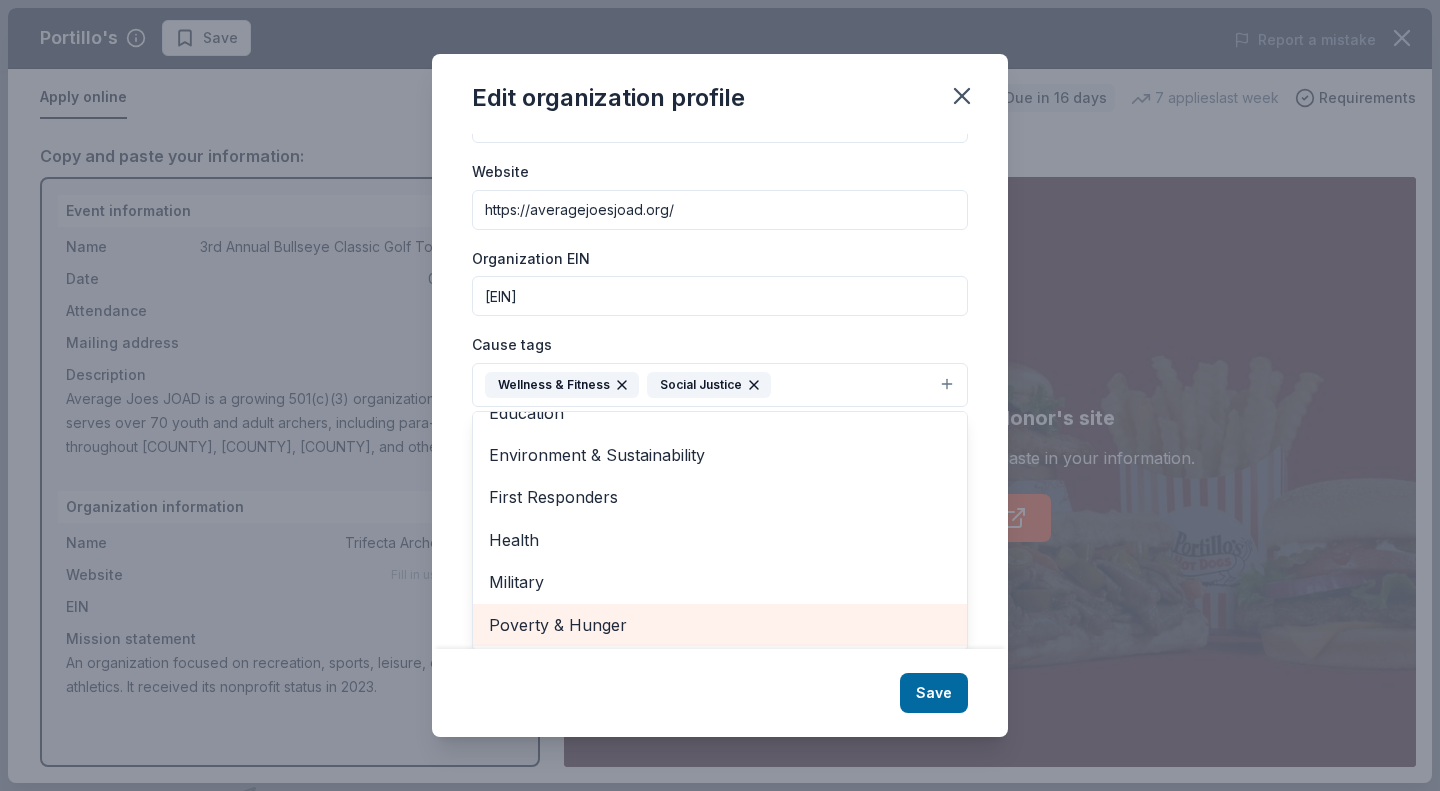 scroll, scrollTop: 194, scrollLeft: 0, axis: vertical 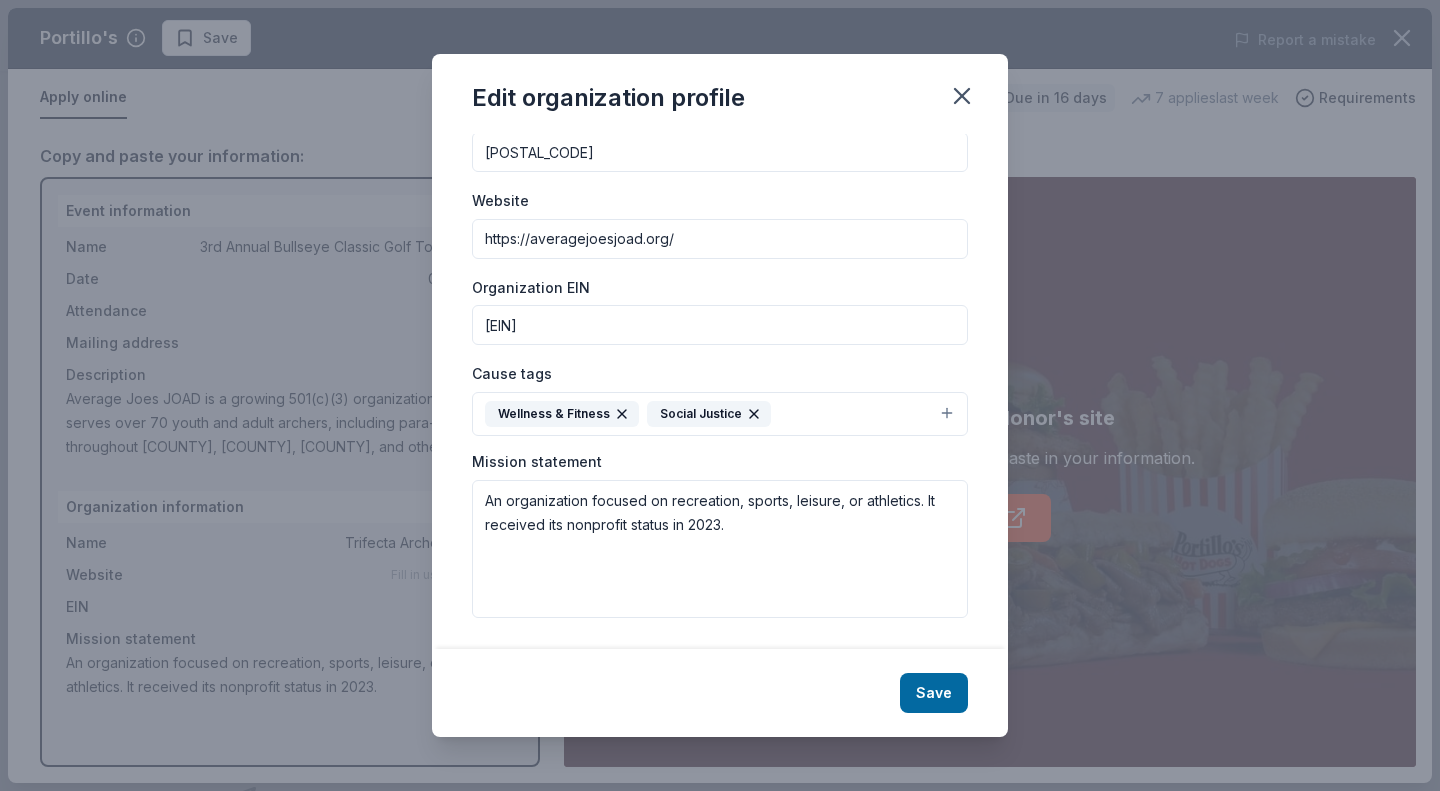 click on "Cause tags Wellness & Fitness Social Justice" at bounding box center [720, 398] 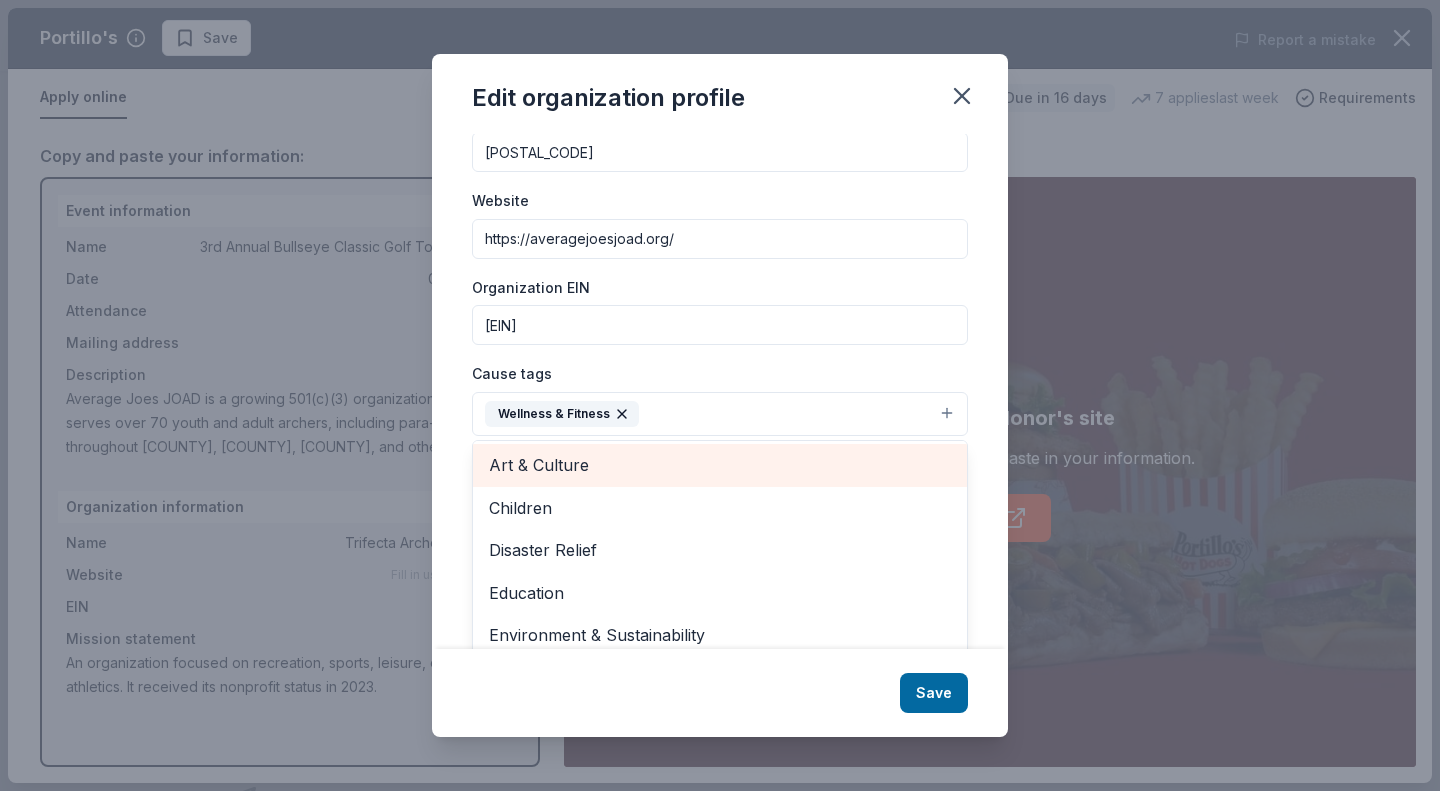 scroll, scrollTop: 44, scrollLeft: 0, axis: vertical 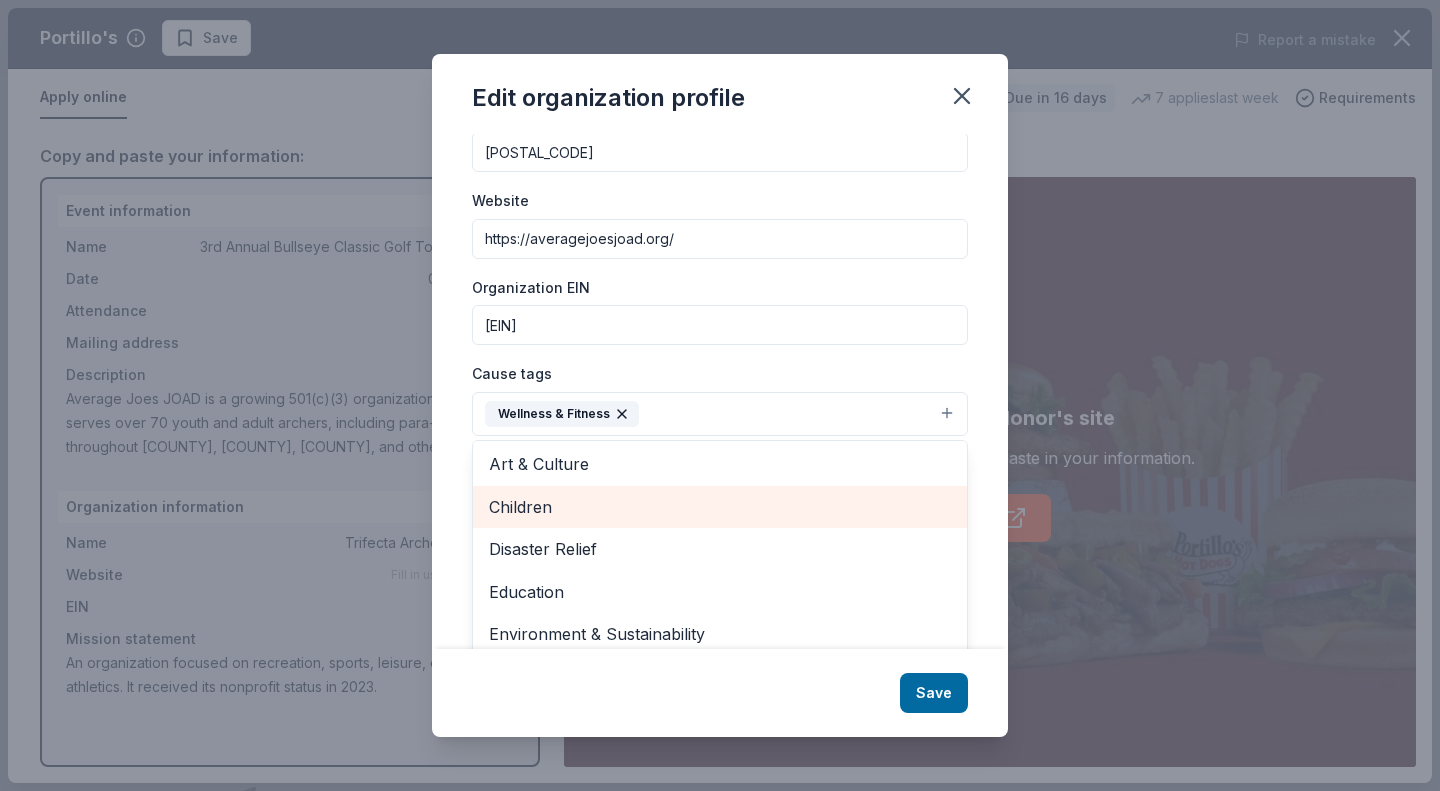 click on "Children" at bounding box center [720, 507] 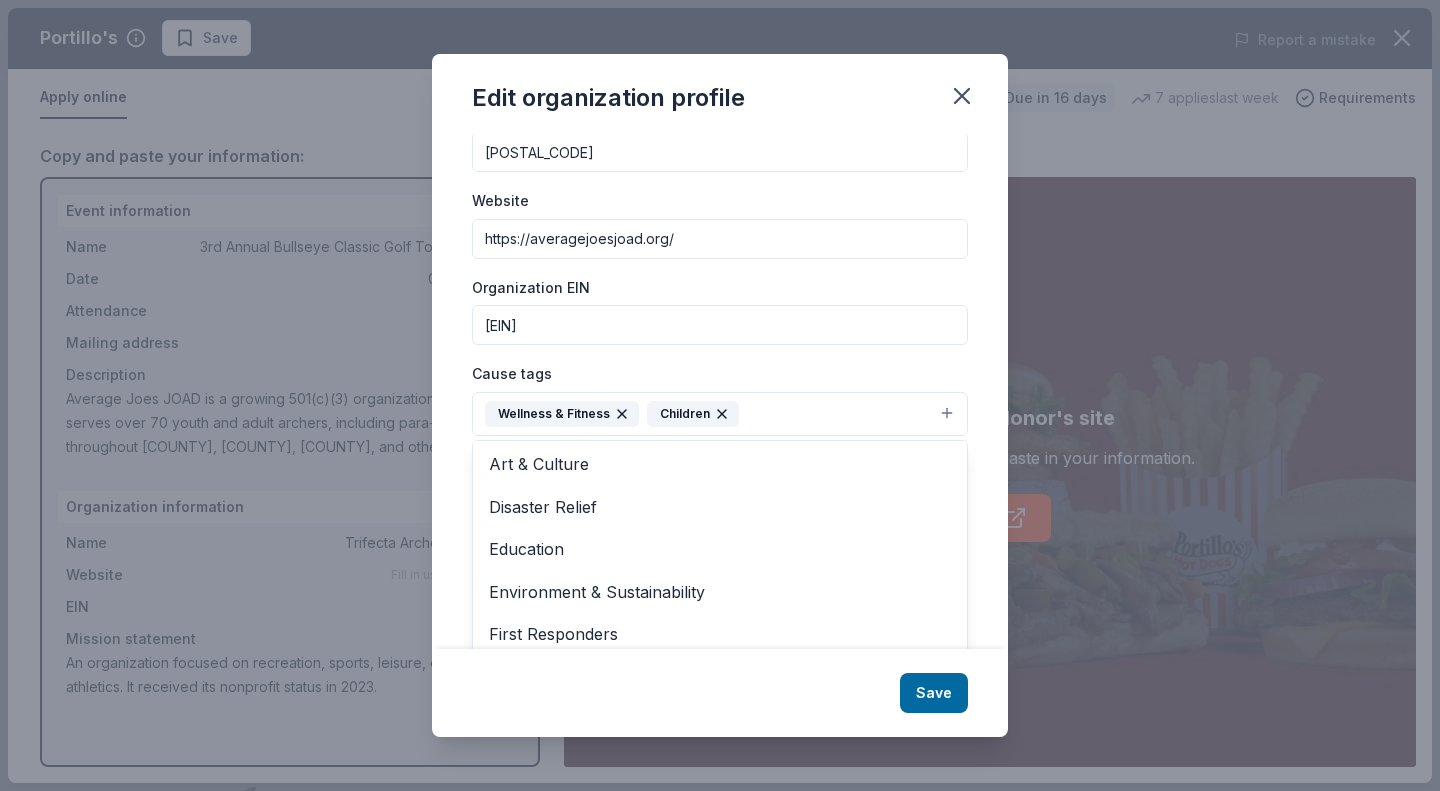 click on "Organization name Trifecta Archery Joad ZIP code 55011 Website https://averagejoesjoad.org/ Organization EIN 93-4129538 Cause tags Wellness & Fitness Children Animals Art & Culture Disaster Relief Education Environment & Sustainability First Responders Health Military Poverty & Hunger Social Justice Mission statement An organization focused on recreation, sports, leisure, or athletics. It received its nonprofit status in 2023." at bounding box center [720, 316] 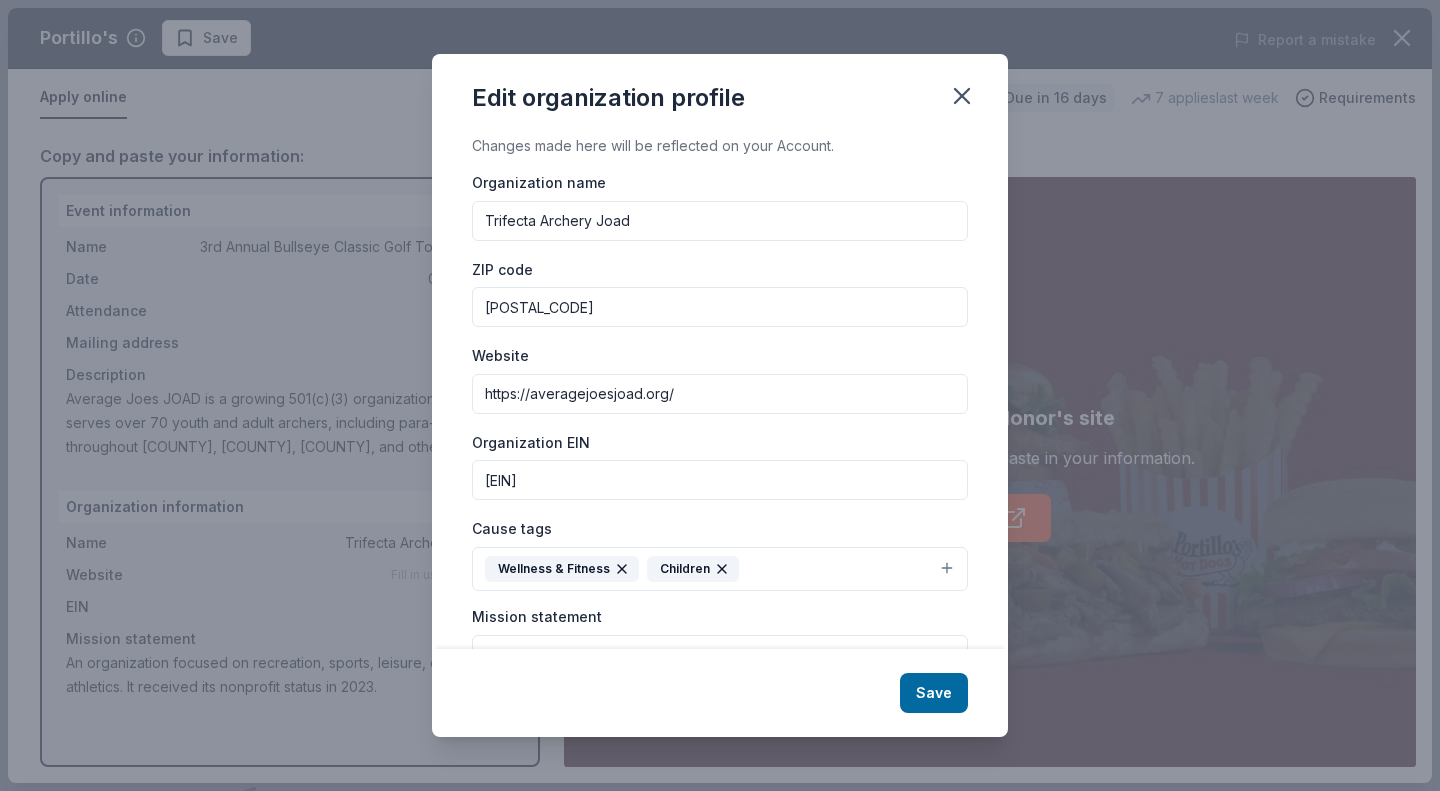 scroll, scrollTop: 155, scrollLeft: 0, axis: vertical 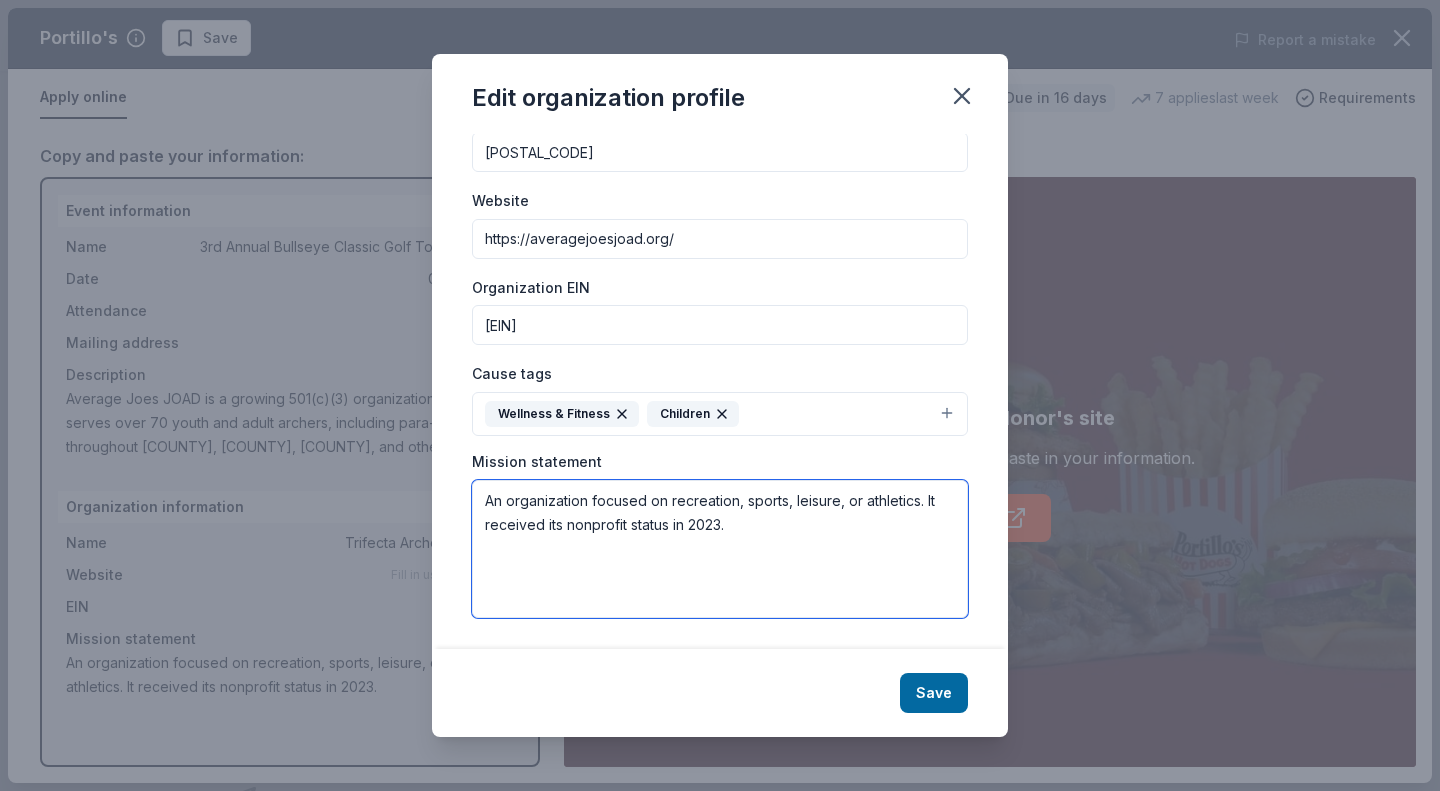 drag, startPoint x: 753, startPoint y: 520, endPoint x: 392, endPoint y: 449, distance: 367.91574 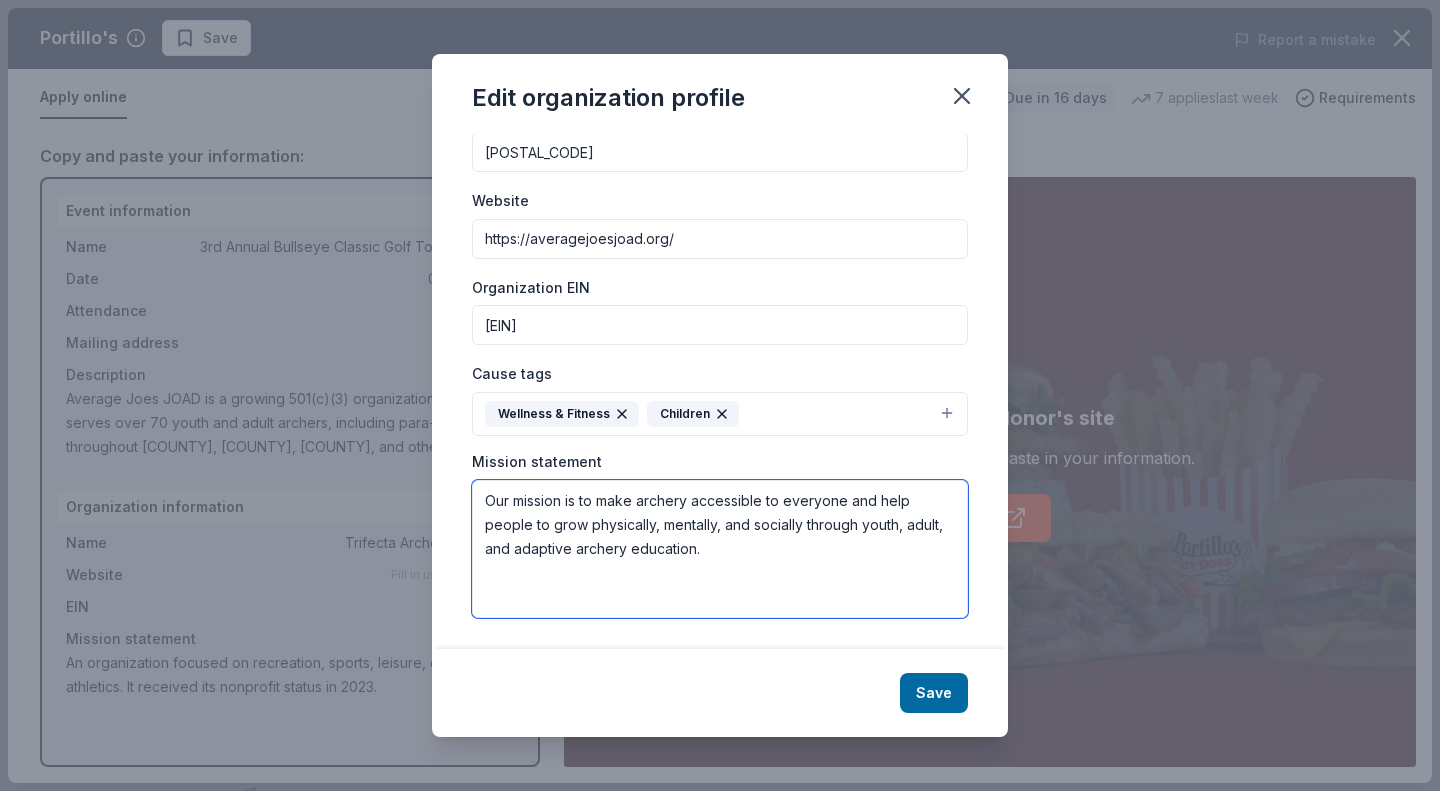 scroll, scrollTop: 0, scrollLeft: 0, axis: both 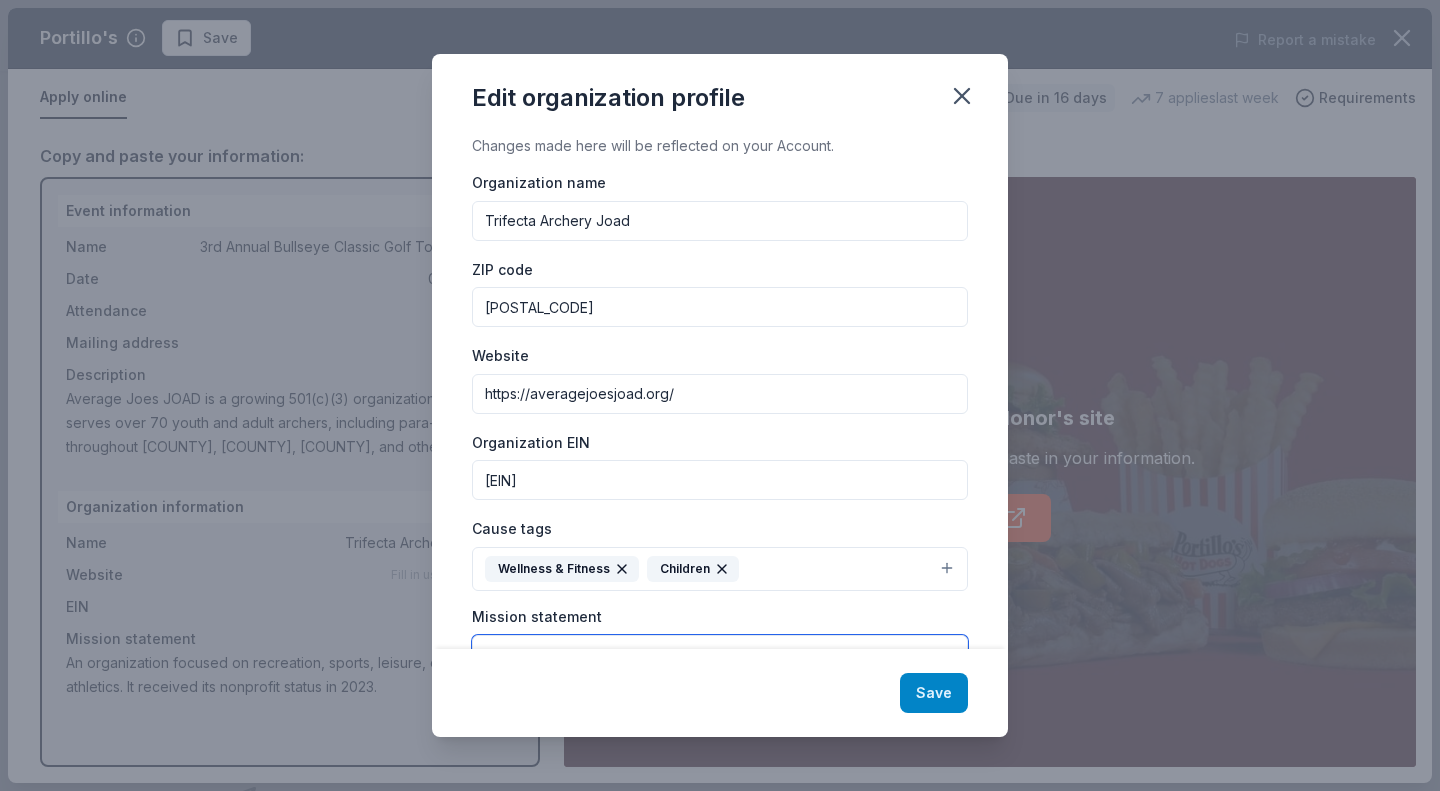 type on "Our mission is to make archery accessible to everyone and help people to grow physically, mentally, and socially through youth, adult, and adaptive archery education." 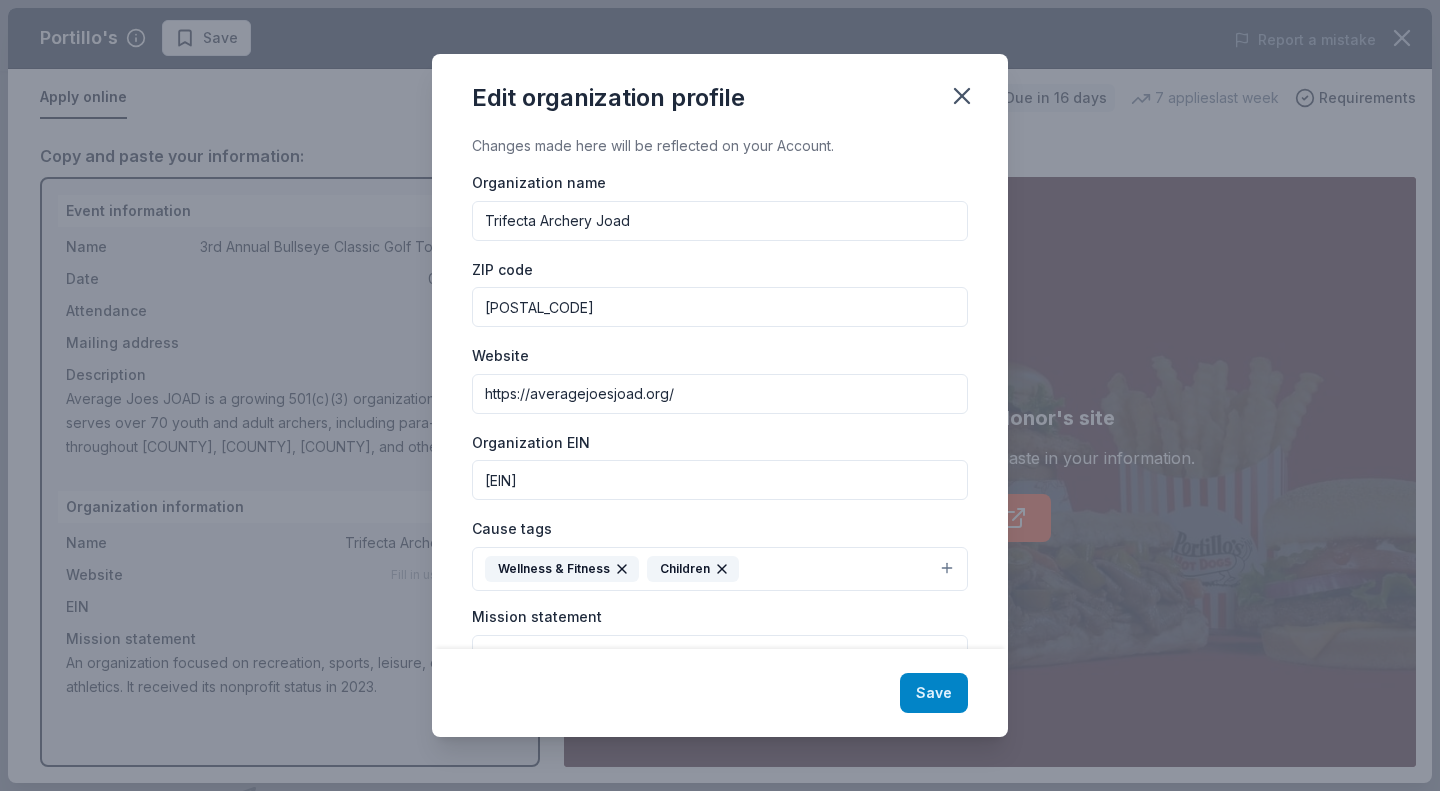 click on "Save" at bounding box center (934, 693) 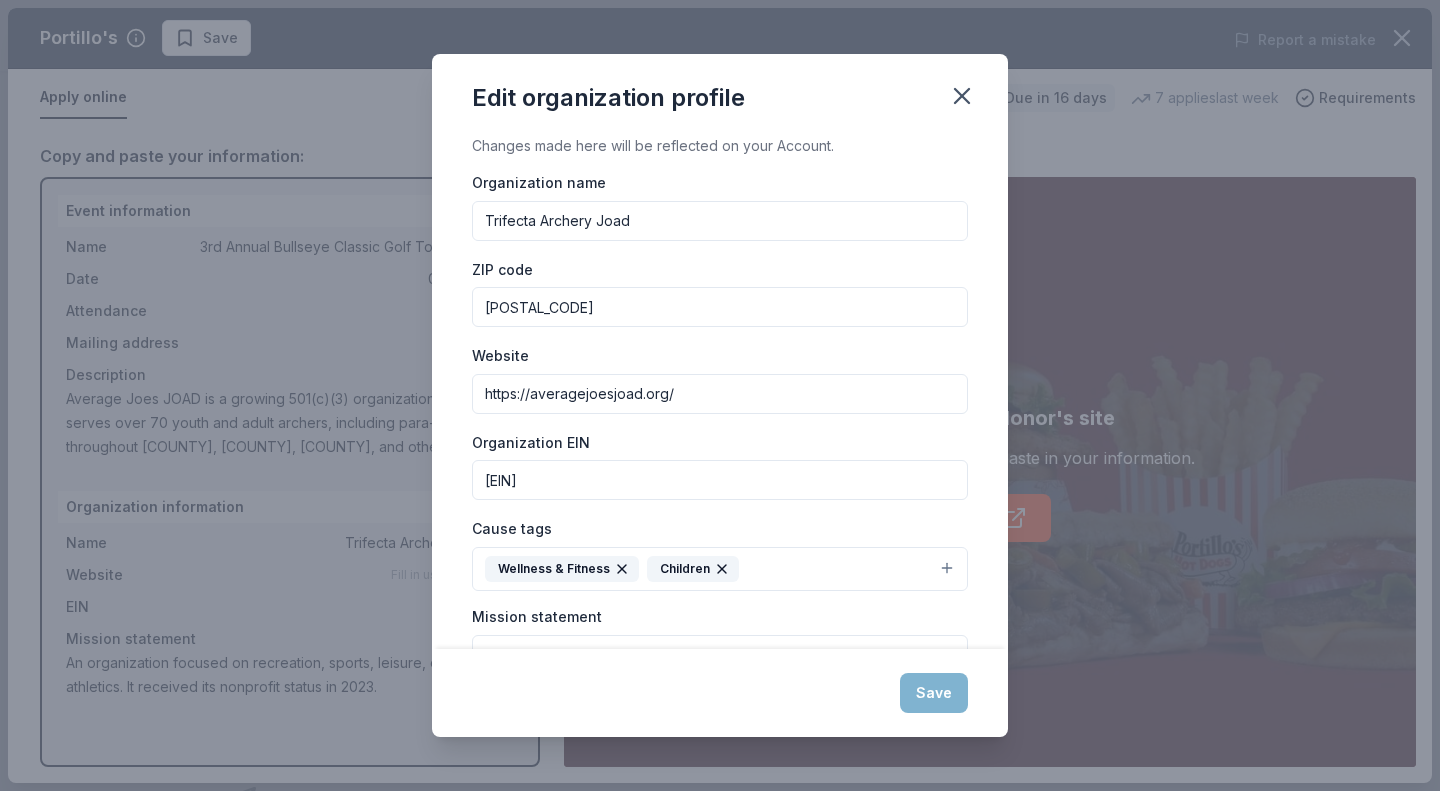 click on "Trifecta Archery Joad" at bounding box center [720, 221] 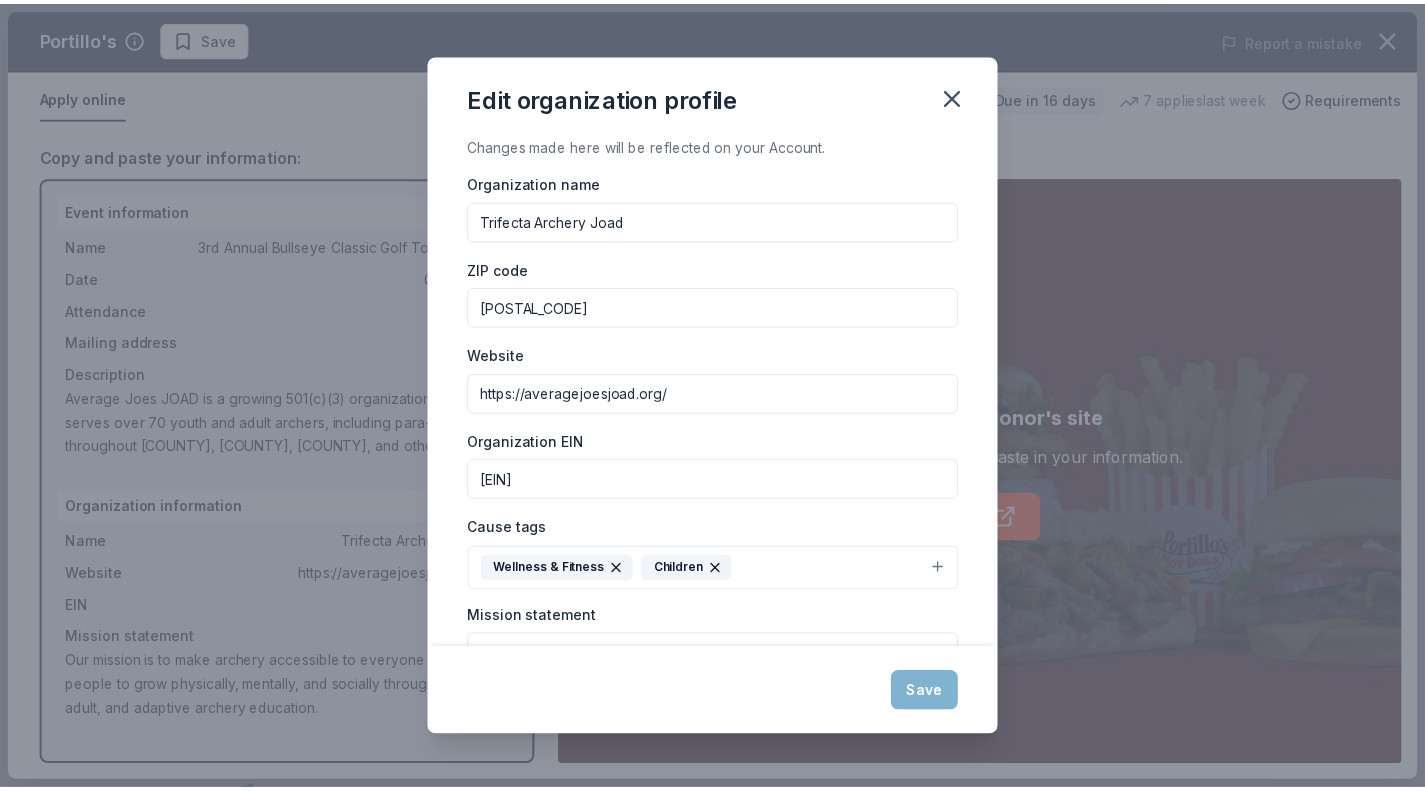 scroll, scrollTop: 155, scrollLeft: 0, axis: vertical 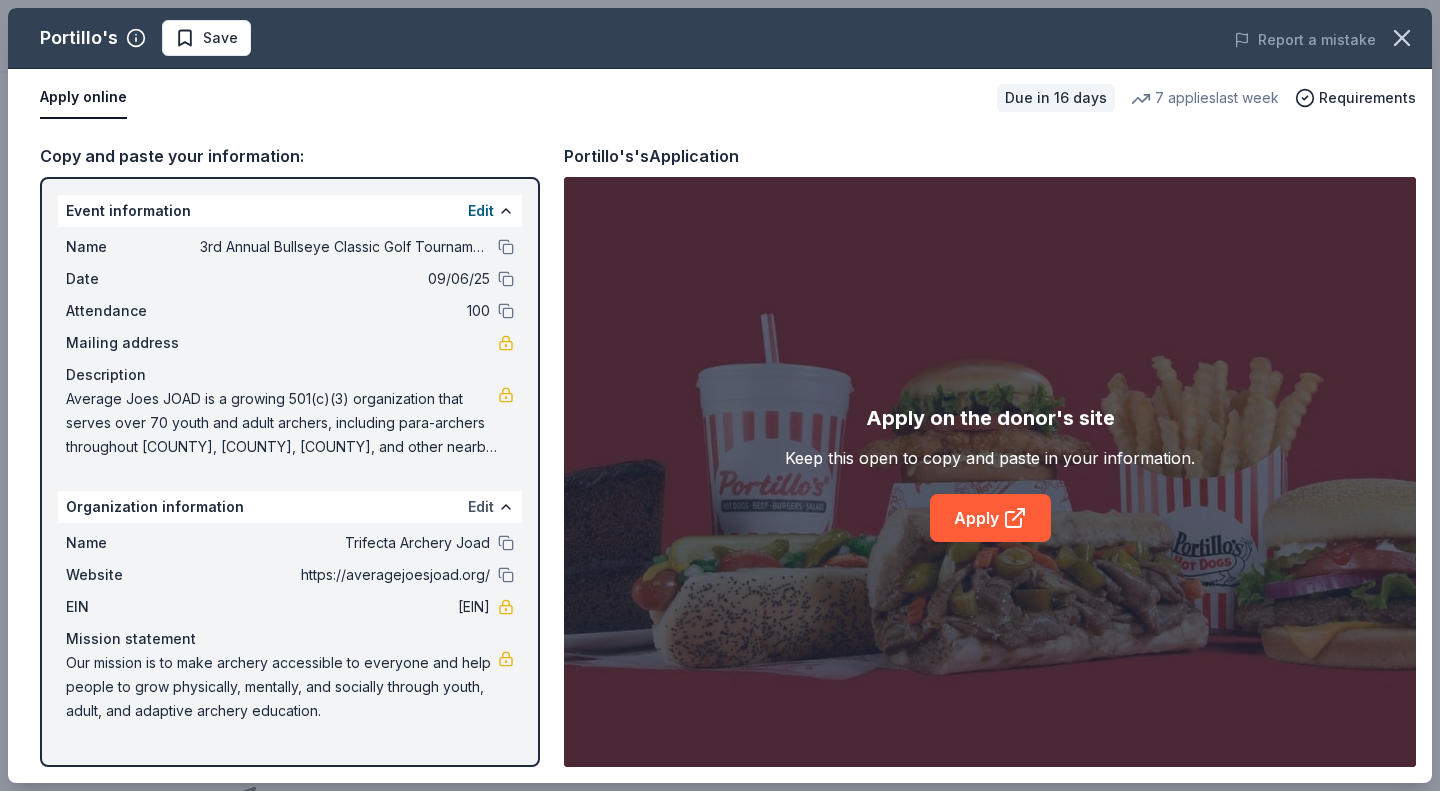 click on "Edit" at bounding box center [481, 507] 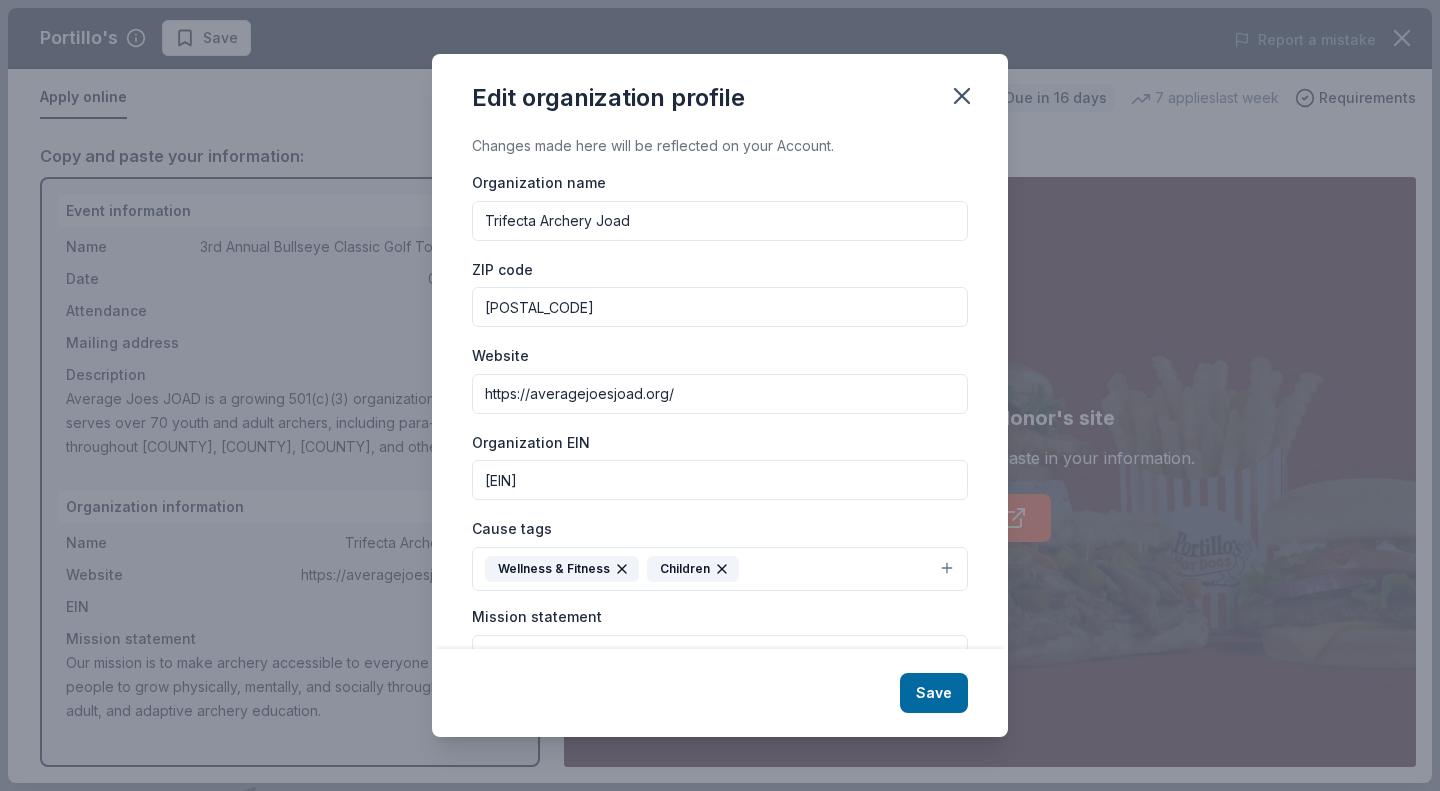 click on "Trifecta Archery Joad" at bounding box center [720, 221] 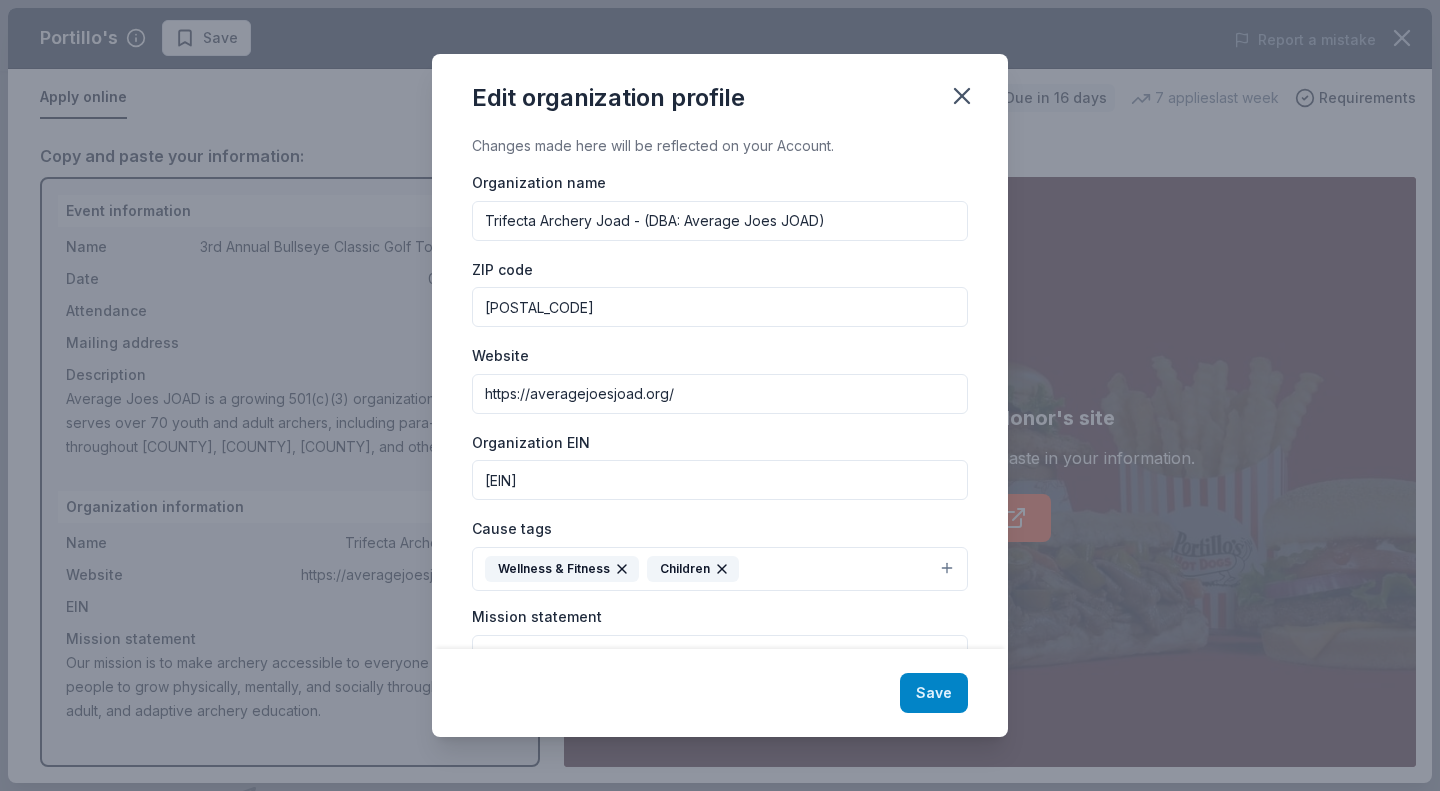 type on "Trifecta Archery Joad - (DBA: Average Joes JOAD)" 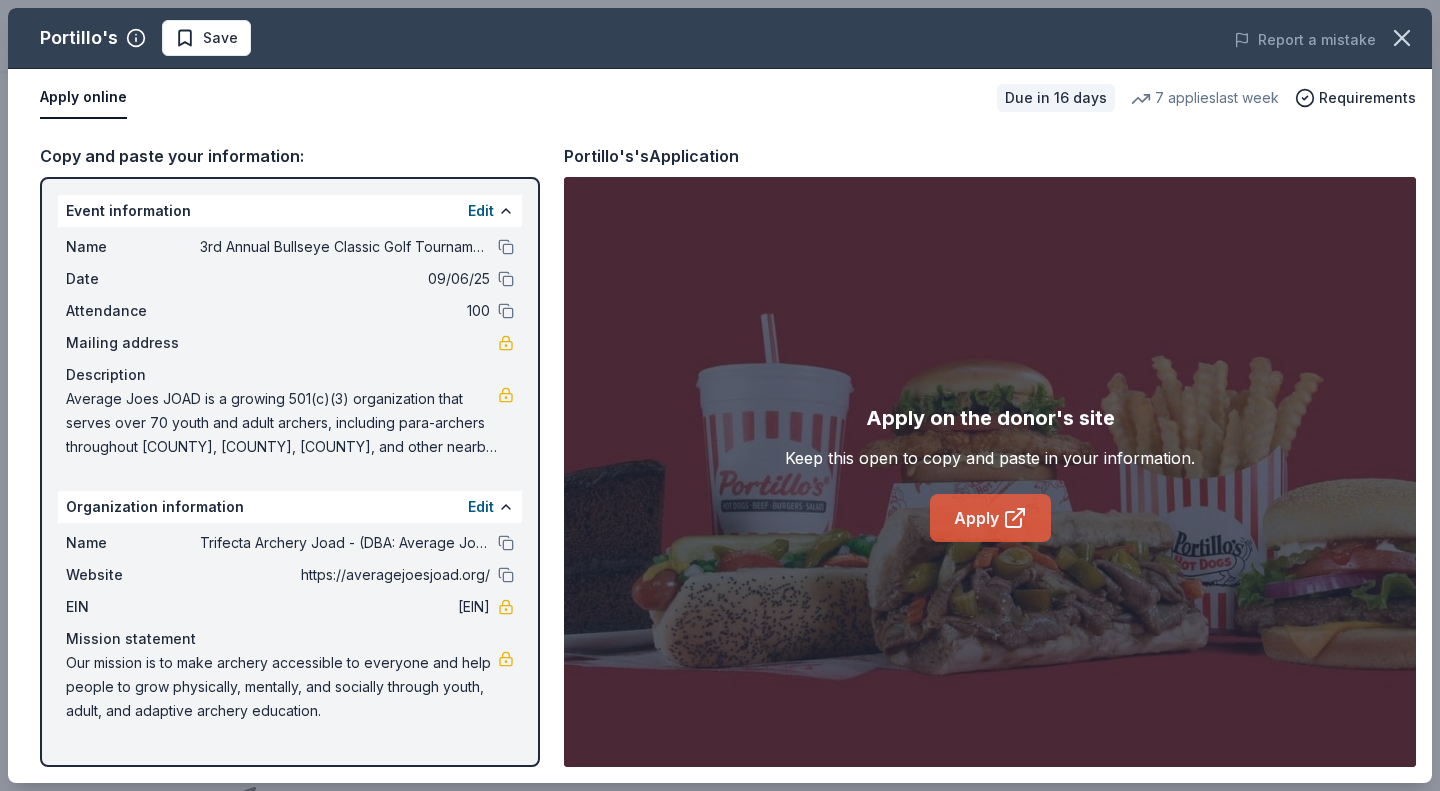 click on "Apply" at bounding box center (990, 518) 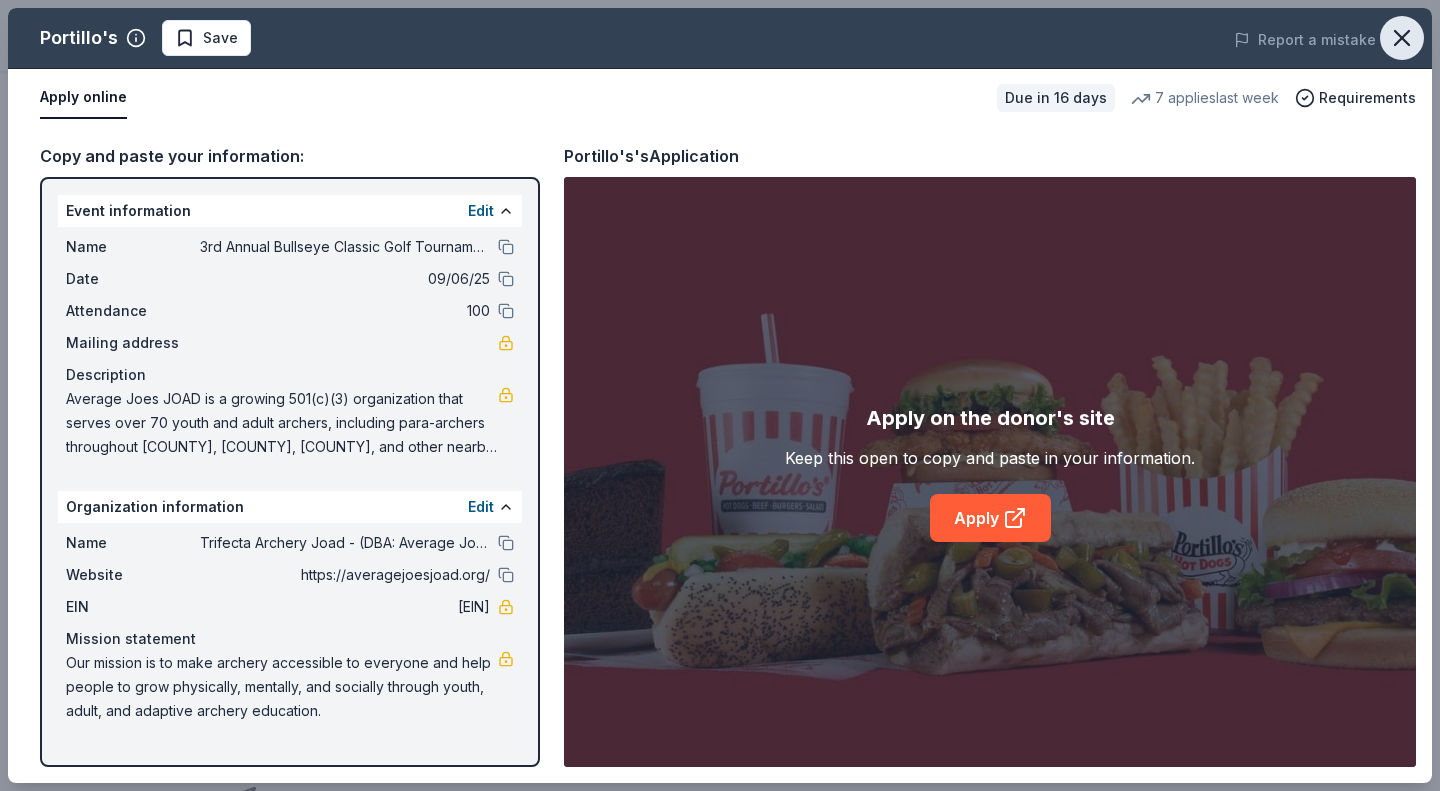 click 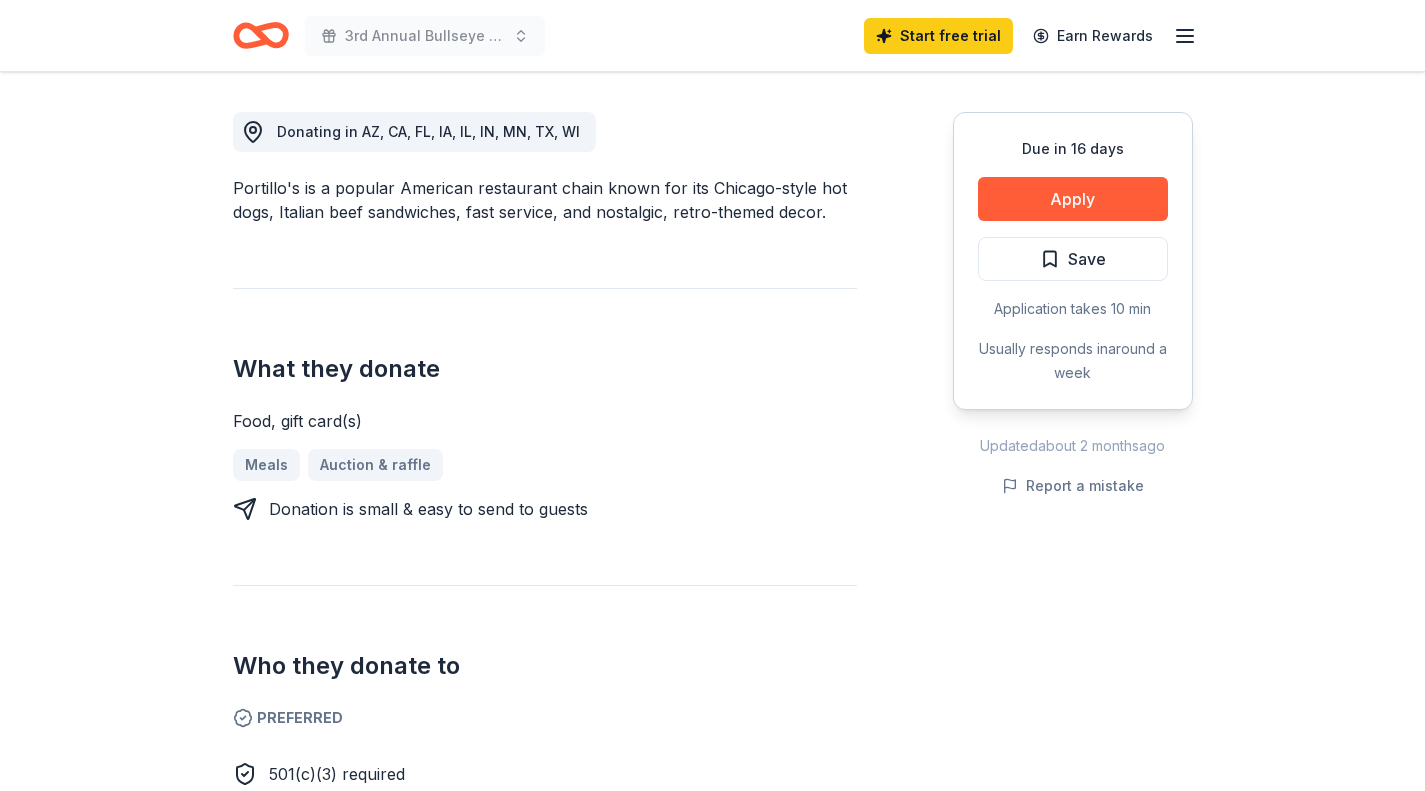 scroll, scrollTop: 0, scrollLeft: 0, axis: both 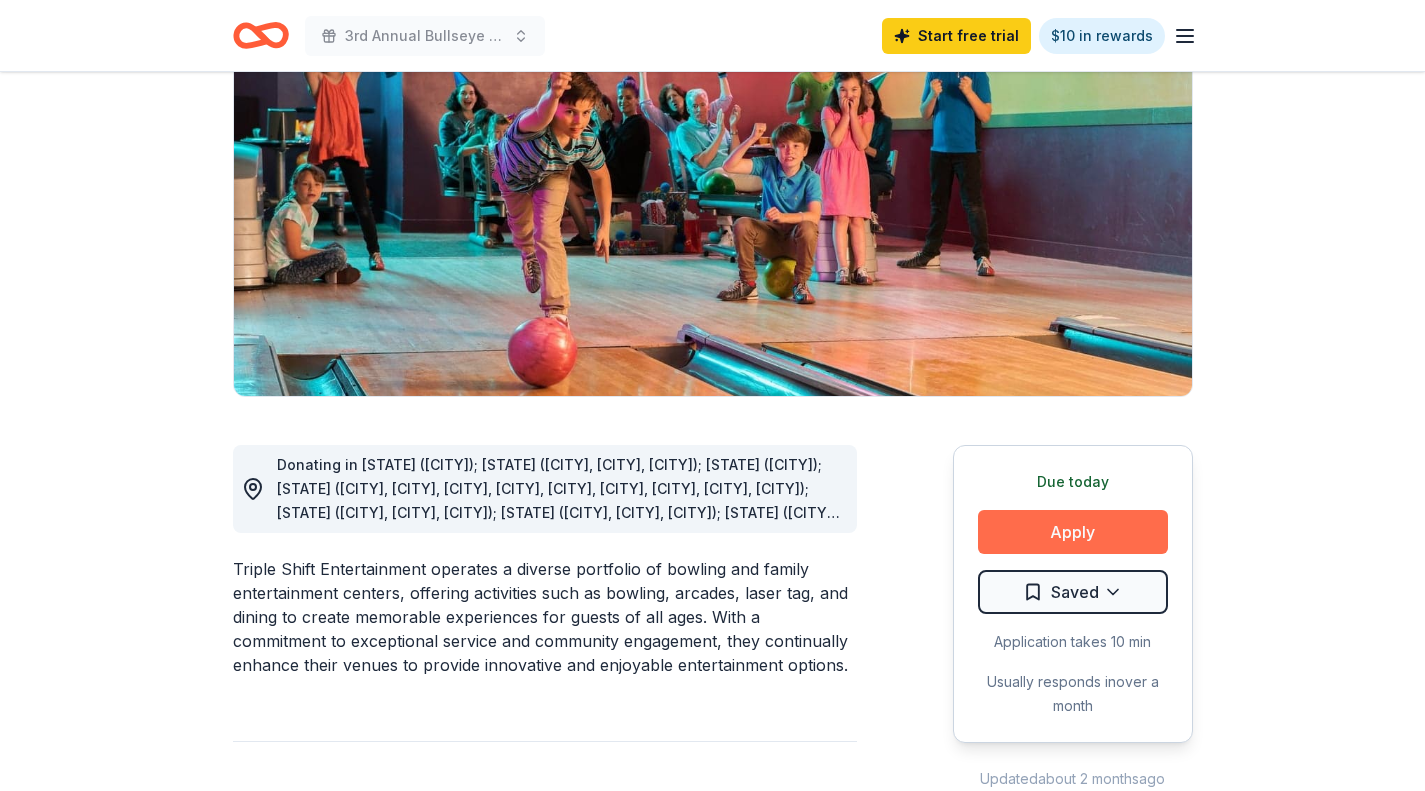 click on "Apply" at bounding box center (1073, 532) 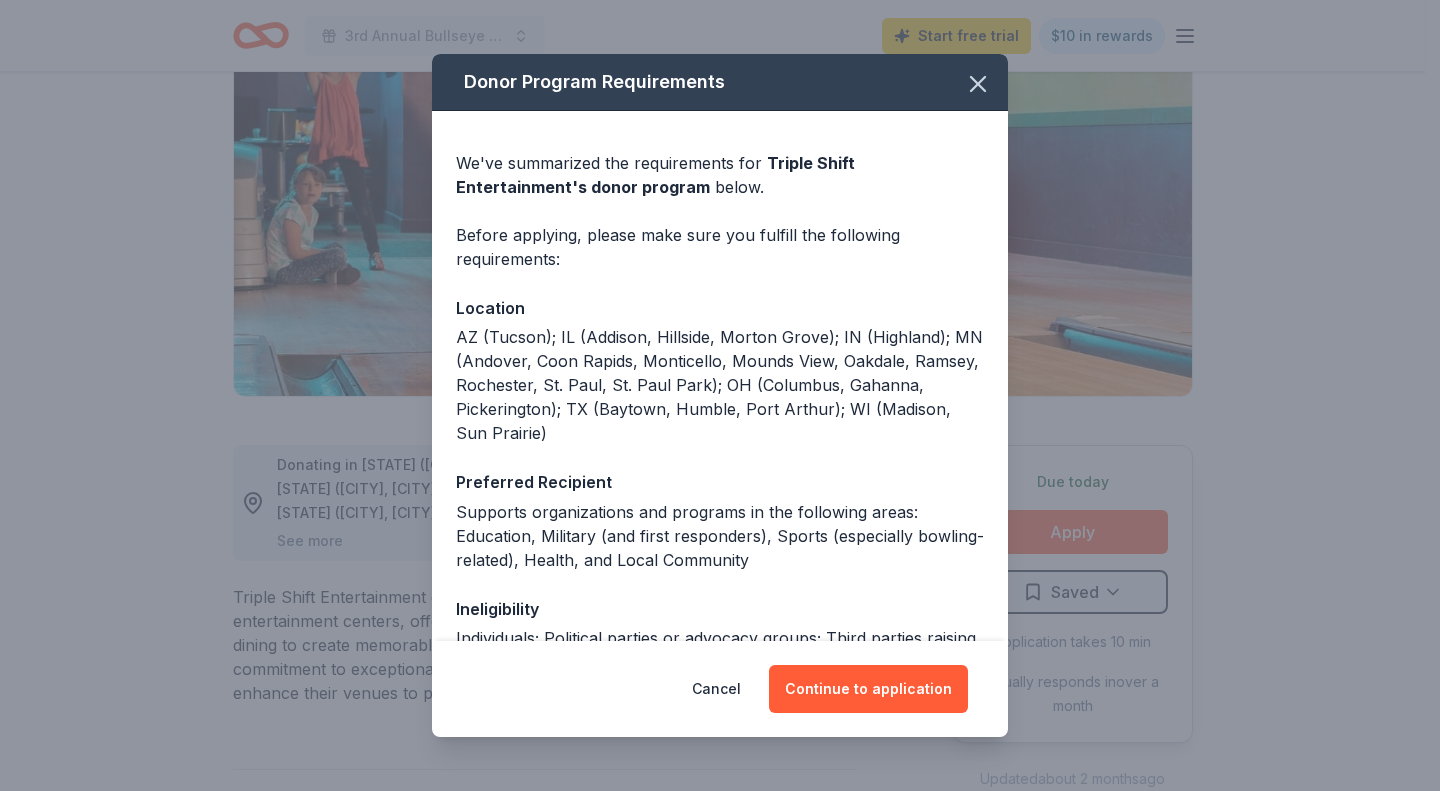 scroll, scrollTop: 218, scrollLeft: 0, axis: vertical 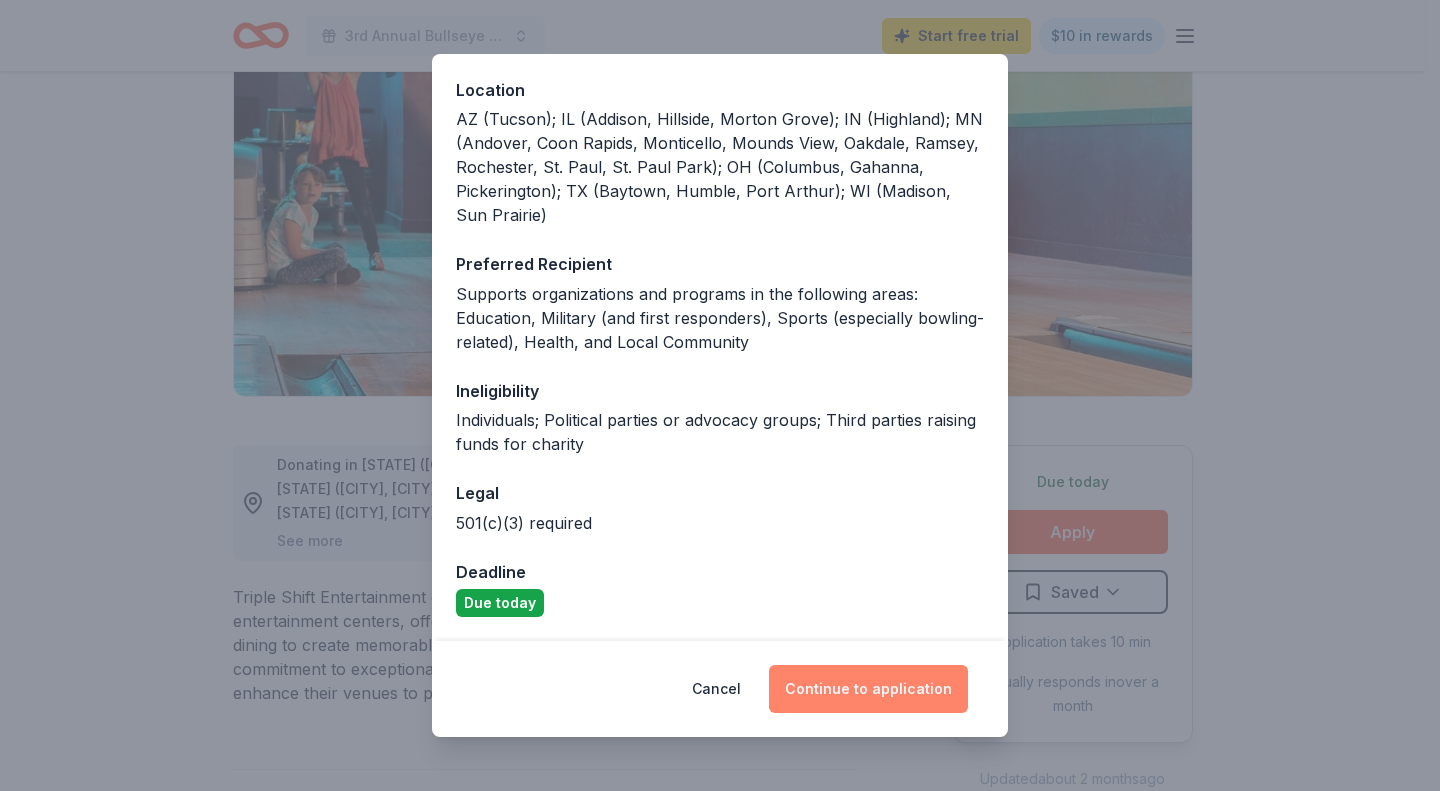 click on "Continue to application" at bounding box center [868, 689] 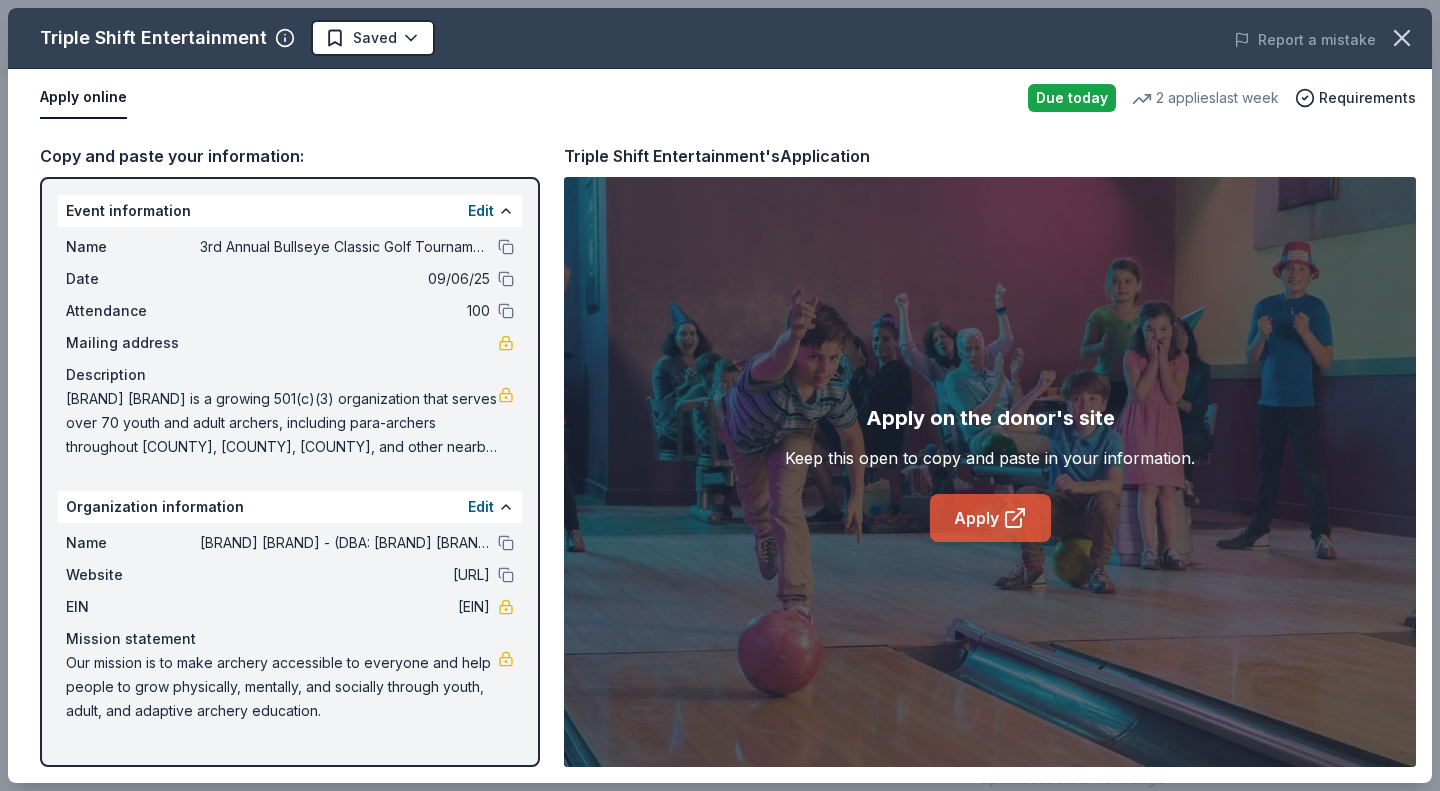 click on "Apply" at bounding box center [990, 518] 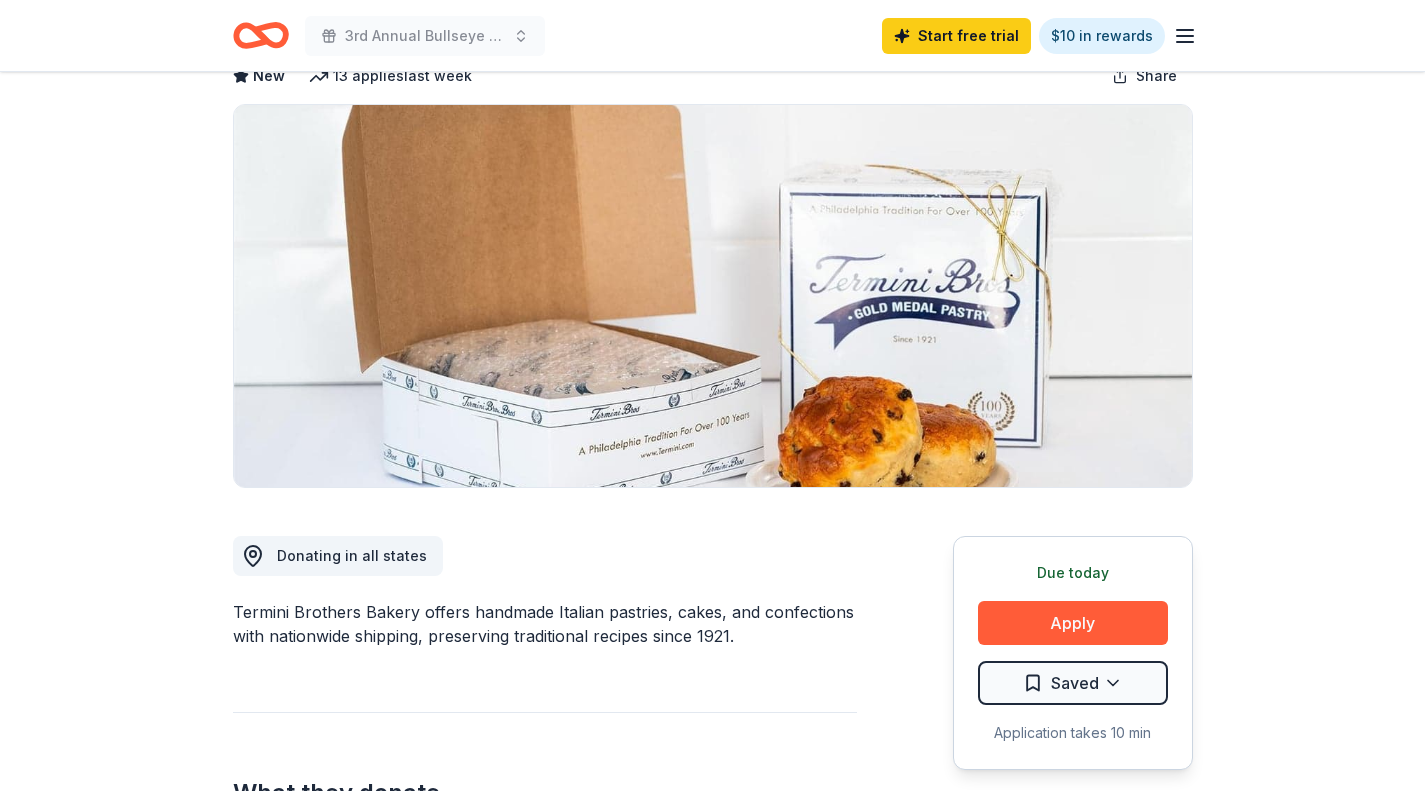 scroll, scrollTop: 0, scrollLeft: 0, axis: both 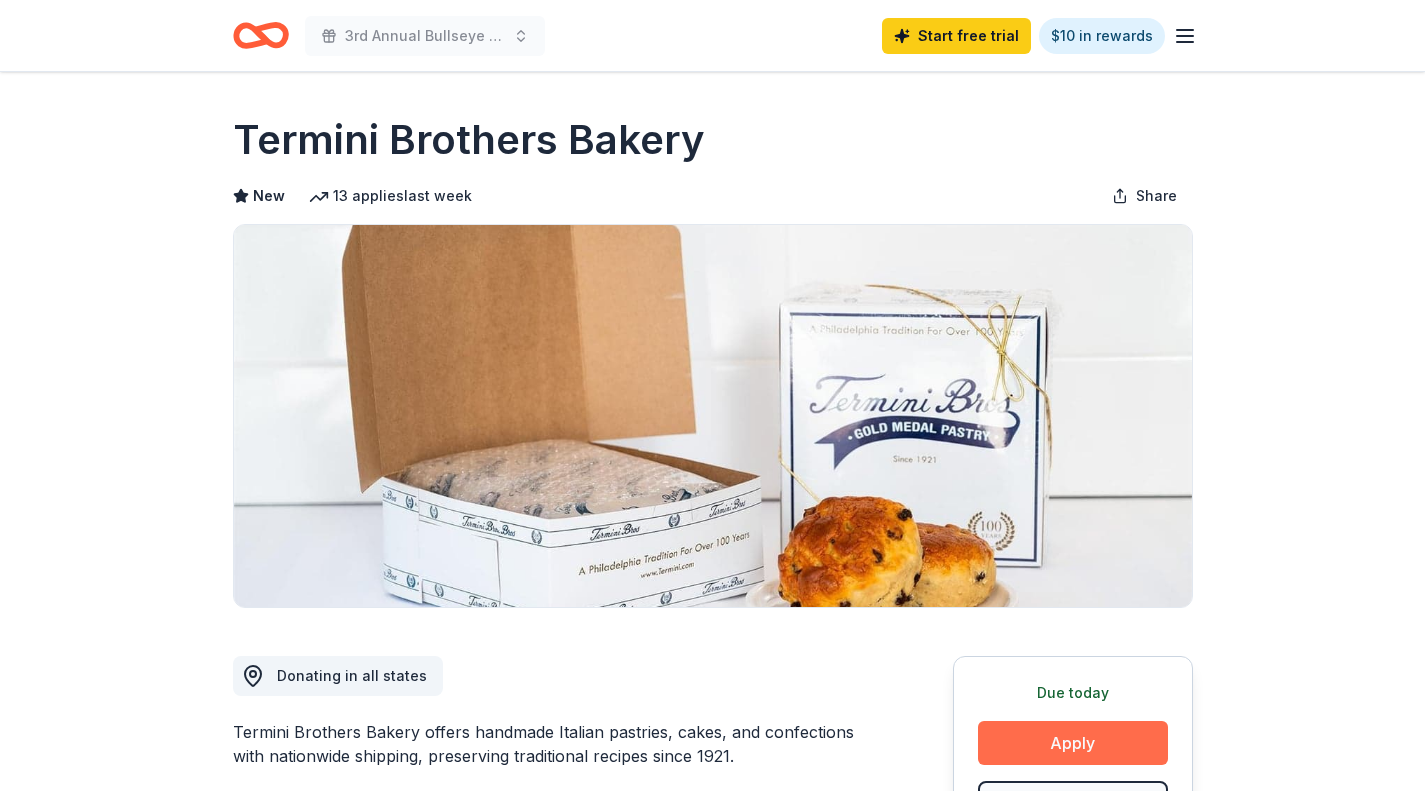 click on "Apply" at bounding box center [1073, 743] 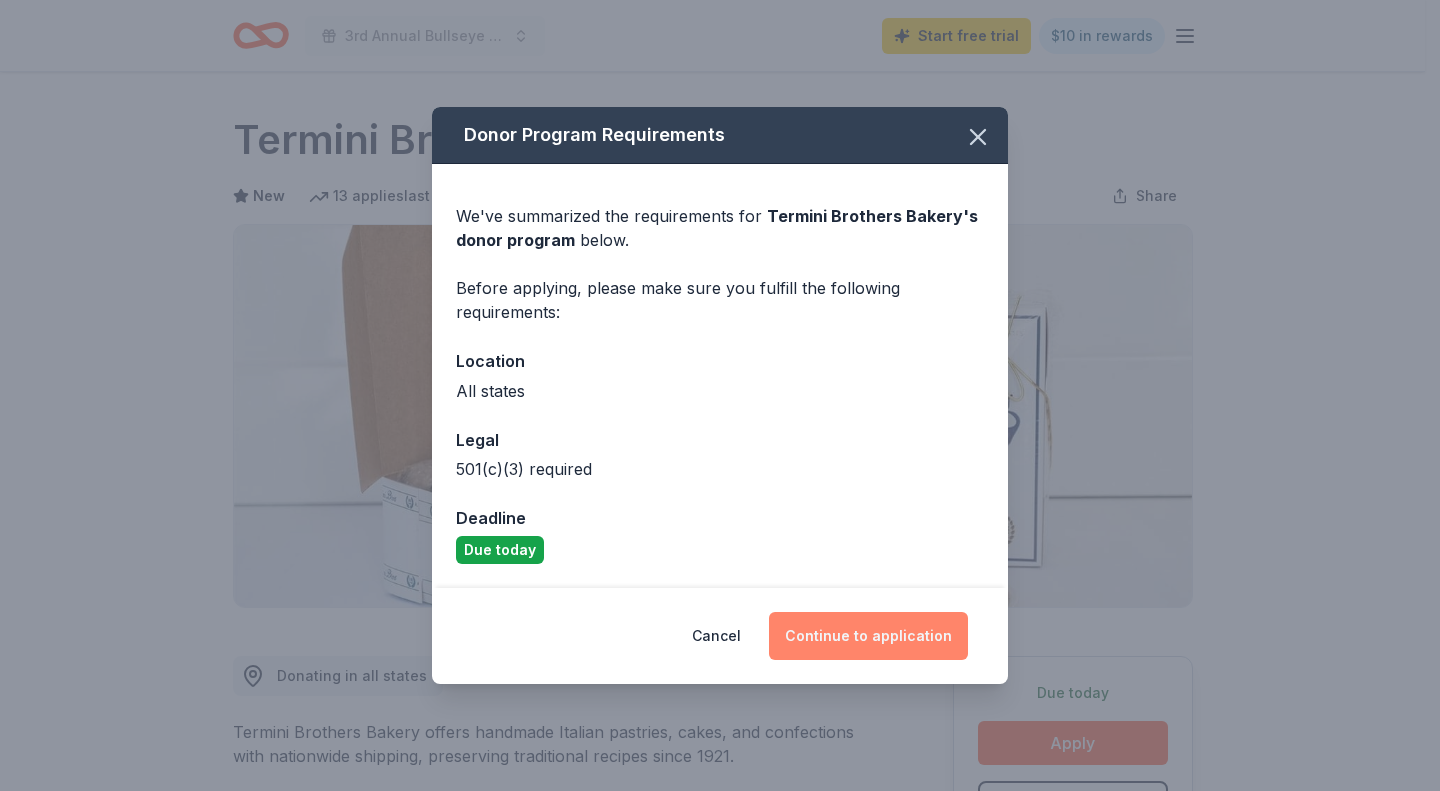 click on "Continue to application" at bounding box center (868, 636) 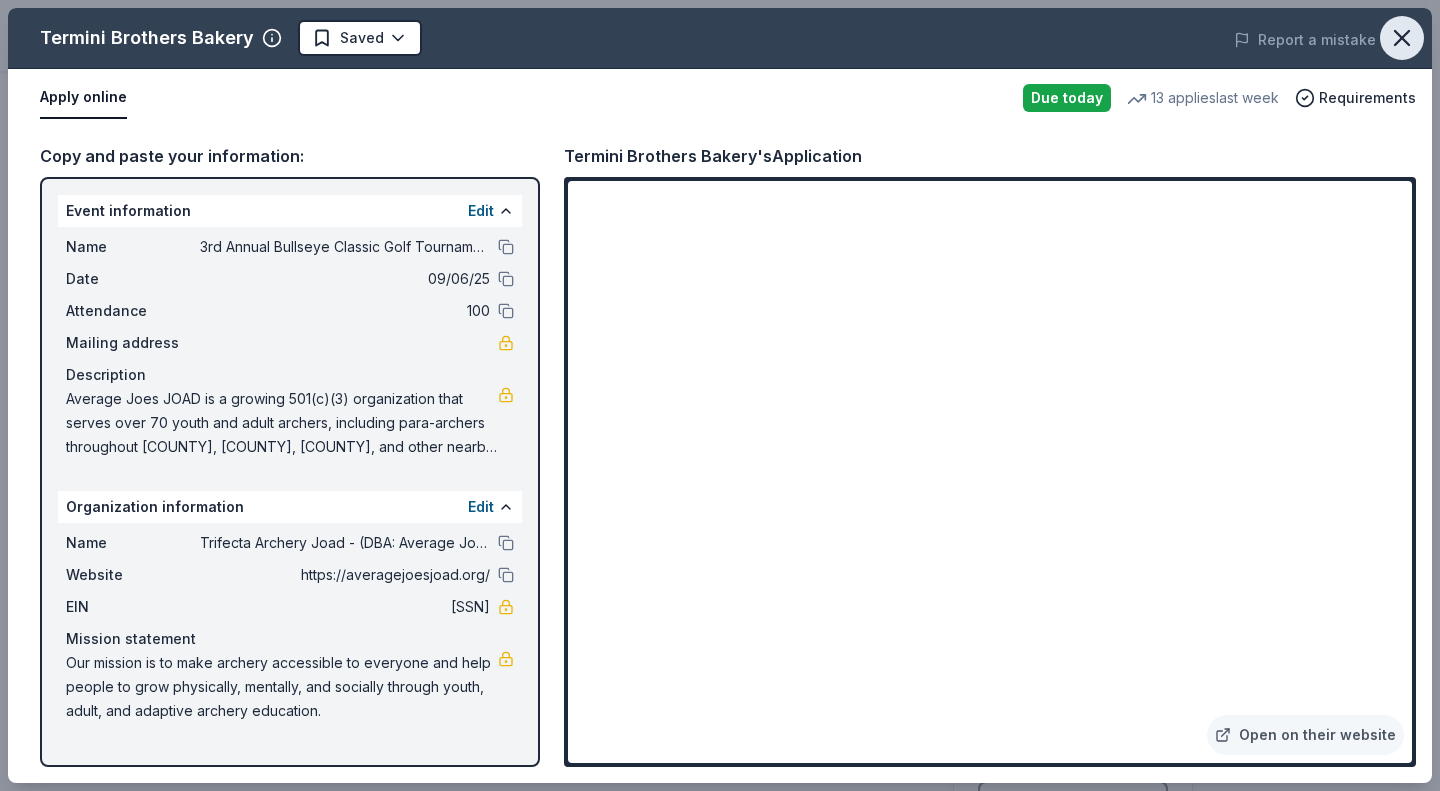 click 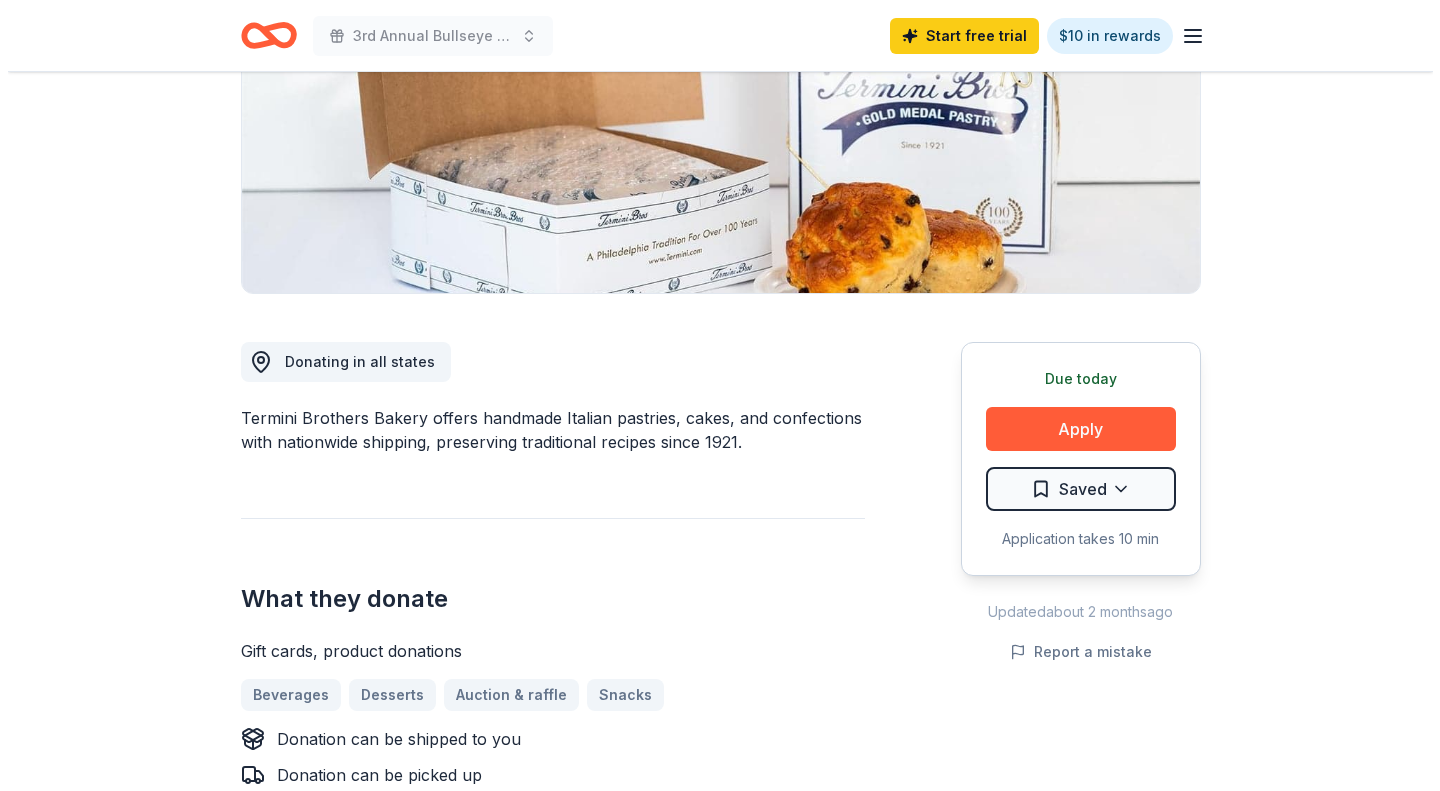 scroll, scrollTop: 329, scrollLeft: 0, axis: vertical 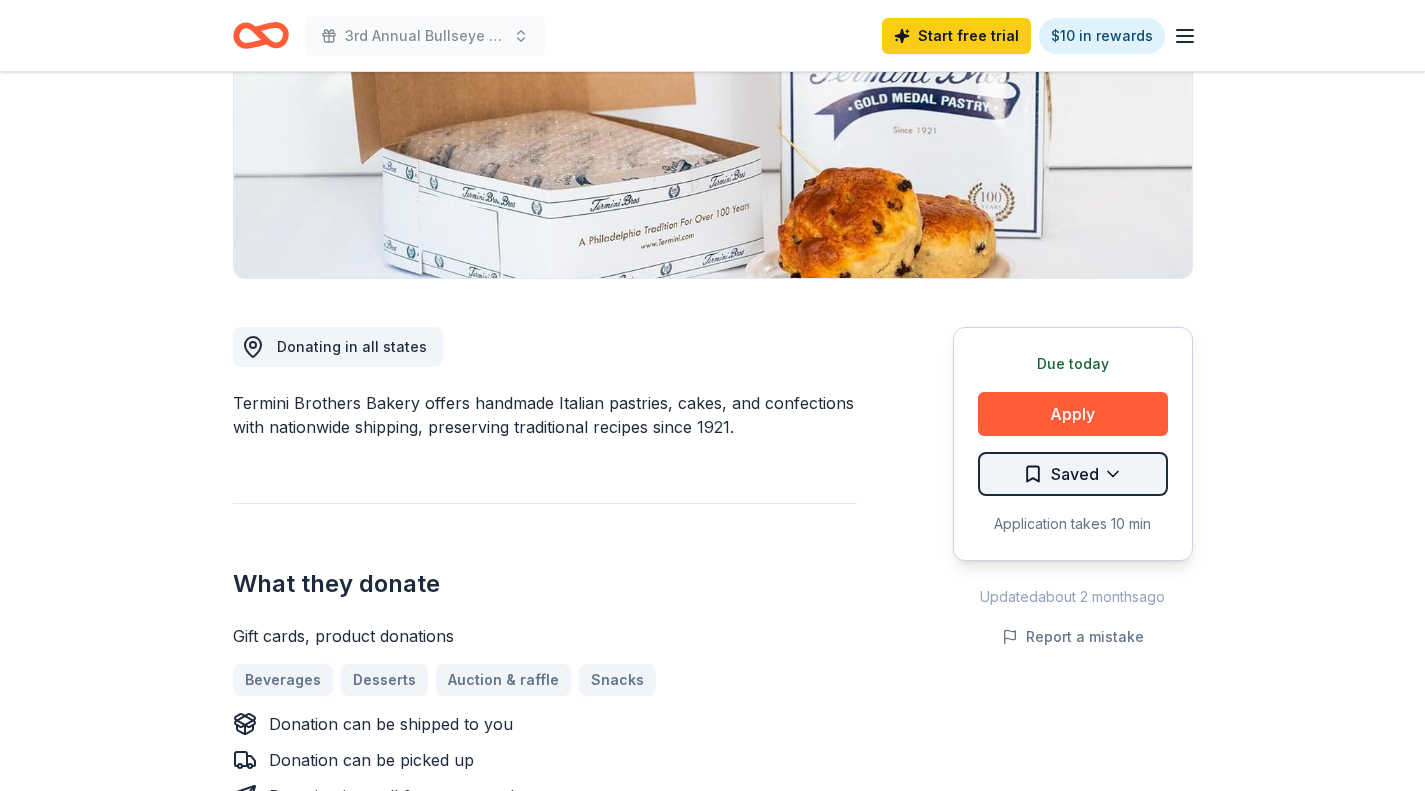 click on "3rd Annual Bullseye Classic Golf Tournament  Start free  trial $10 in rewards Due today Share Termini Brothers Bakery New 13   applies  last week Share Donating in all [STATE] Termini Brothers Bakery offers handmade Italian pastries, cakes, and confections with nationwide shipping, preserving traditional recipes since 1921. What they donate Gift cards, product donations Beverages Desserts Auction & raffle Snacks Donation can be shipped to you Donation can be picked up Donation is small & easy to send to guests Who they donate to  Preferred 501(c)(3) required Start free Pro trial to view approval rates and average donation values Due today Apply Saved Application takes 10 min Updated  about 2 months  ago Report a mistake New Be the first to review this company! Leave a review Similar donors 5   applies  last week Due today Target 4.3 Gift cards ($50-100 value, with a maximum donation of $500 per year) Local 16 days left Online app Lucky Lab Coffee Co. New Food, gift card(s) Local Due today Online app" at bounding box center [712, 66] 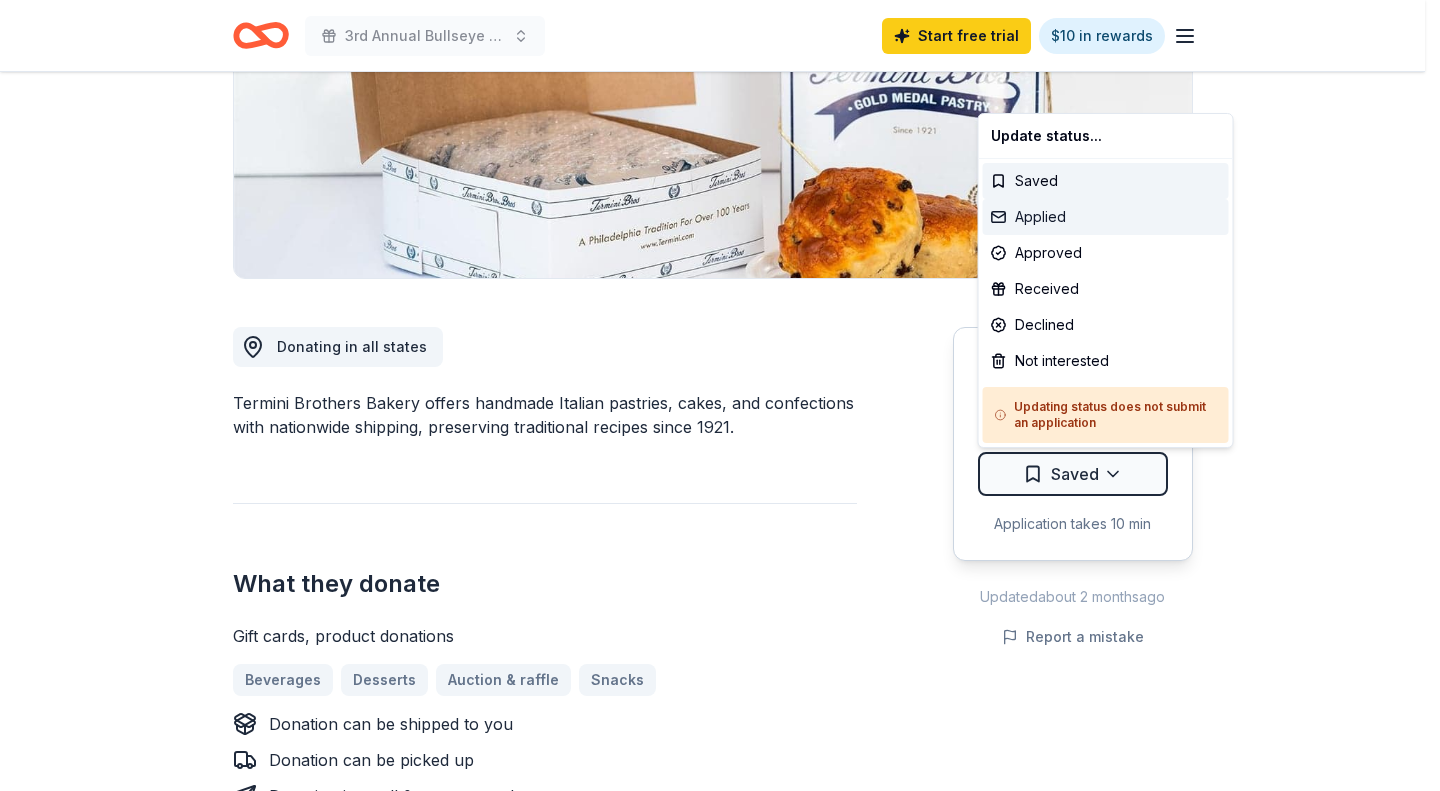 click on "Applied" at bounding box center [1106, 217] 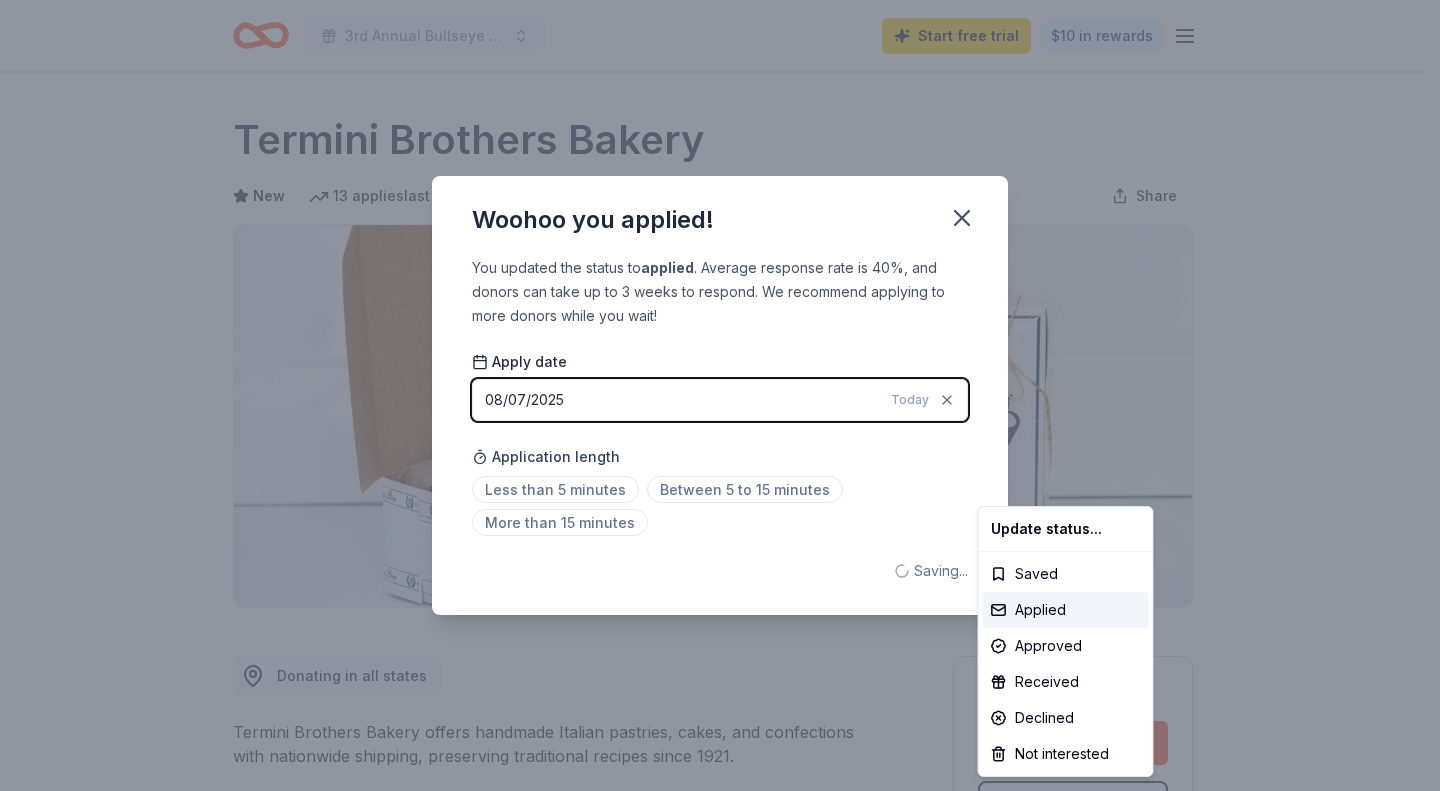 scroll, scrollTop: 0, scrollLeft: 0, axis: both 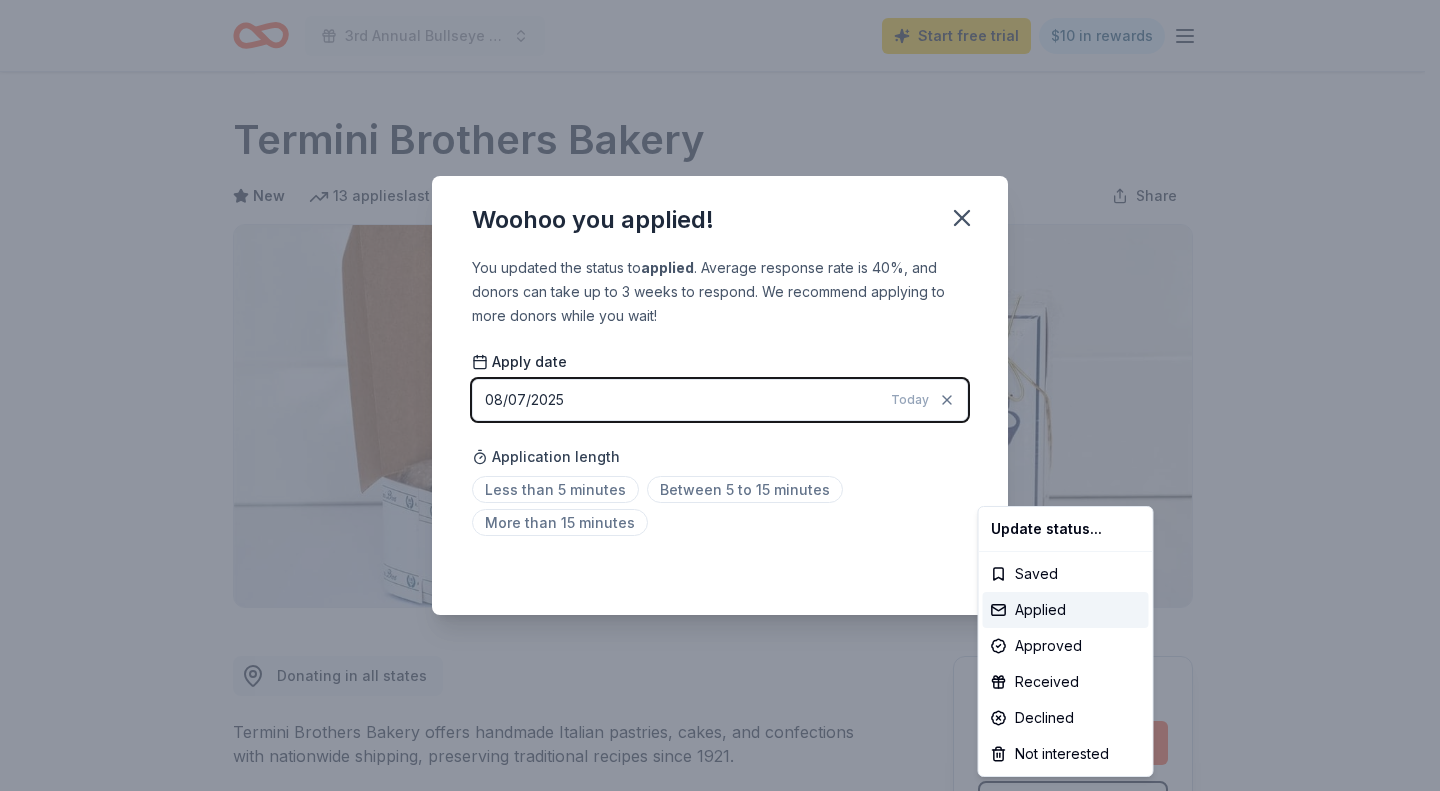 click on "3rd Annual Bullseye Classic Golf Tournament  Start free  trial $10 in rewards Due today Share Termini Brothers Bakery New 13   applies  last week Share Donating in all [STATE] Termini Brothers Bakery offers handmade Italian pastries, cakes, and confections with nationwide shipping, preserving traditional recipes since 1921. What they donate Gift cards, product donations Beverages Desserts Auction & raffle Snacks Donation can be shipped to you Donation can be picked up Donation is small & easy to send to guests Who they donate to  Preferred 501(c)(3) required Start free Pro trial to view approval rates and average donation values Due today Apply Applied Application takes 10 min Updated  about 2 months  ago Report a mistake New Be the first to review this company! Leave a review Similar donors 5   applies  last week Due today Target 4.3 Gift cards ($50-100 value, with a maximum donation of $500 per year) Local 16 days left Online app Lucky Lab Coffee Co. New Food, gift card(s) Local Due today Online app" at bounding box center [720, 395] 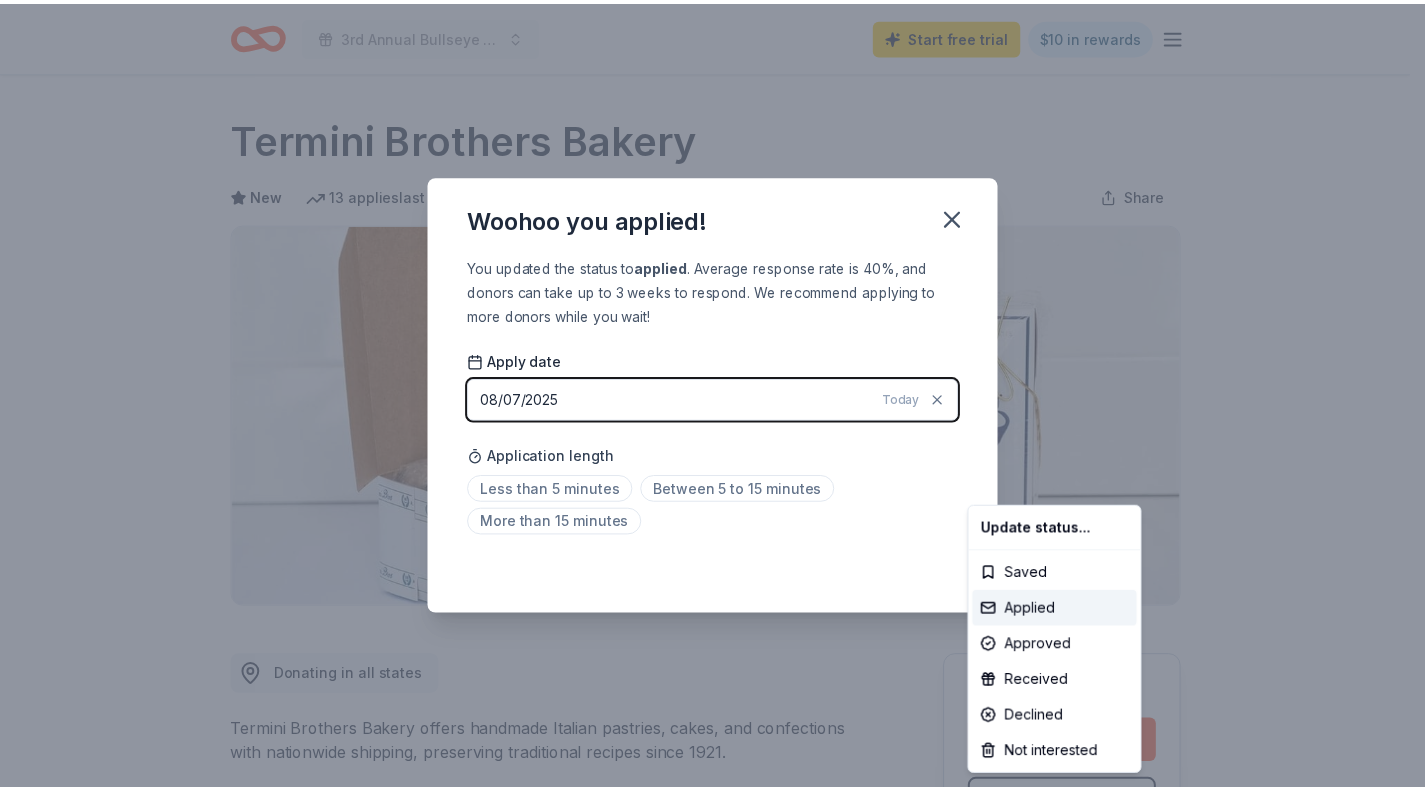 scroll, scrollTop: 34, scrollLeft: 0, axis: vertical 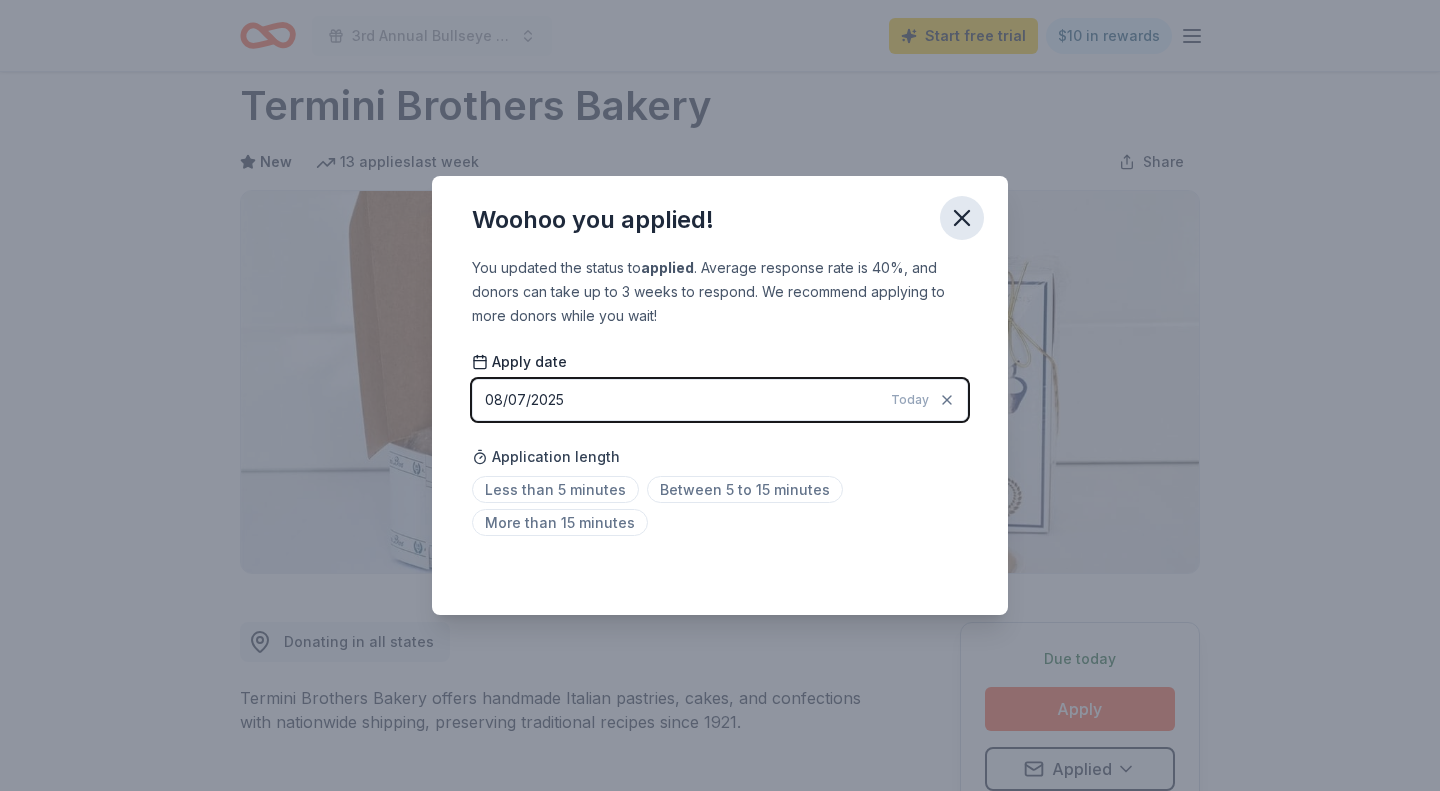 click 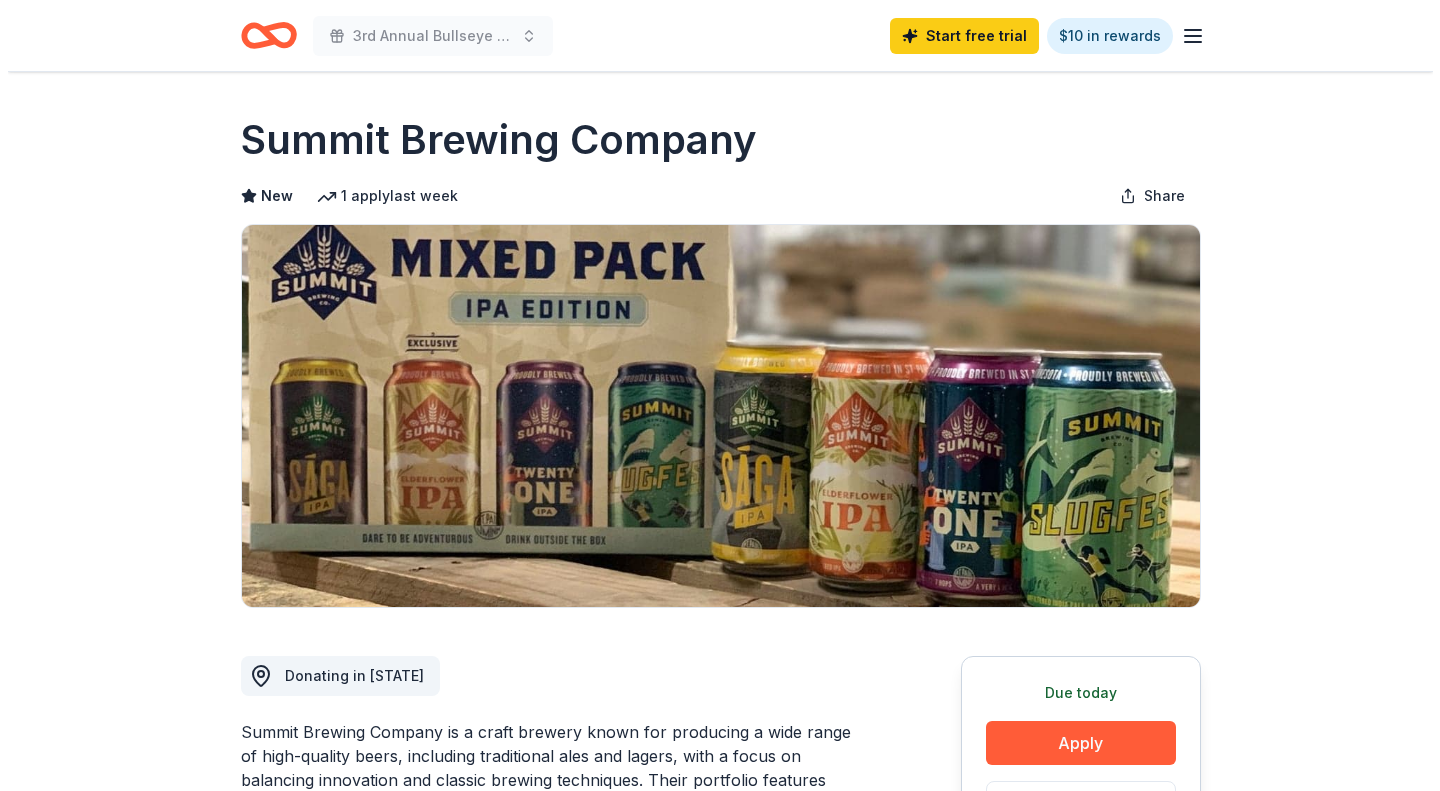 scroll, scrollTop: 0, scrollLeft: 0, axis: both 